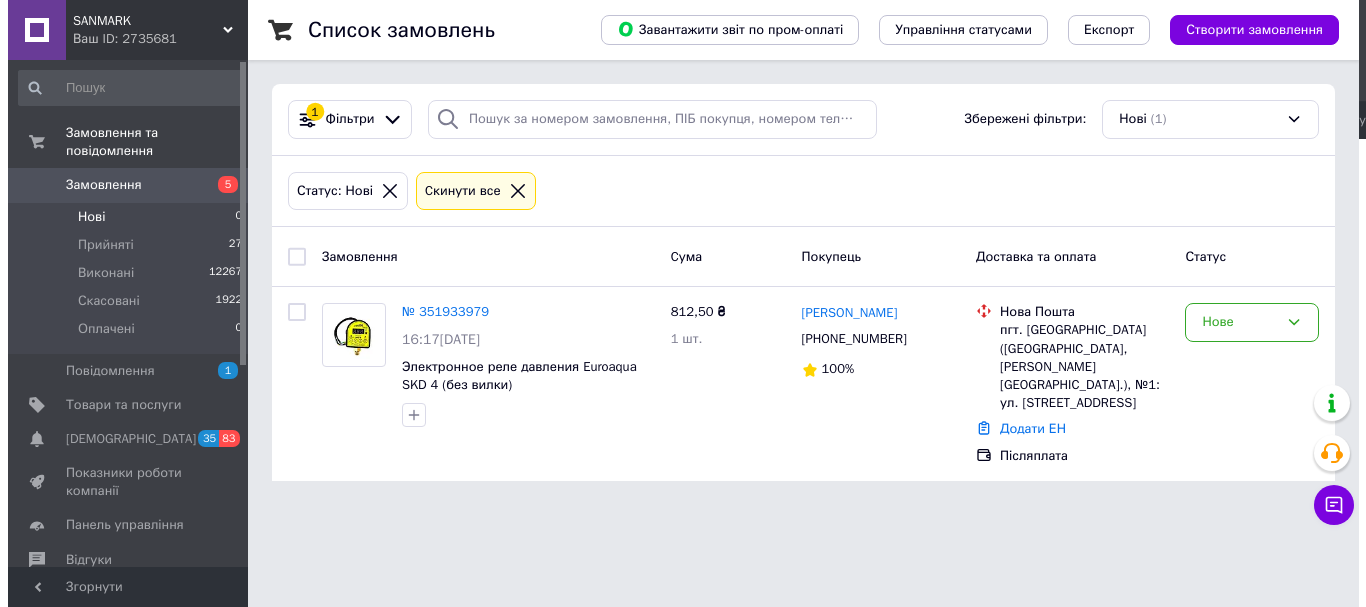 scroll, scrollTop: 0, scrollLeft: 0, axis: both 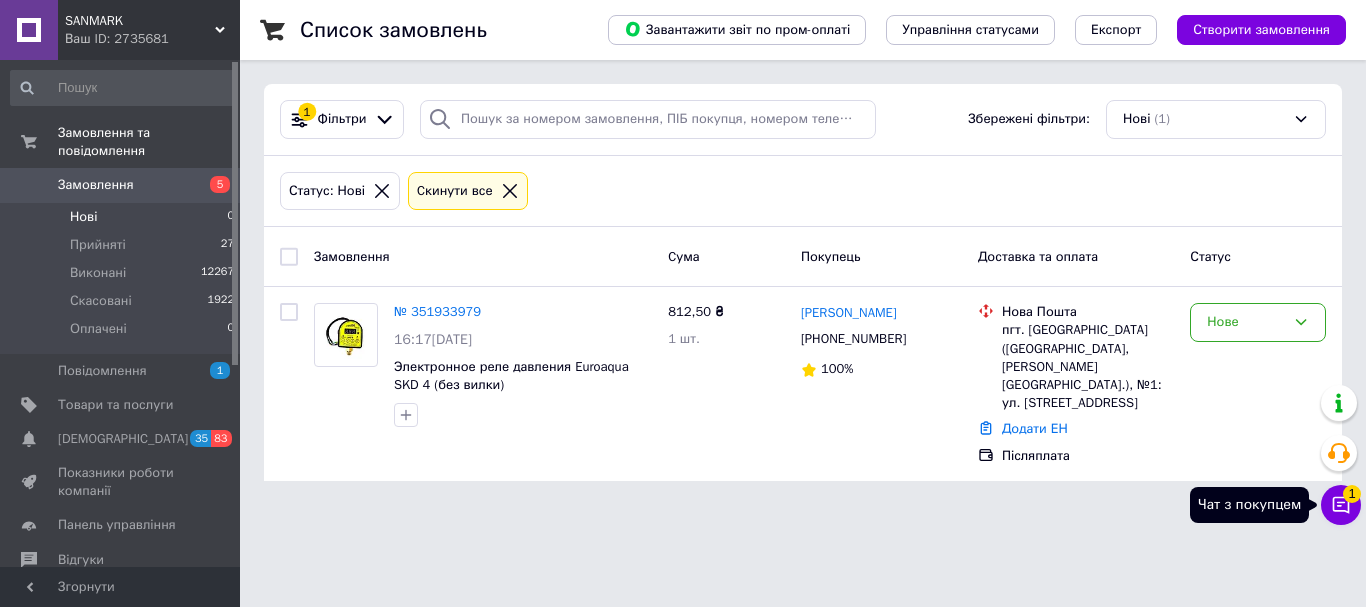 click on "Чат з покупцем 1" at bounding box center [1341, 505] 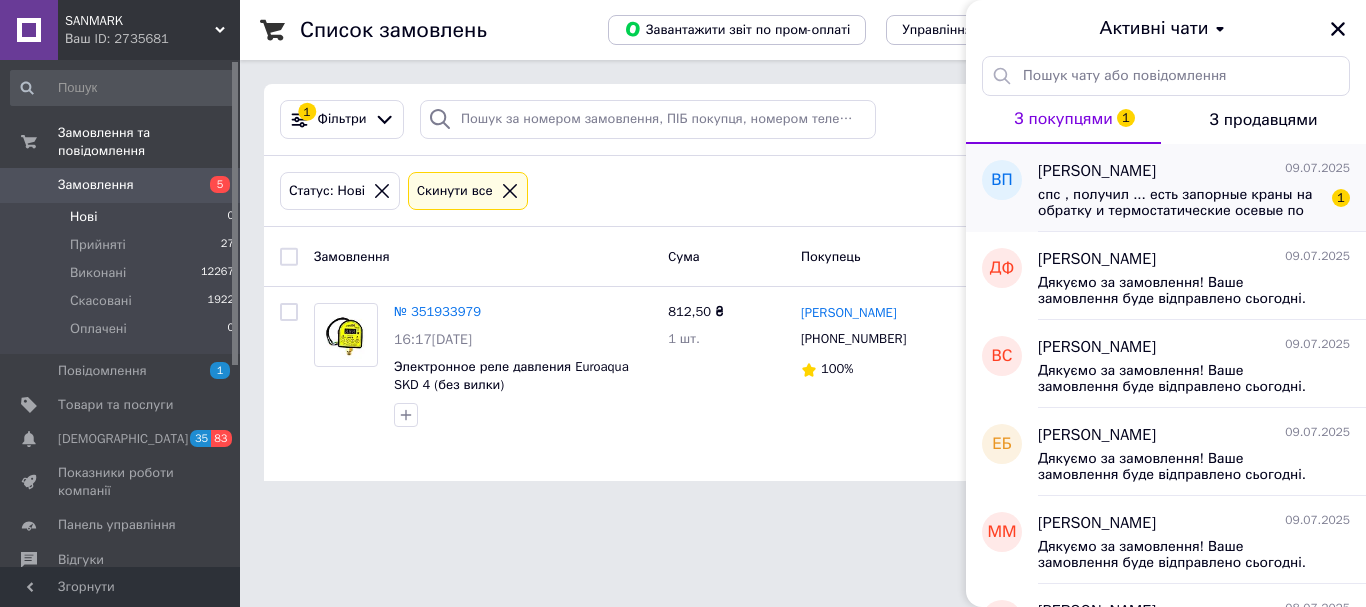 click on "спс , получил ... есть запорные краны на обратку и термостатические осевые по адекватной цене ?? .., или прийдеться Коер брать ..?" at bounding box center [1180, 203] 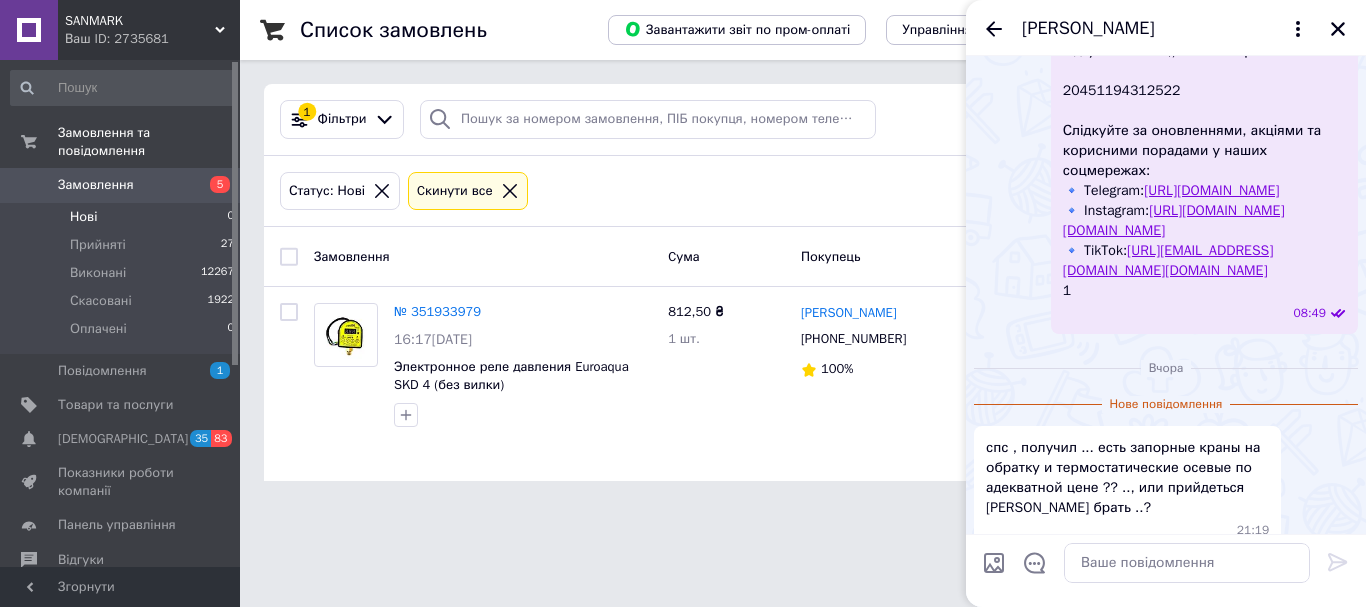 scroll, scrollTop: 487, scrollLeft: 0, axis: vertical 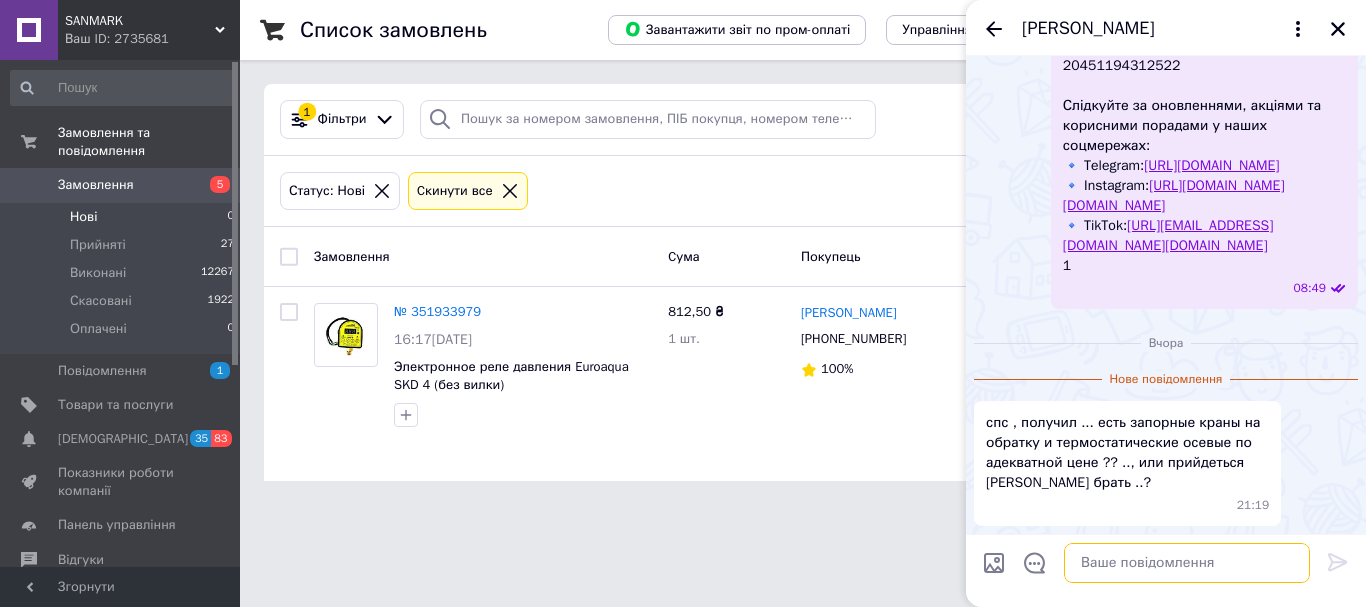click at bounding box center [1187, 563] 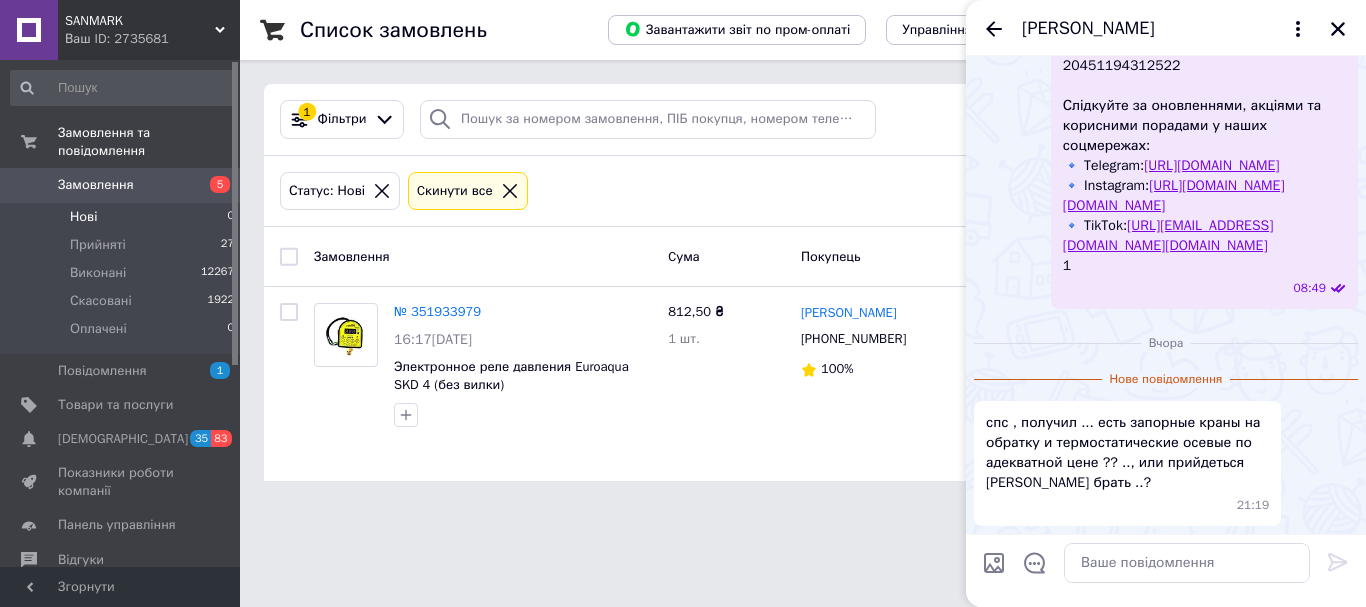 click on "SANMARK" at bounding box center [140, 21] 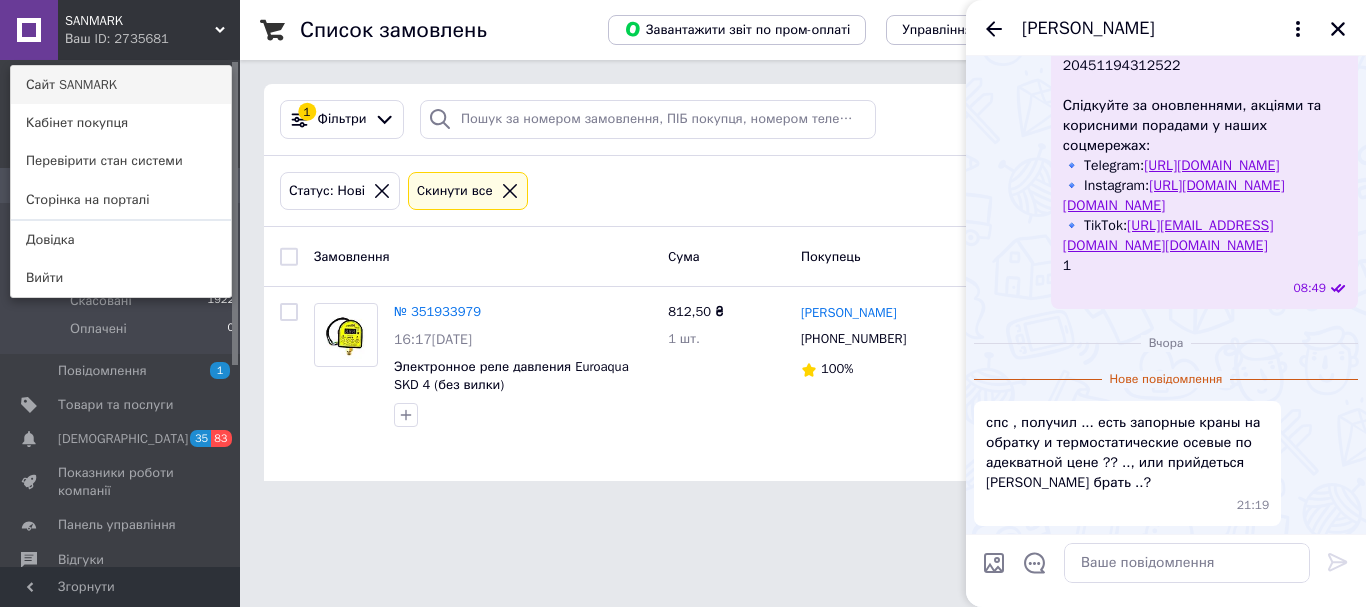 click on "Сайт SANMARK" at bounding box center [121, 85] 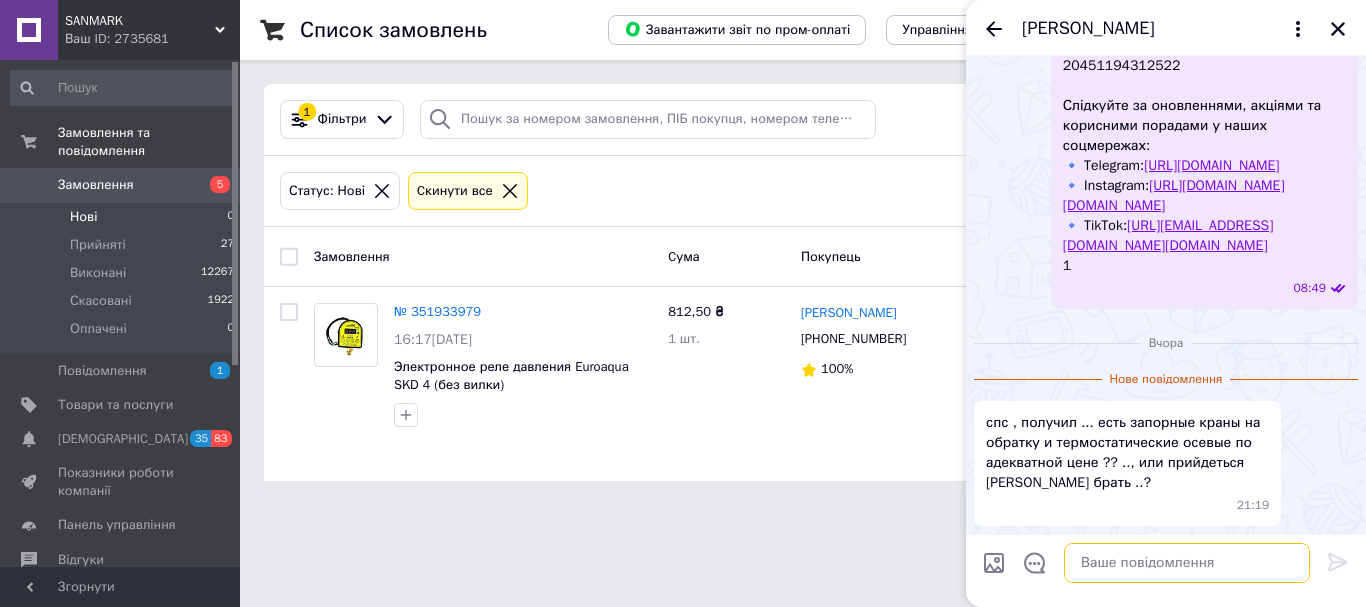 click at bounding box center [1187, 563] 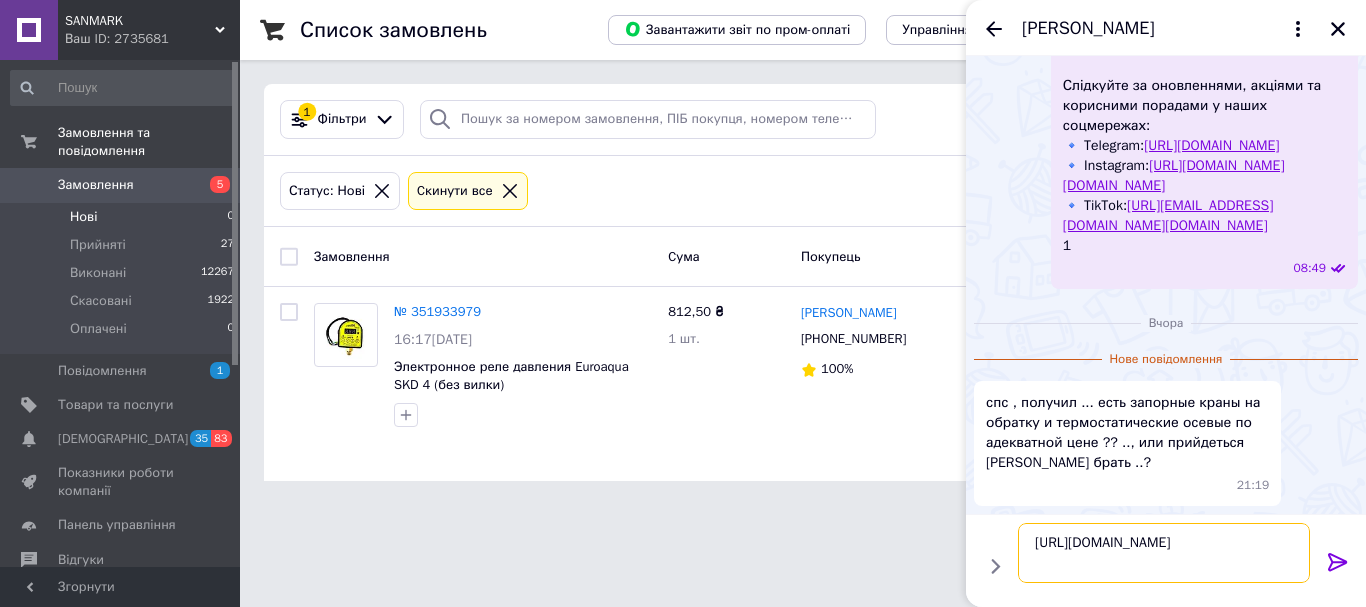 scroll, scrollTop: 2, scrollLeft: 0, axis: vertical 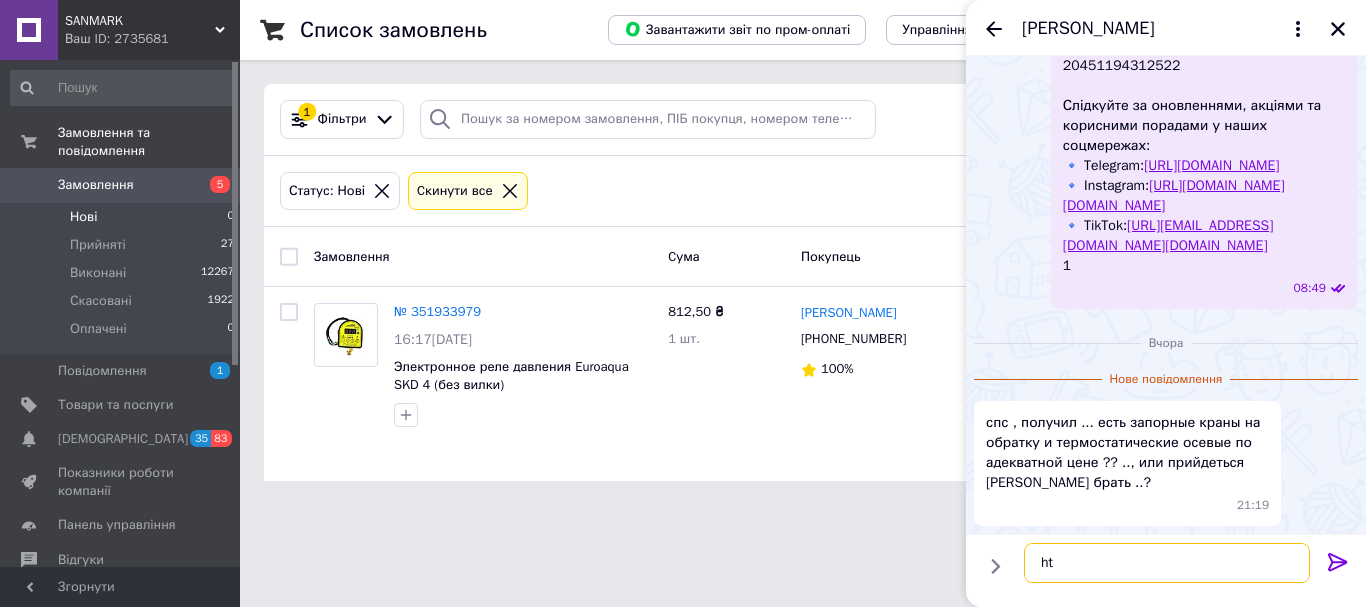 type on "h" 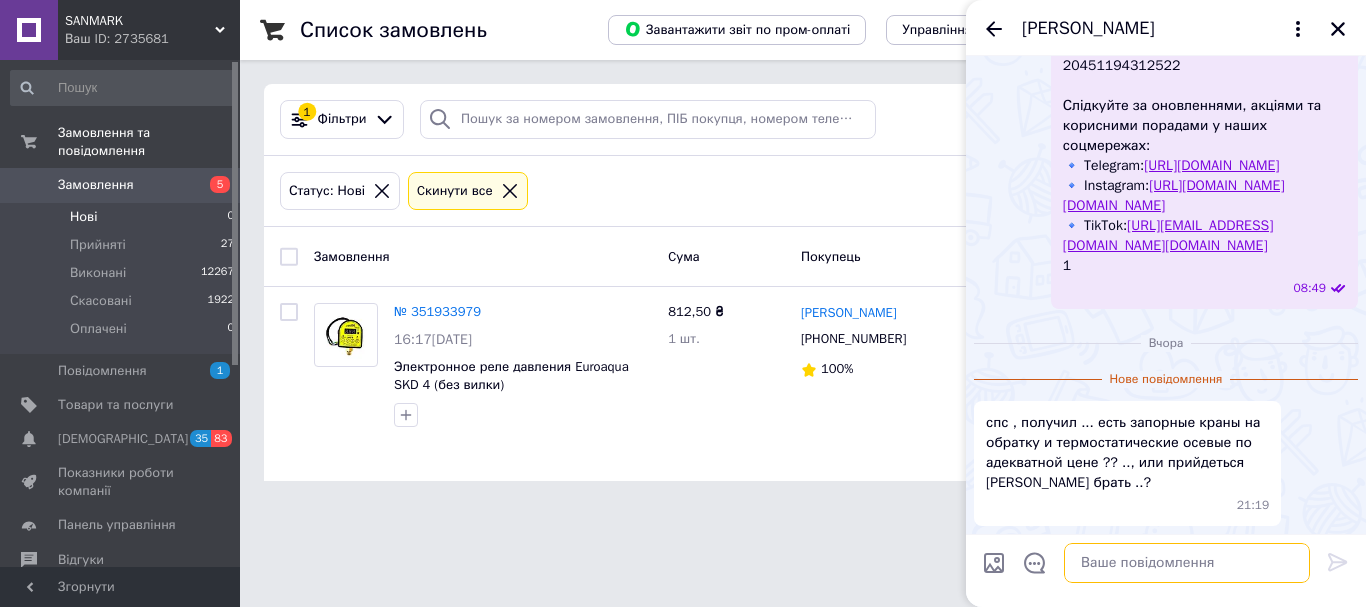 scroll, scrollTop: 0, scrollLeft: 0, axis: both 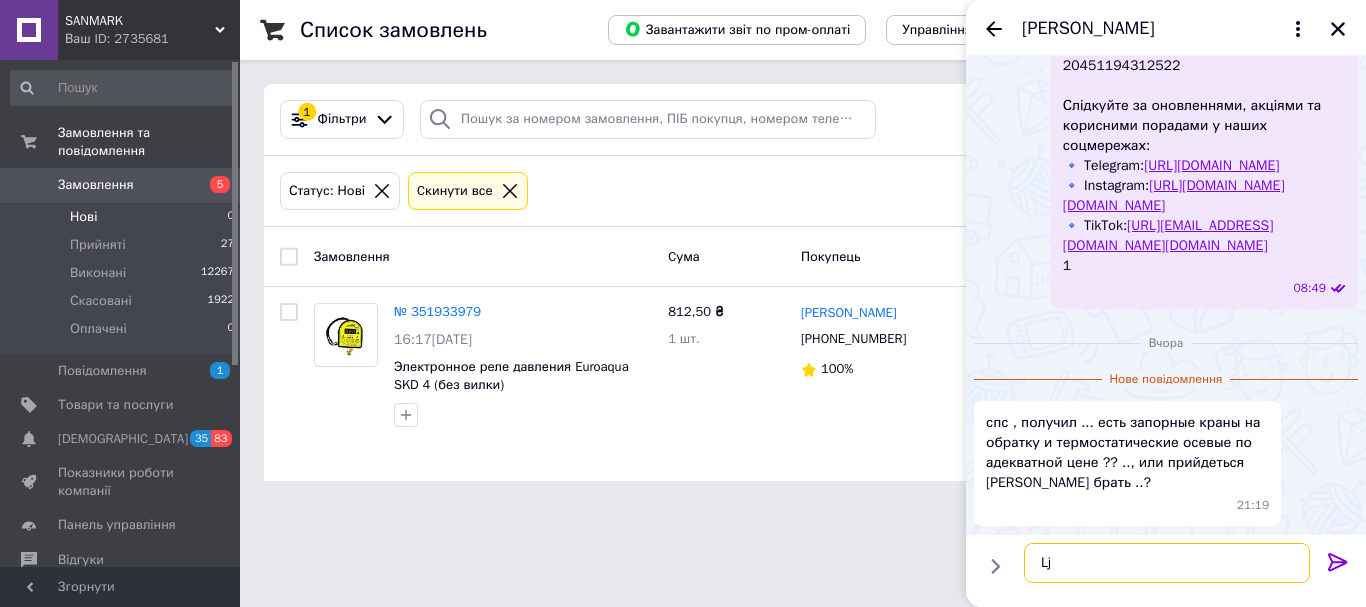 type on "L" 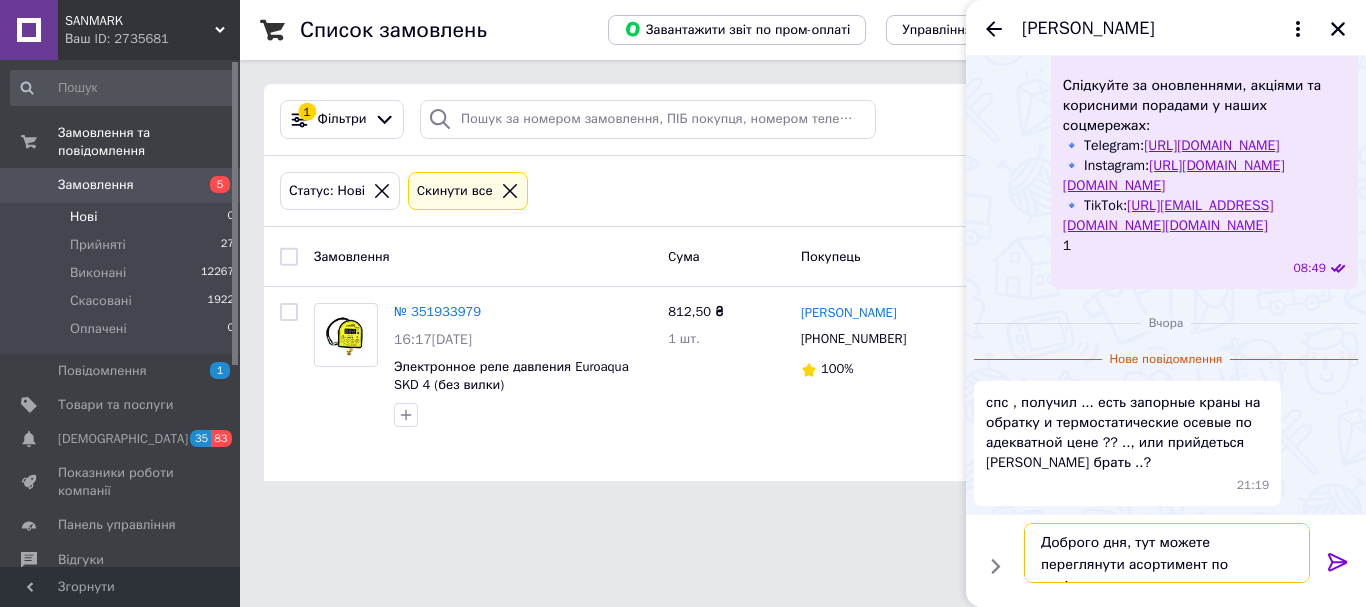 type on "Доброго дня, тут можете переглянути асортимент по радіаторних вентелях" 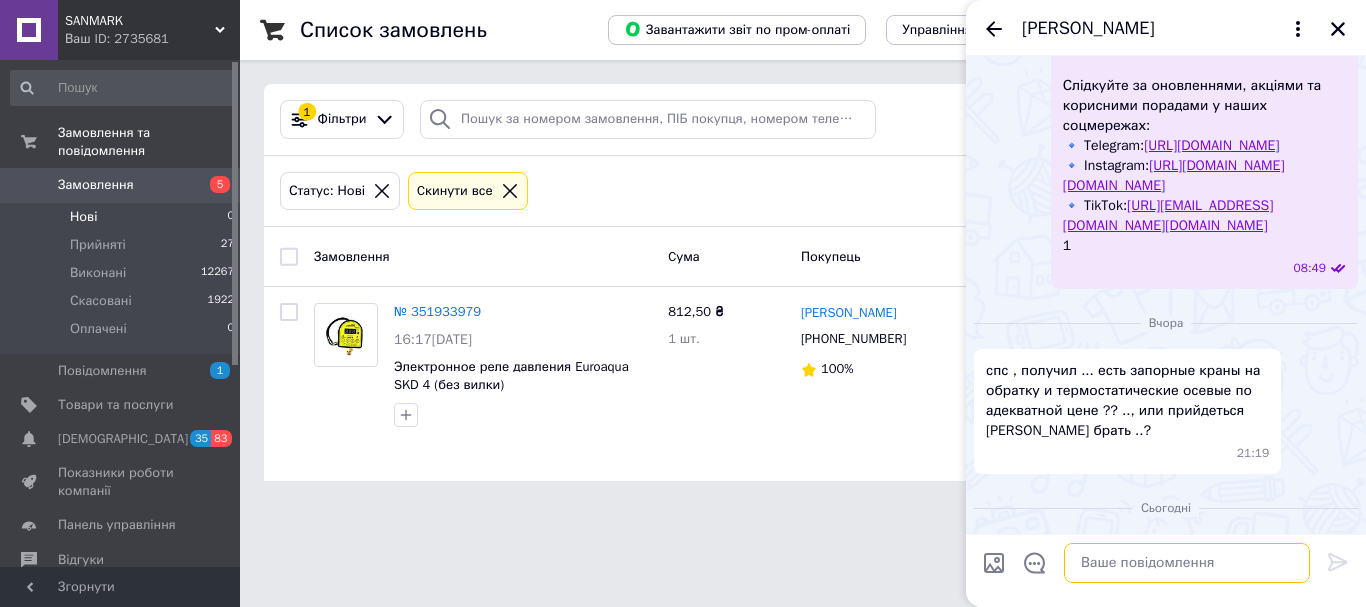 scroll, scrollTop: 600, scrollLeft: 0, axis: vertical 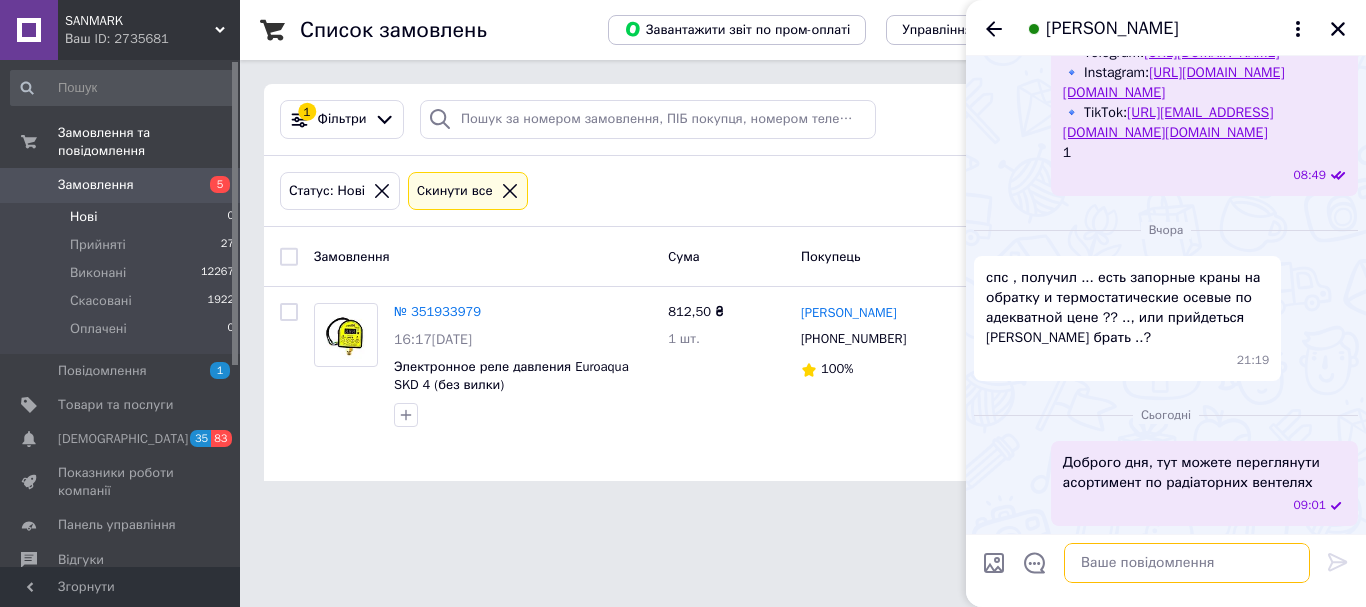 paste on "https://sanmark.com.ua/ua/g19880072-komplektuyuschie-radiatora" 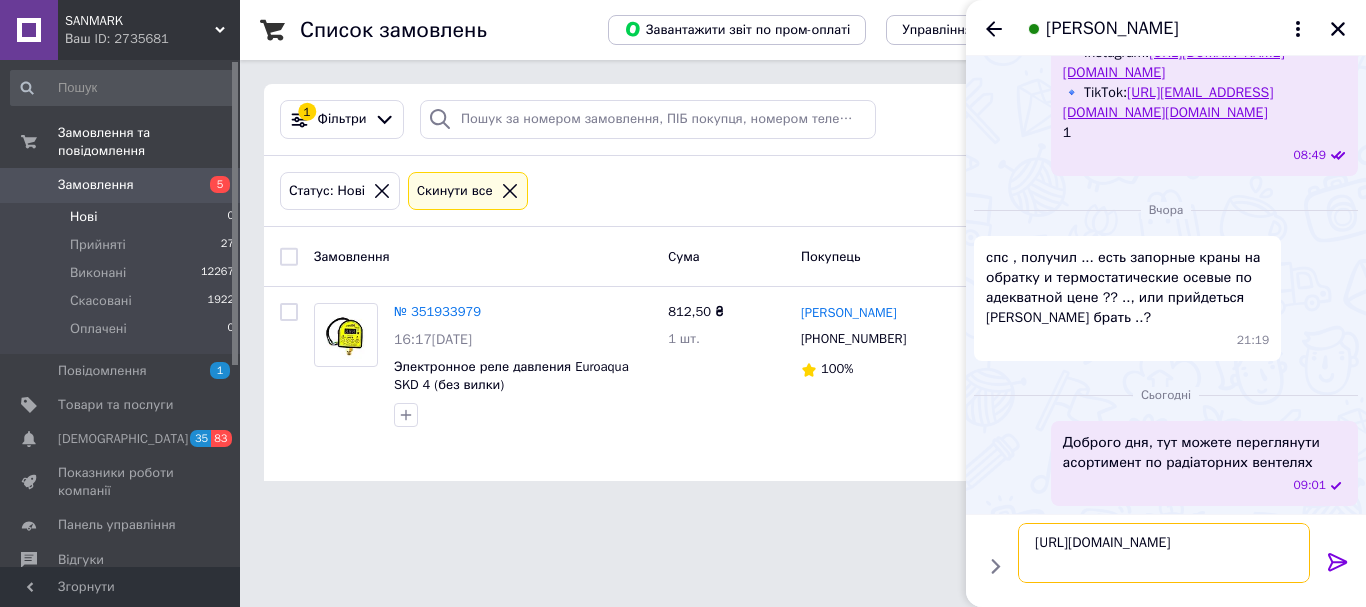 scroll, scrollTop: 2, scrollLeft: 0, axis: vertical 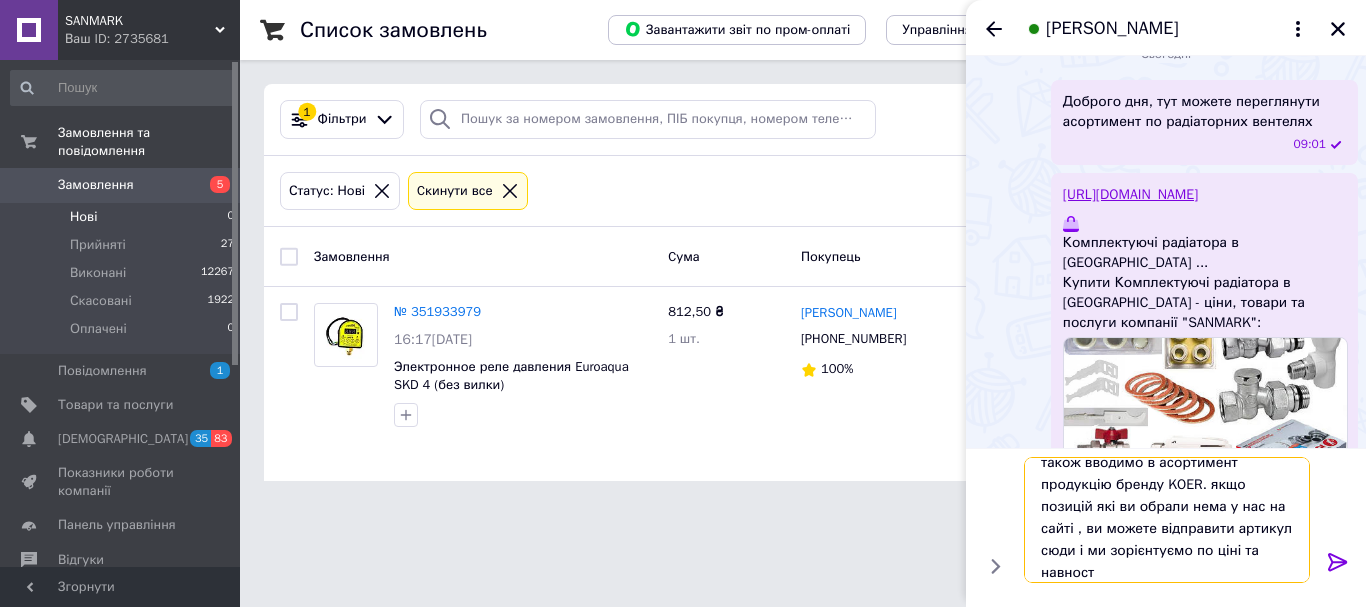 type on "також вводимо в асортимент продукцію бренду KOER. якщо позицій які ви обрали нема у нас на сайті , ви можете відправити артикул сюди і ми зорієнтуємо по ціні та навності" 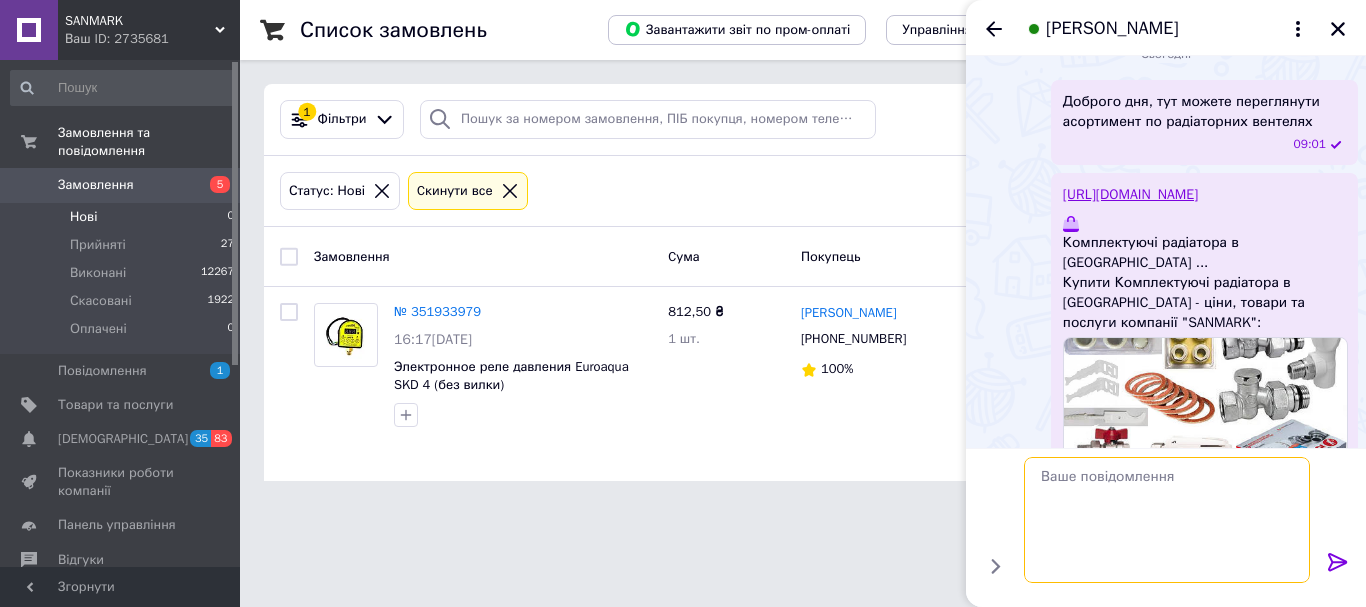 scroll, scrollTop: 0, scrollLeft: 0, axis: both 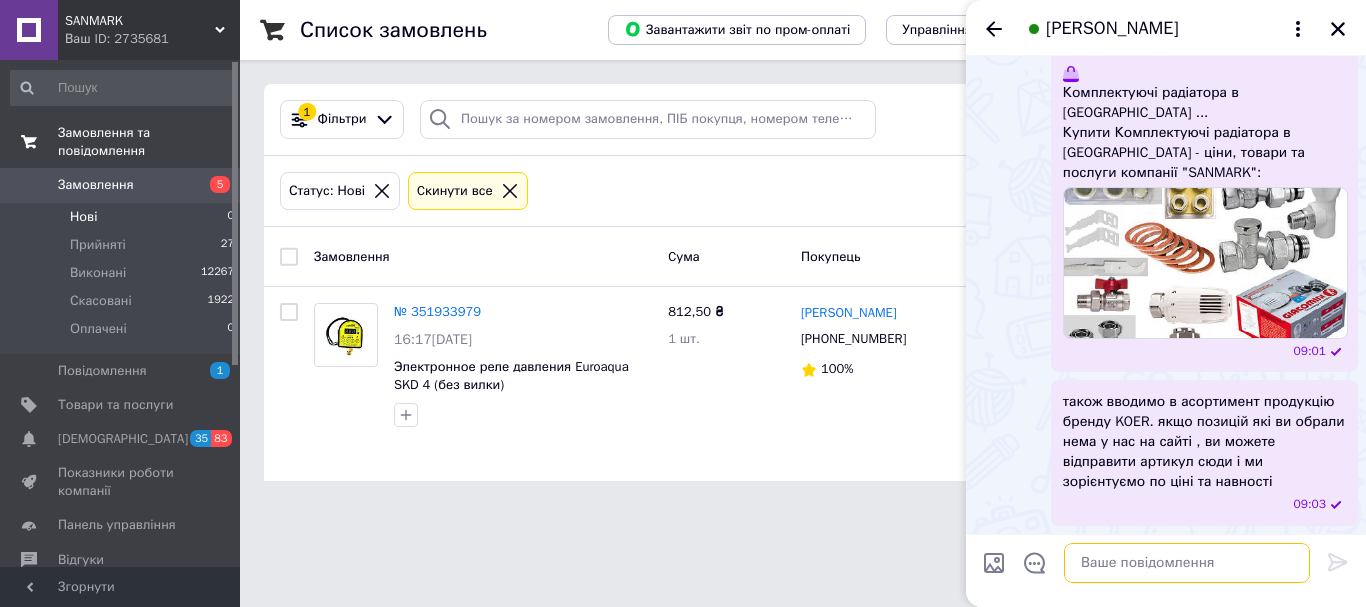 type 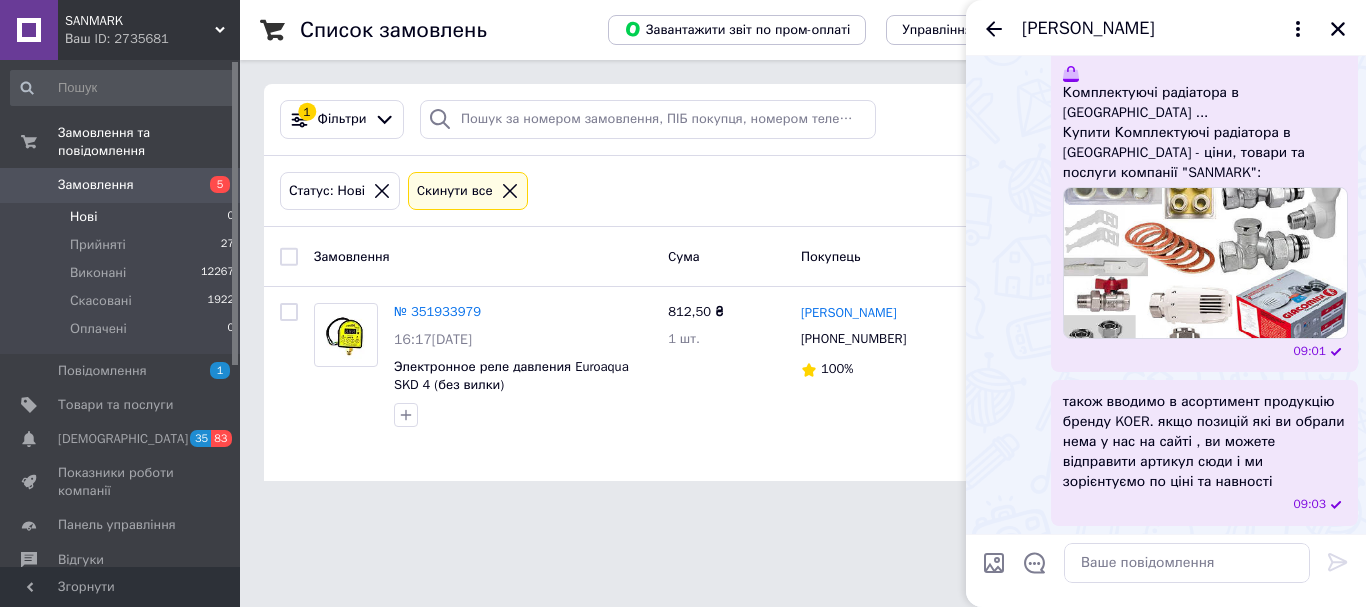 drag, startPoint x: 1338, startPoint y: 34, endPoint x: 561, endPoint y: 246, distance: 805.4024 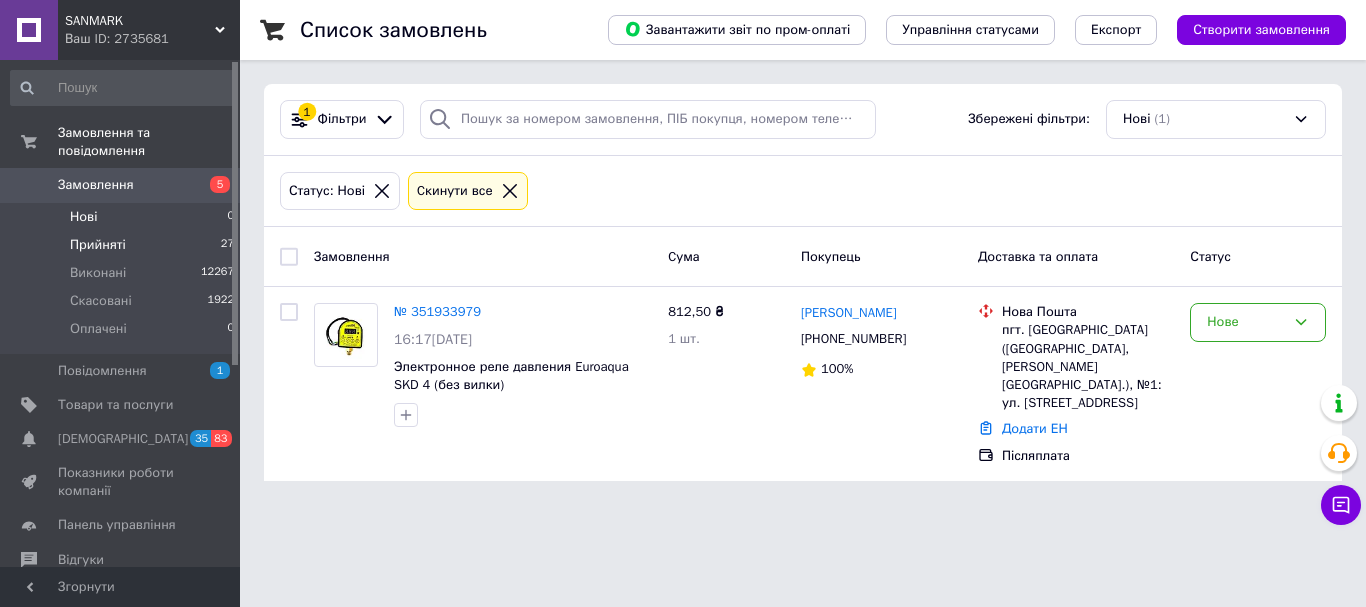 click on "Прийняті" at bounding box center (98, 245) 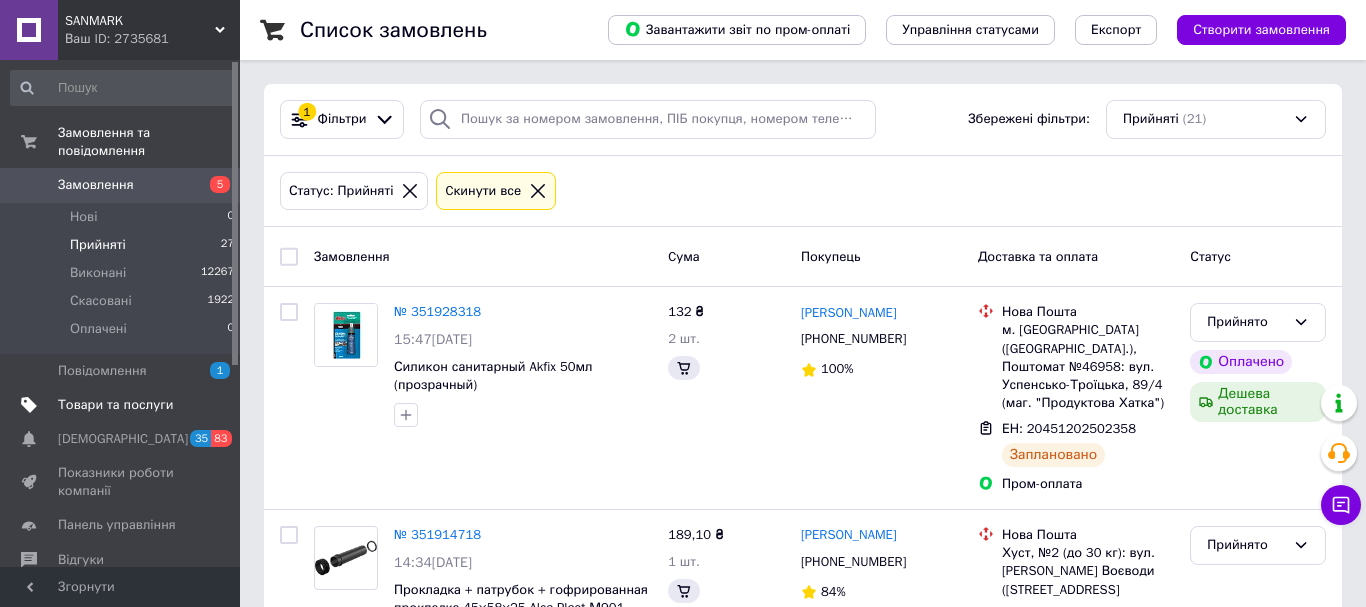 click on "Товари та послуги" at bounding box center [115, 405] 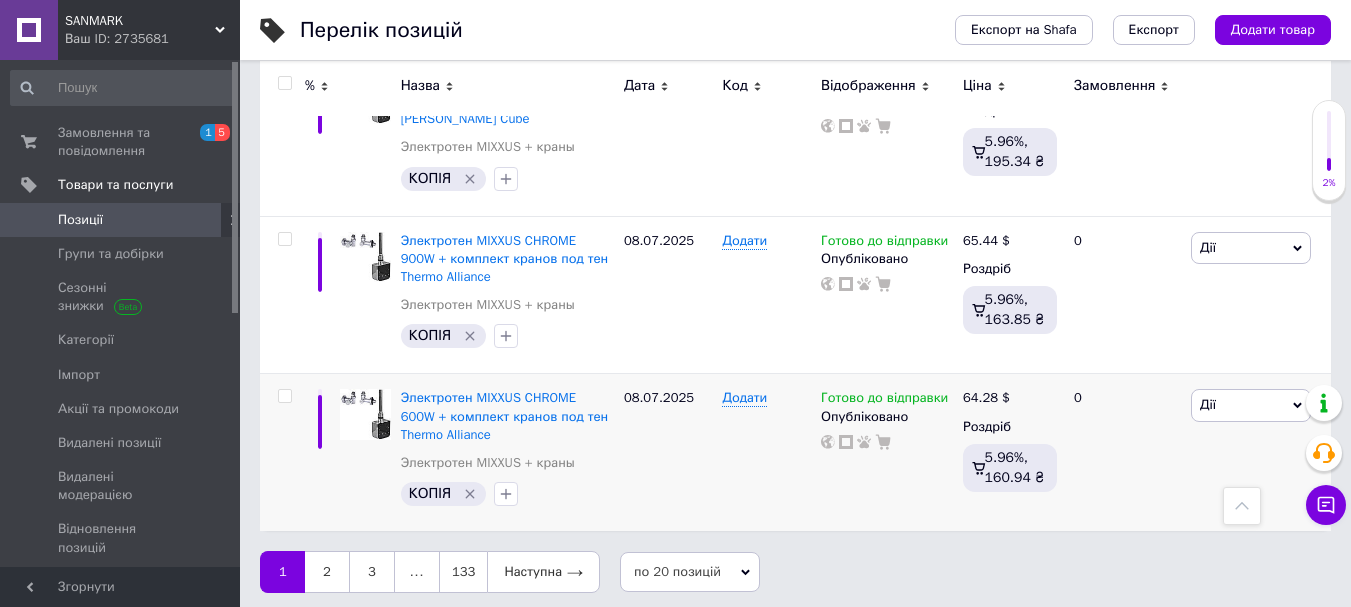scroll, scrollTop: 3033, scrollLeft: 0, axis: vertical 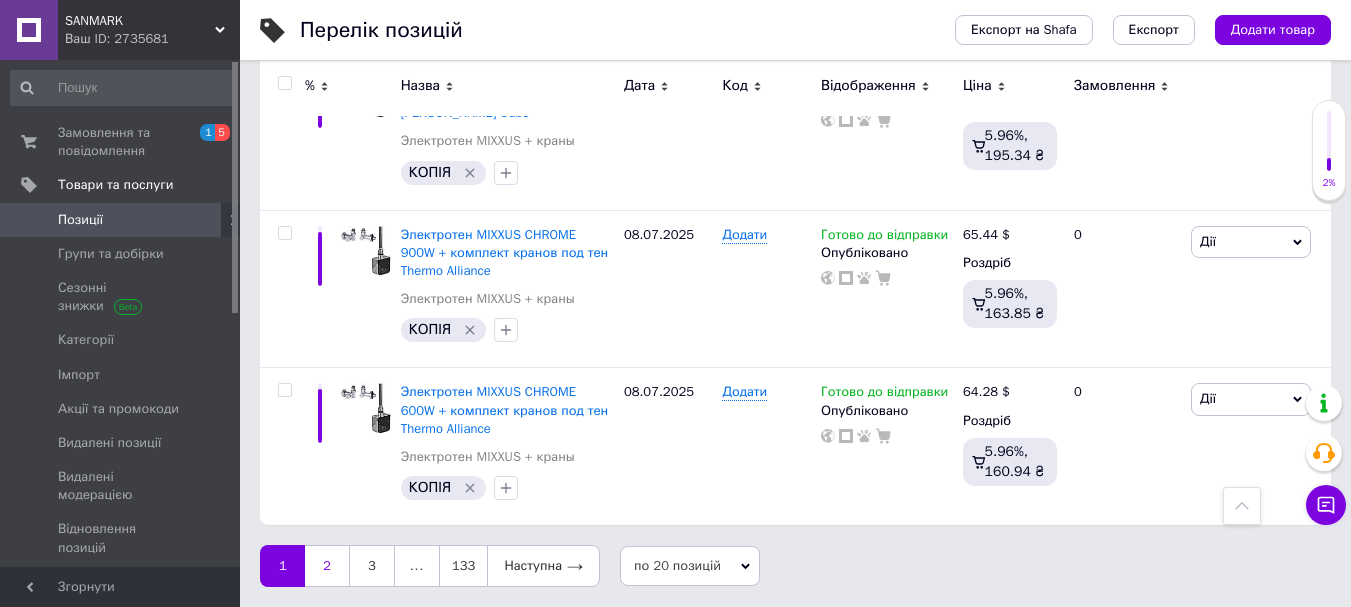 click on "2" at bounding box center (327, 566) 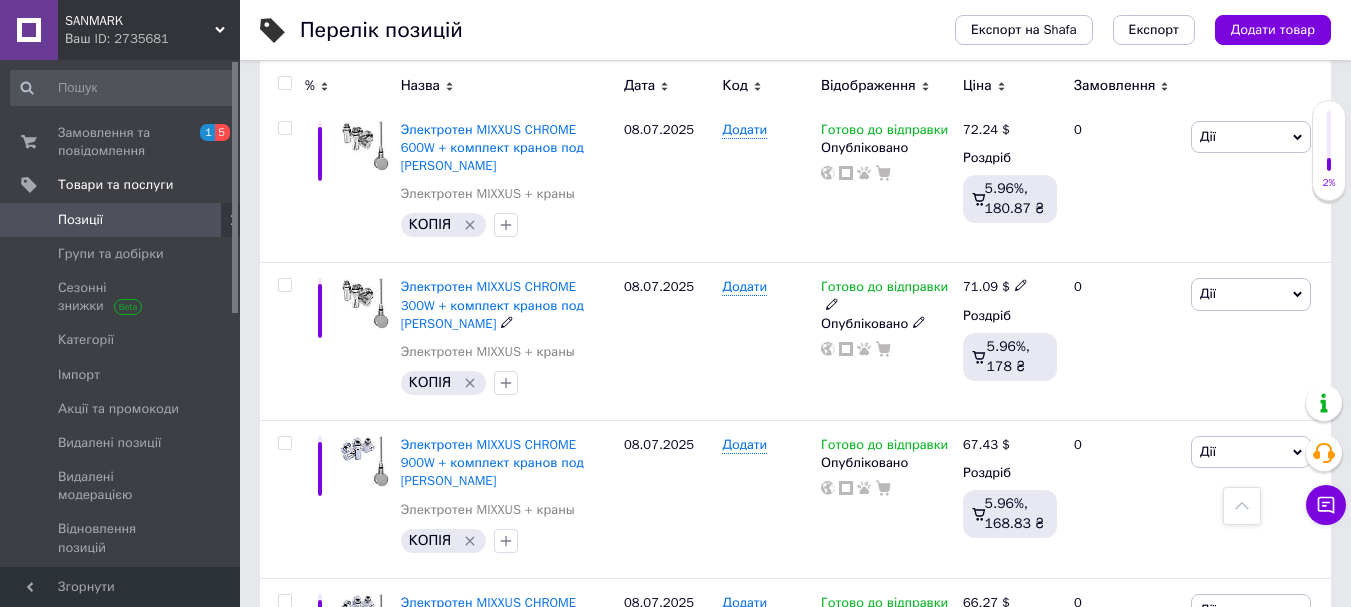 scroll, scrollTop: 2935, scrollLeft: 0, axis: vertical 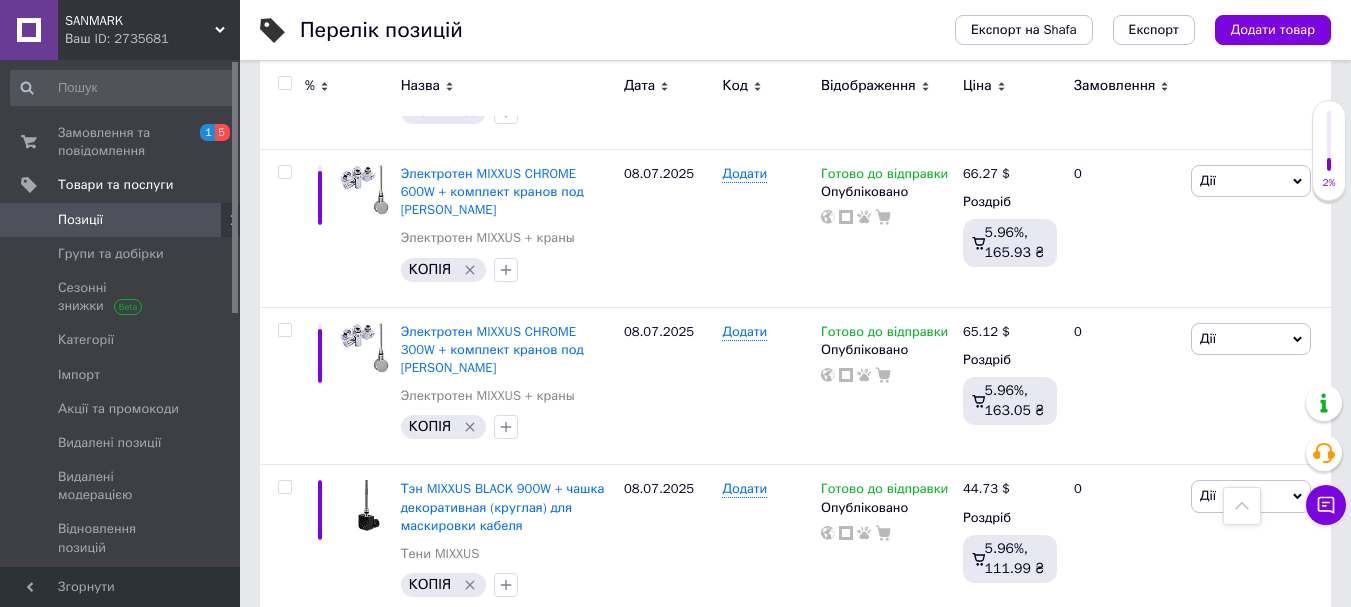 click on "3" at bounding box center [494, 663] 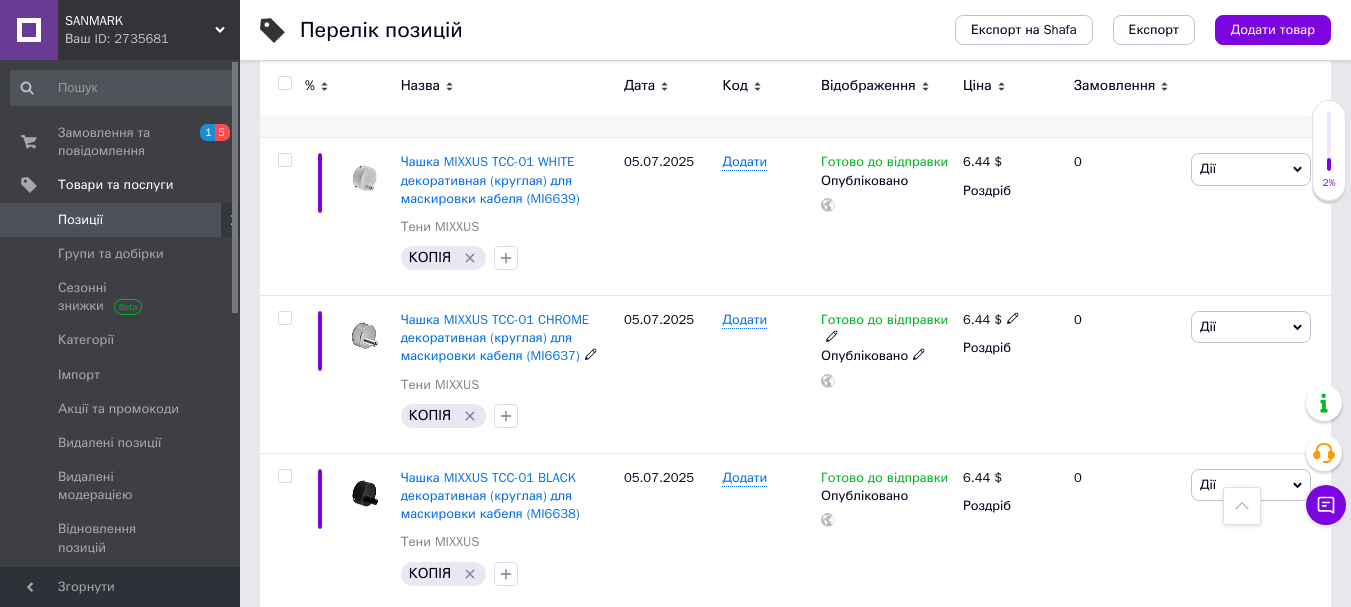 scroll, scrollTop: 2035, scrollLeft: 0, axis: vertical 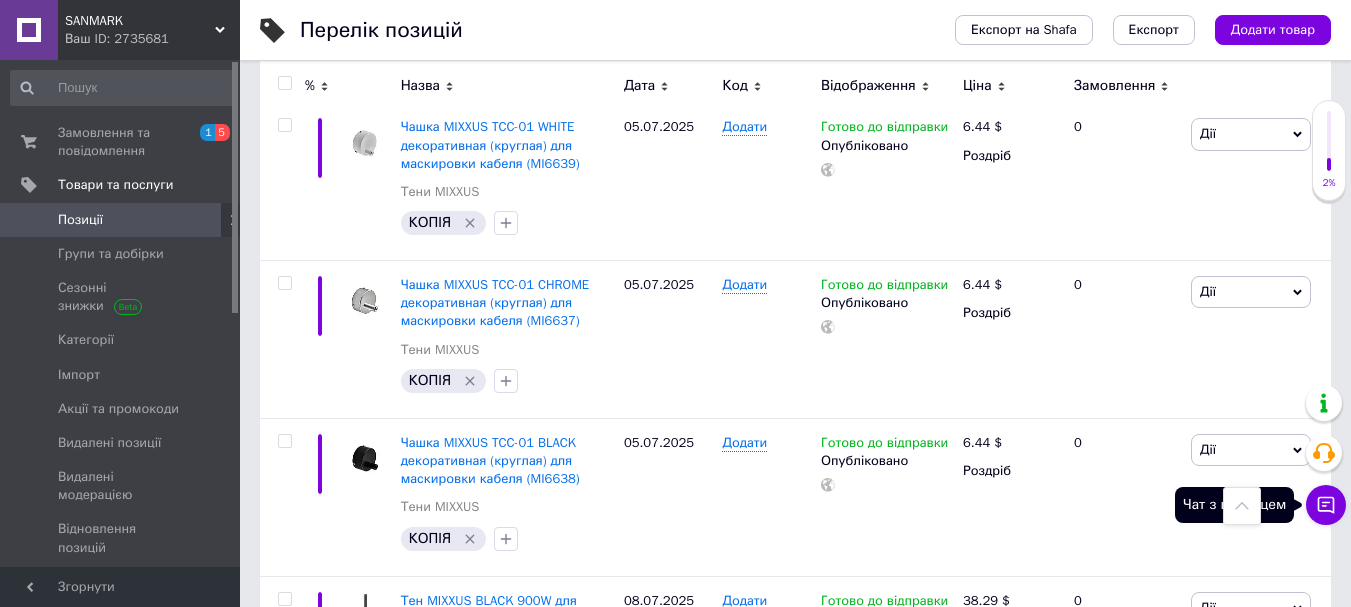 click 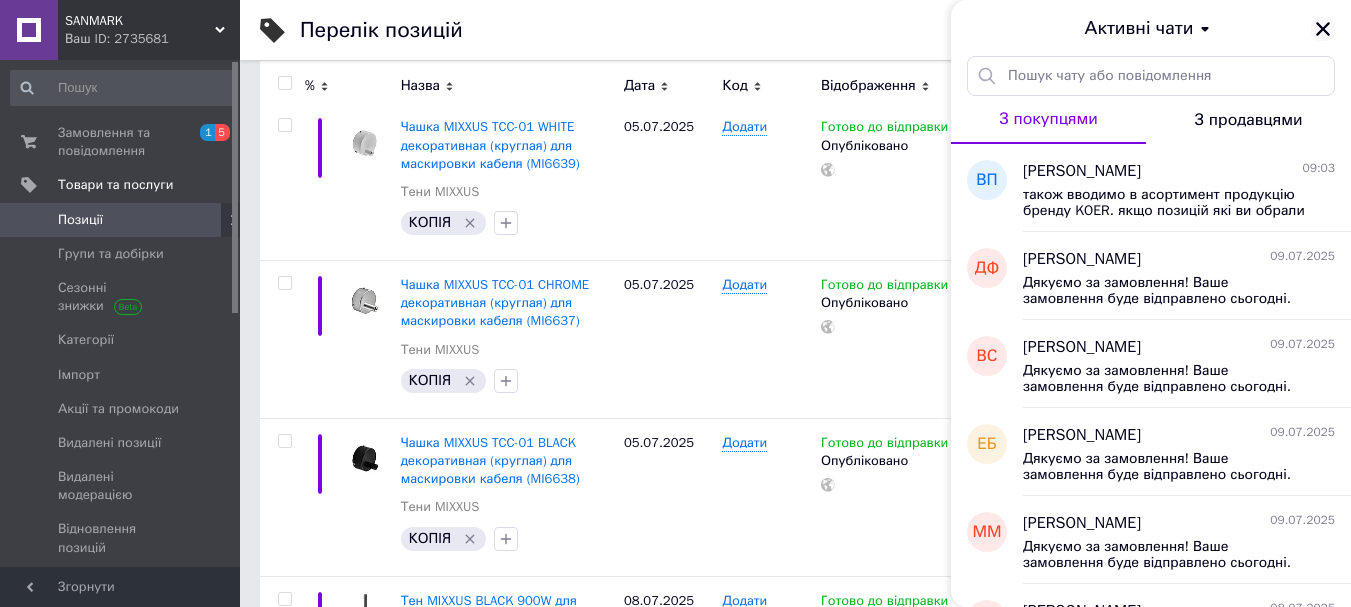click 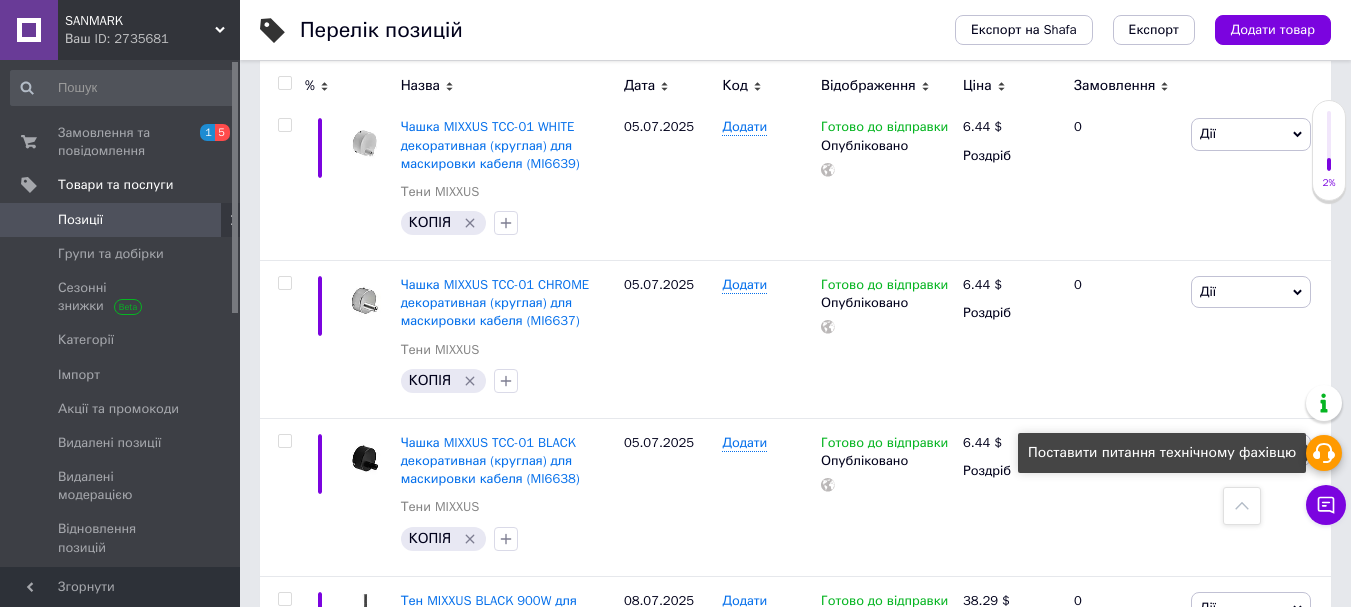 click 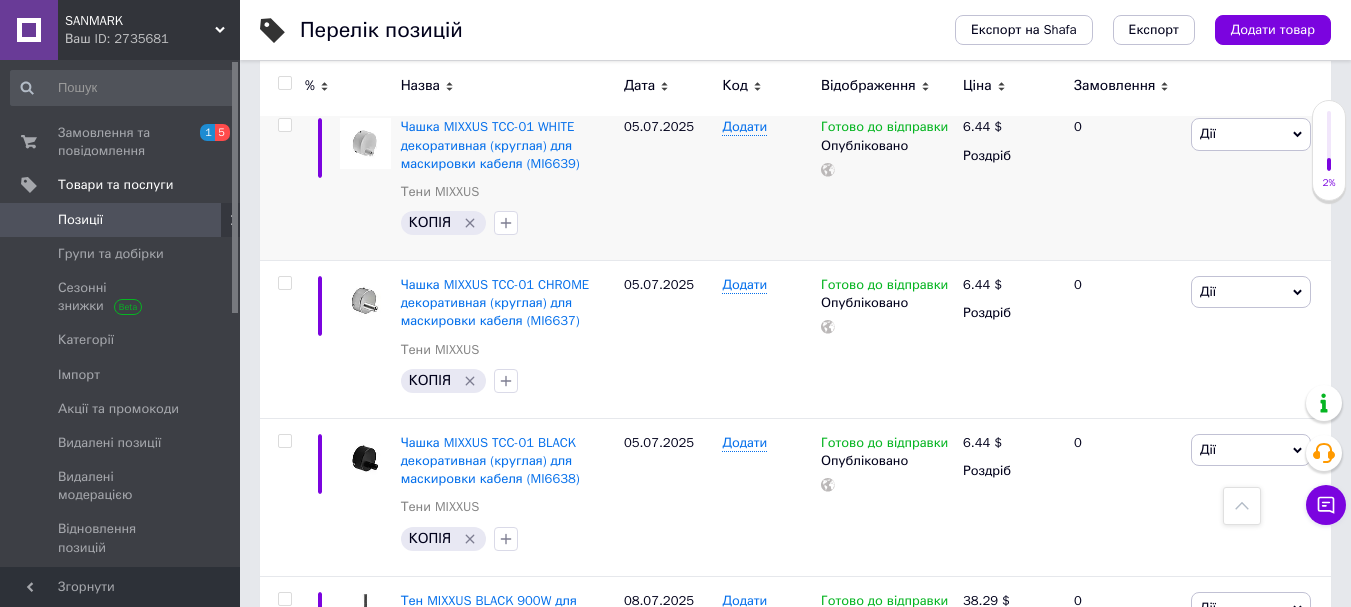 click on "0" at bounding box center [1124, 182] 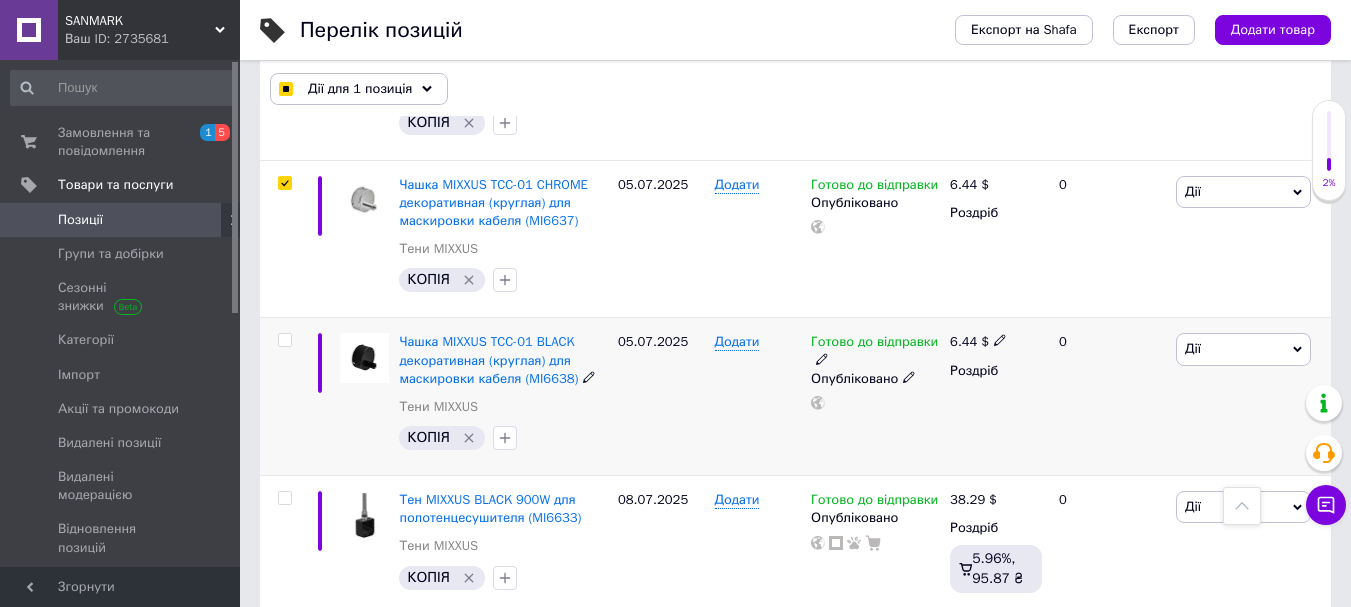 click at bounding box center (284, 340) 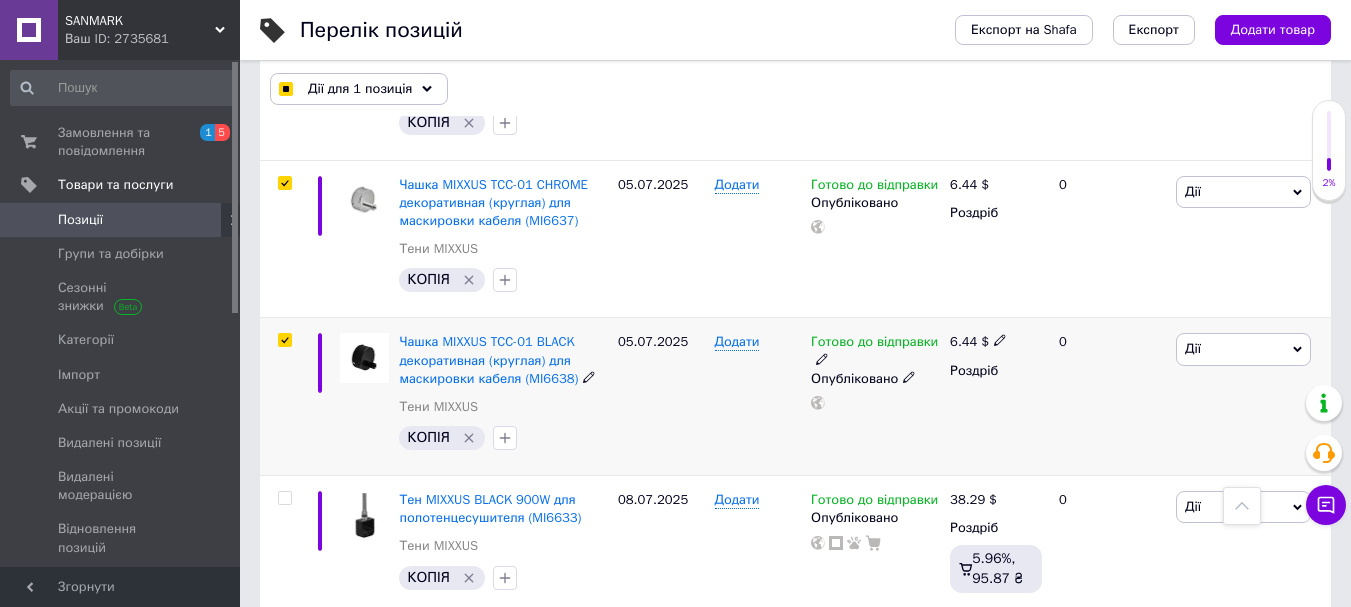 checkbox on "true" 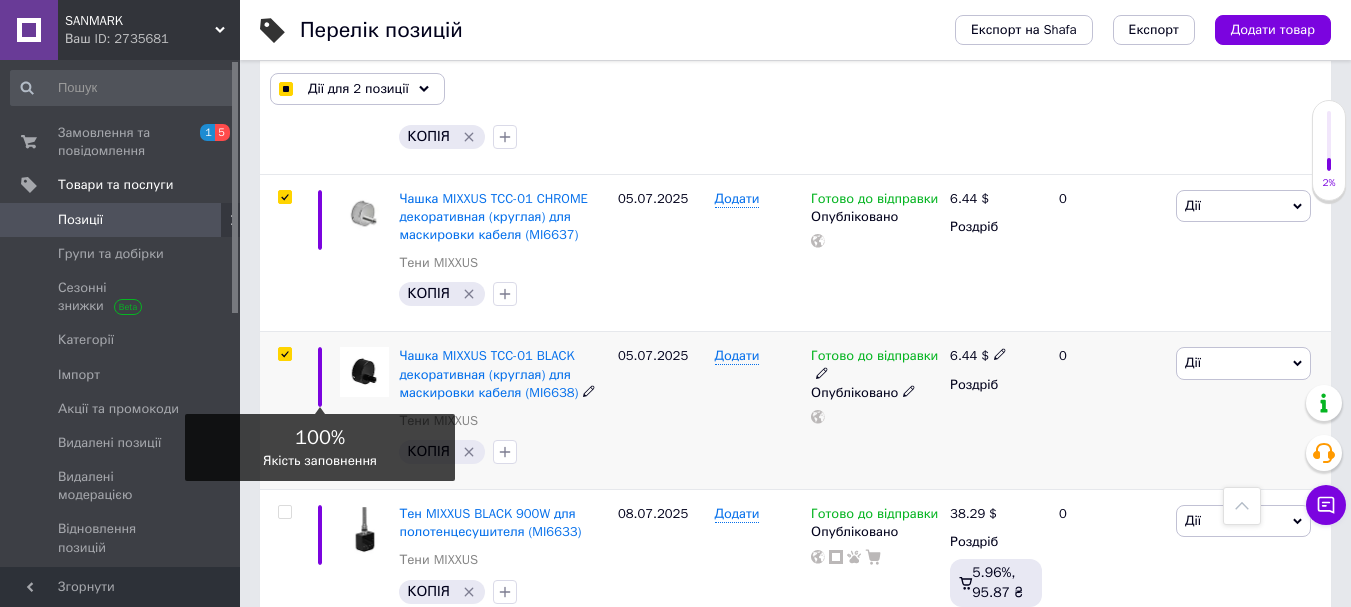 scroll, scrollTop: 2035, scrollLeft: 0, axis: vertical 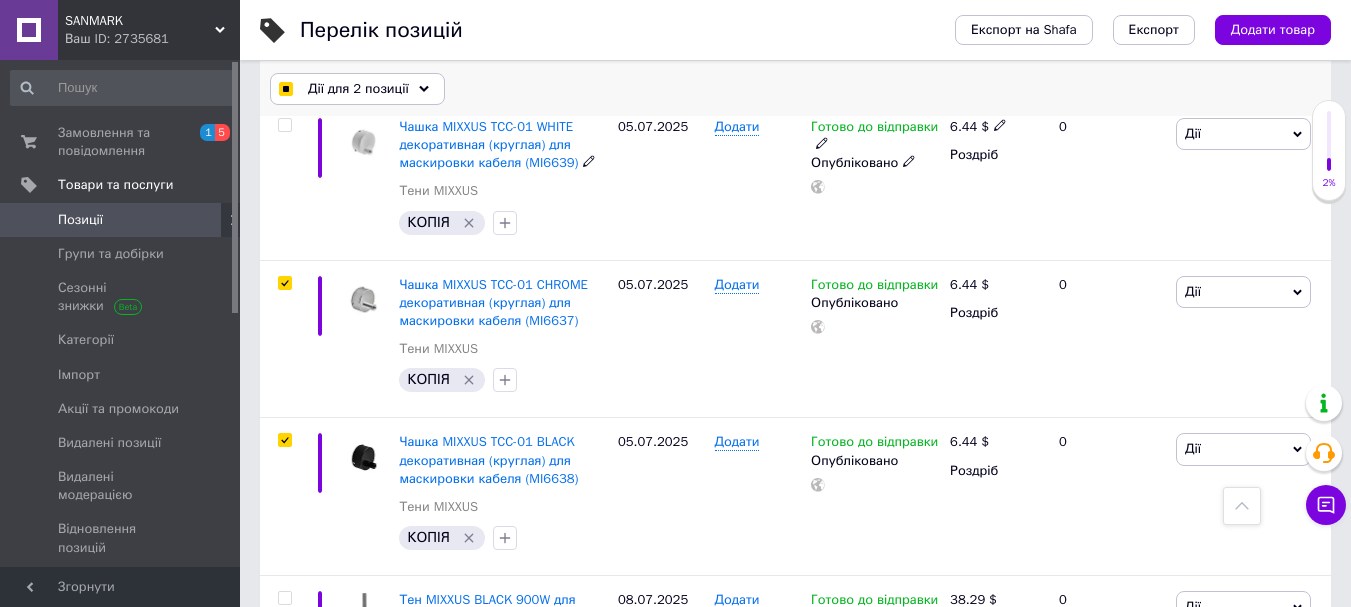 drag, startPoint x: 286, startPoint y: 126, endPoint x: 339, endPoint y: 100, distance: 59.03389 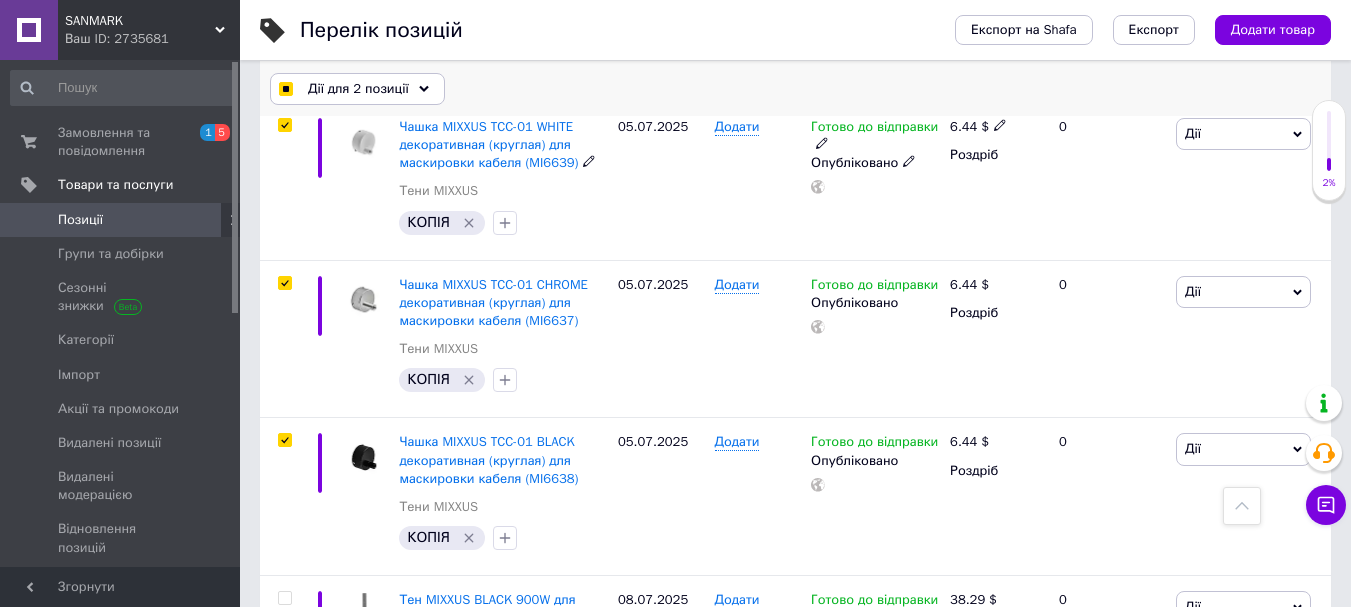 checkbox on "true" 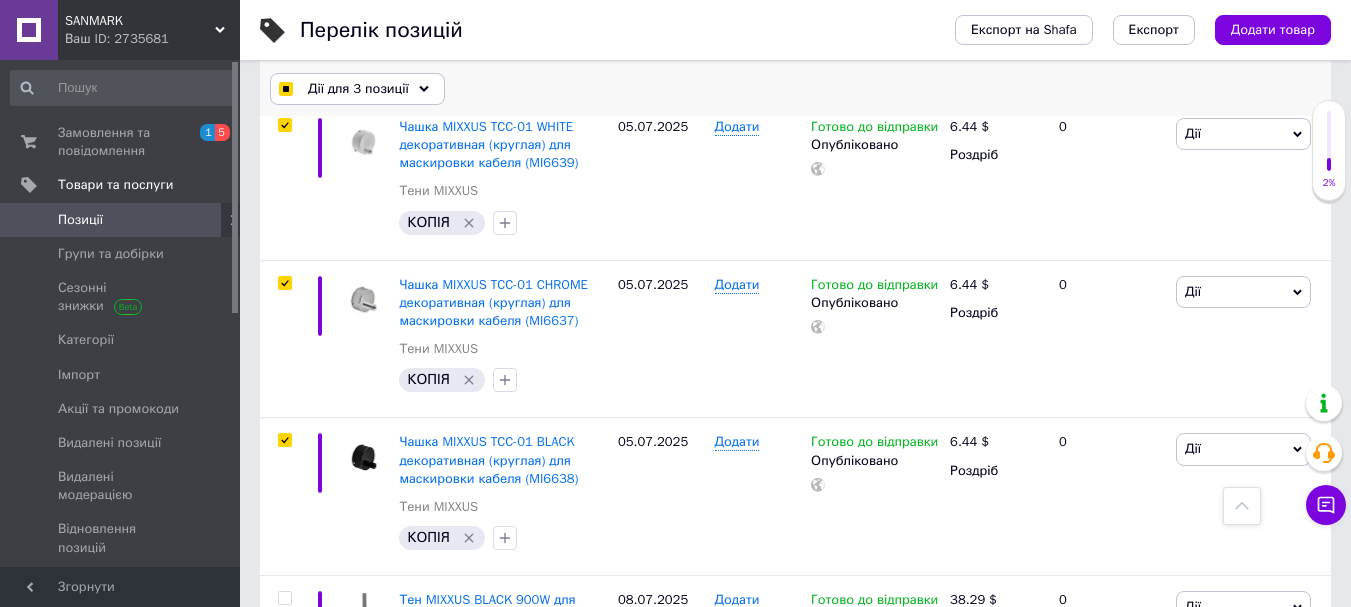 click on "Дії для 3 позиції" at bounding box center (358, 89) 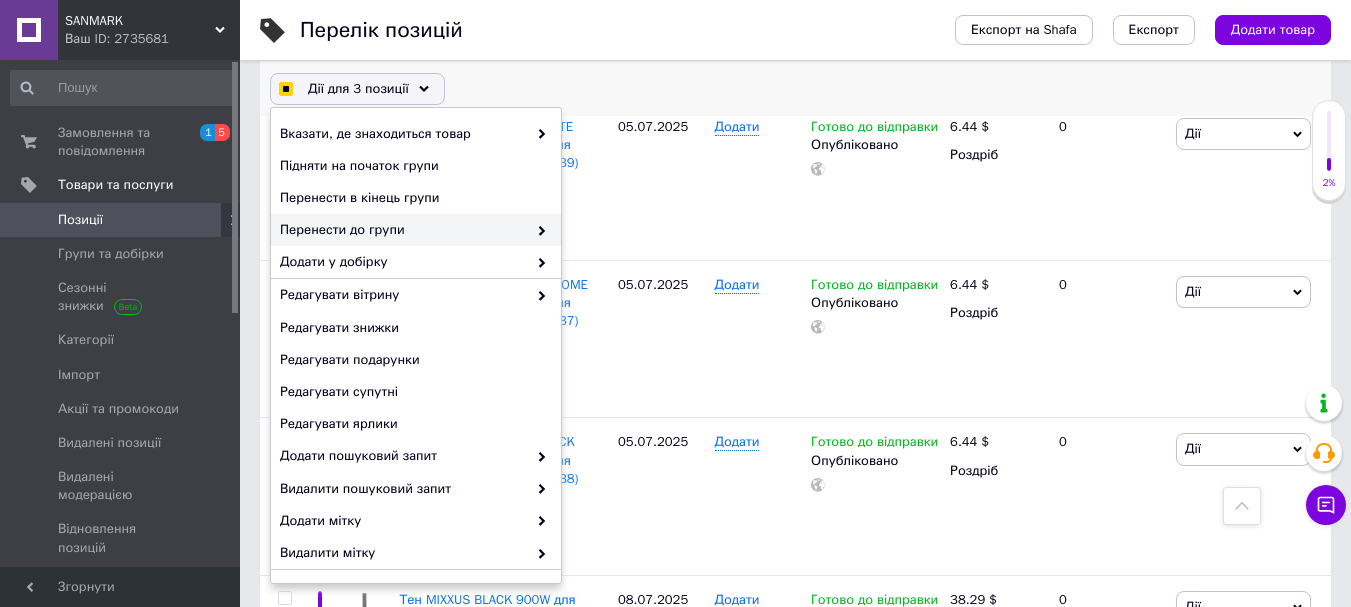 checkbox on "true" 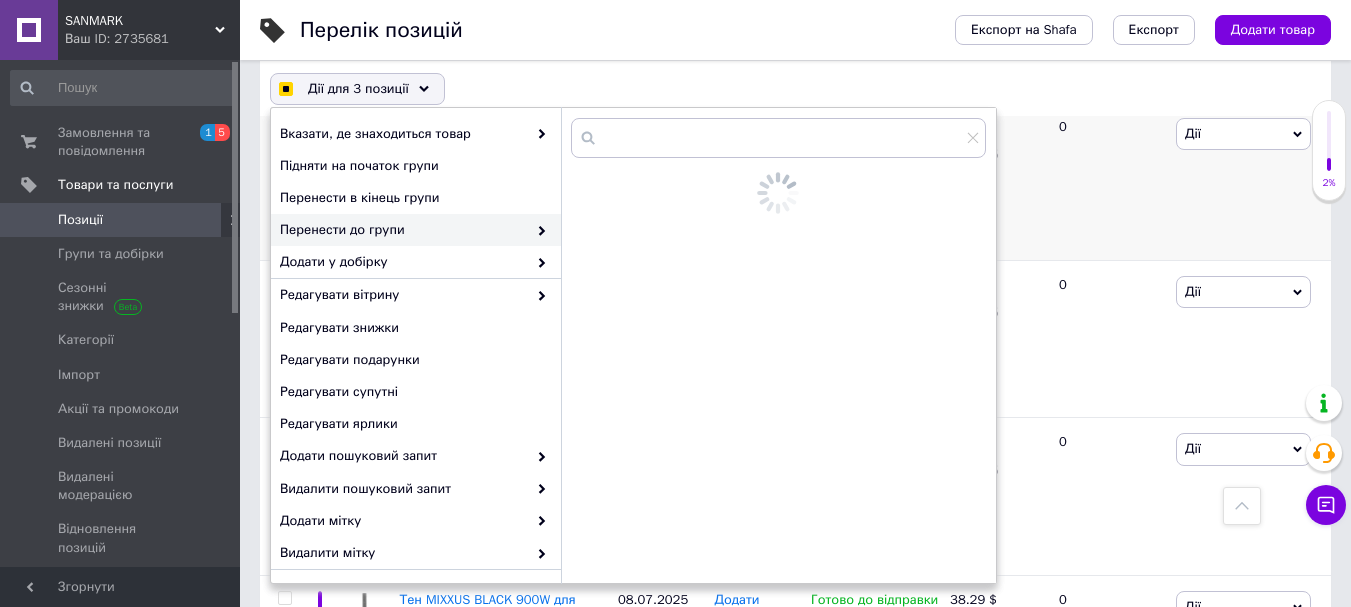 checkbox on "true" 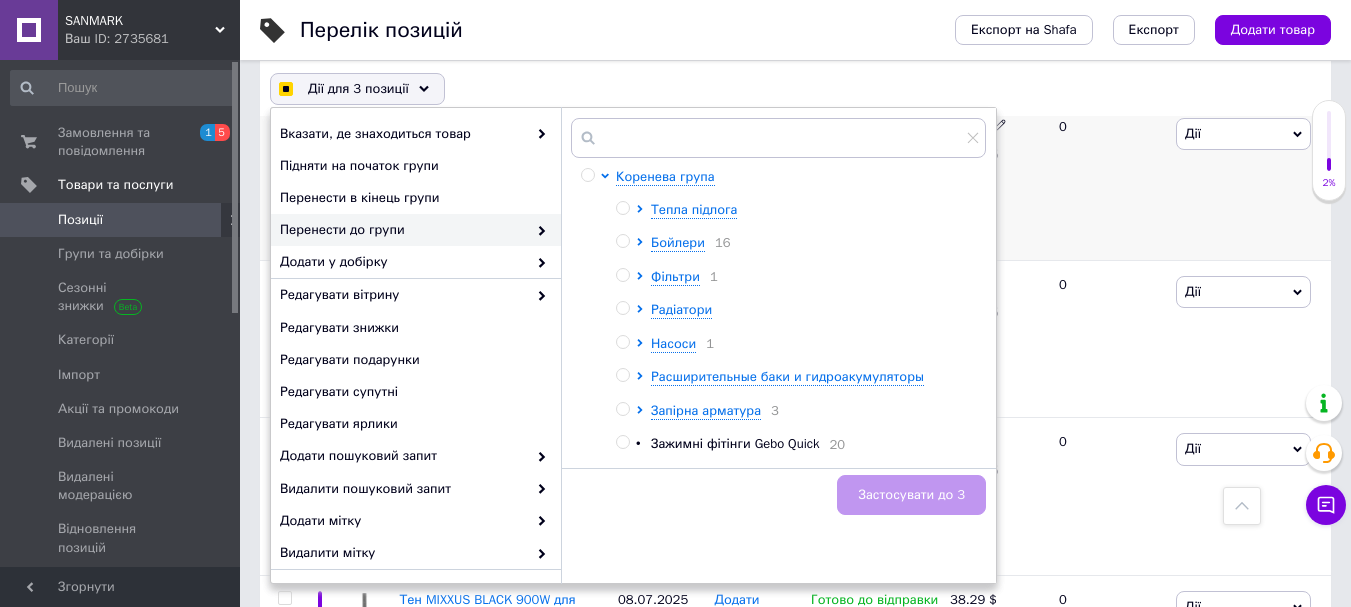 checkbox on "true" 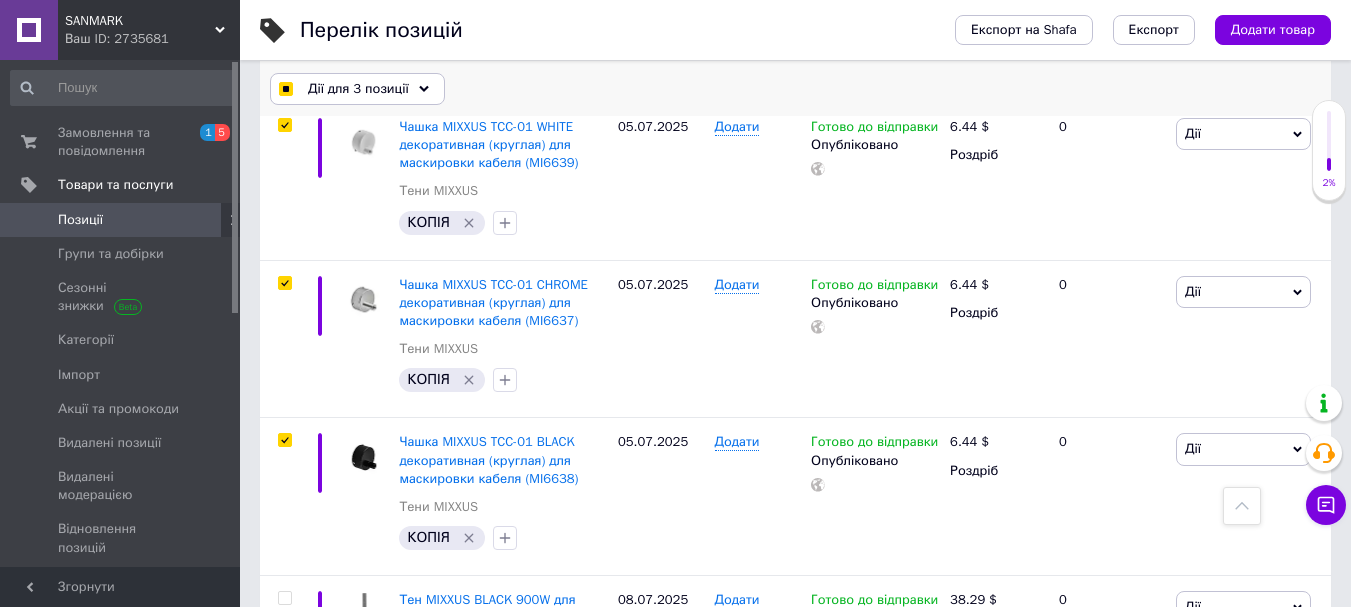 click on "Дії для 3 позиції" at bounding box center [358, 89] 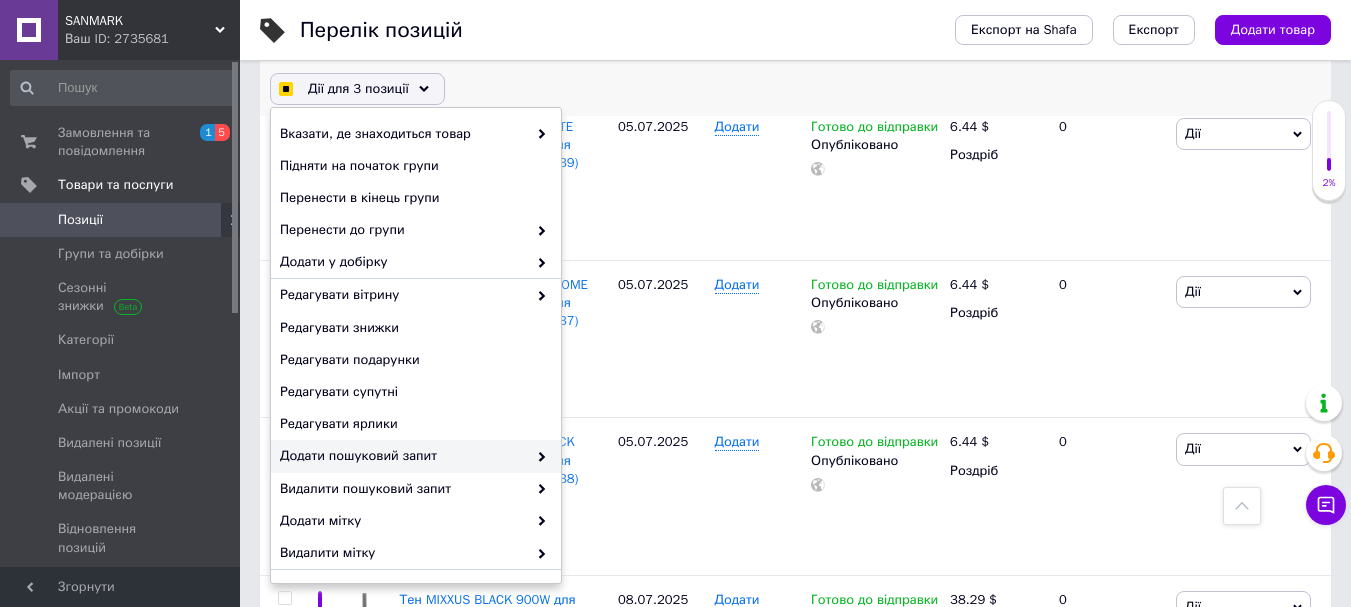 checkbox on "true" 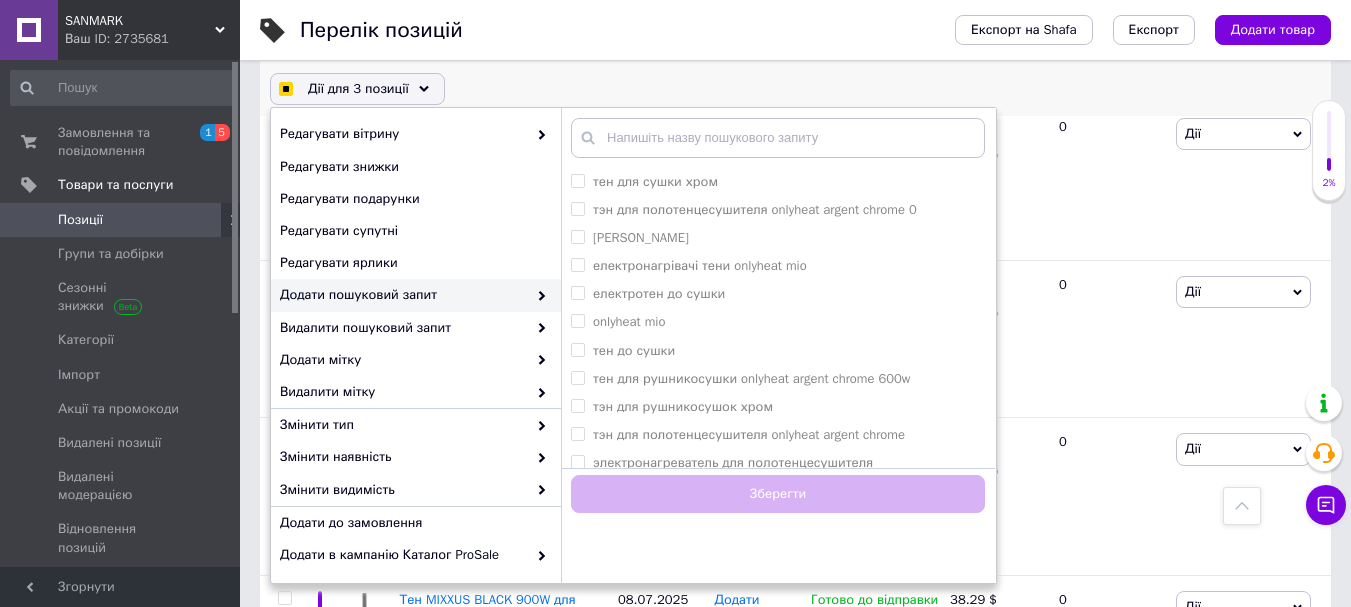 checkbox on "true" 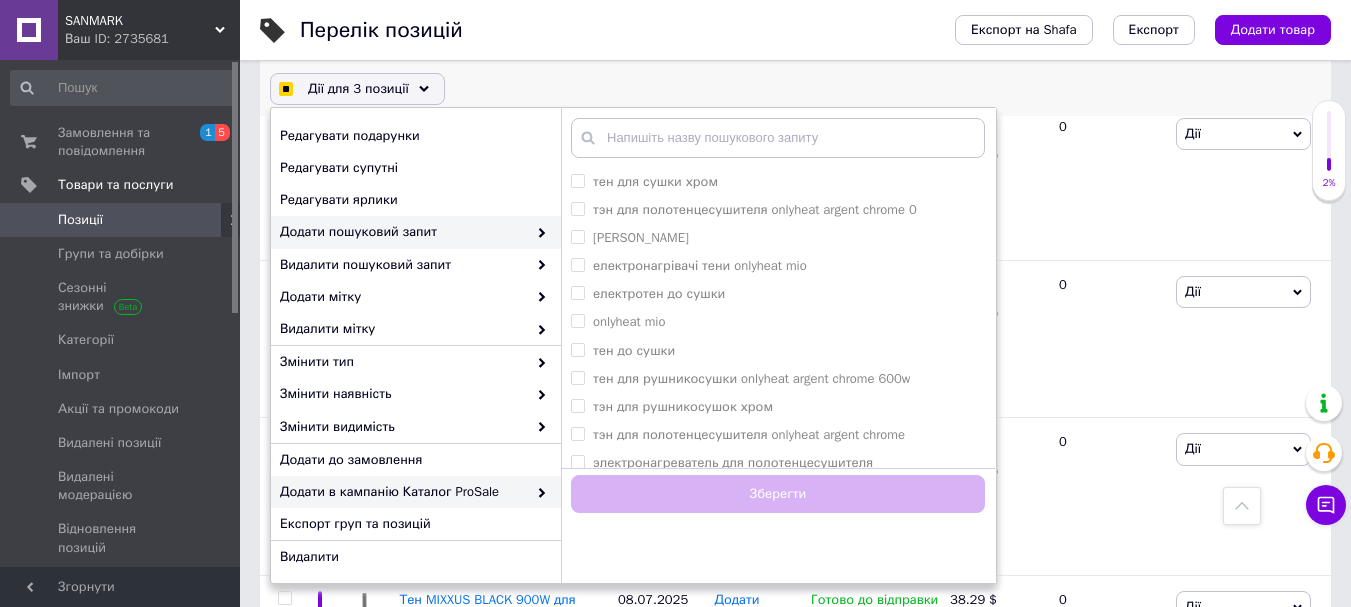 checkbox on "true" 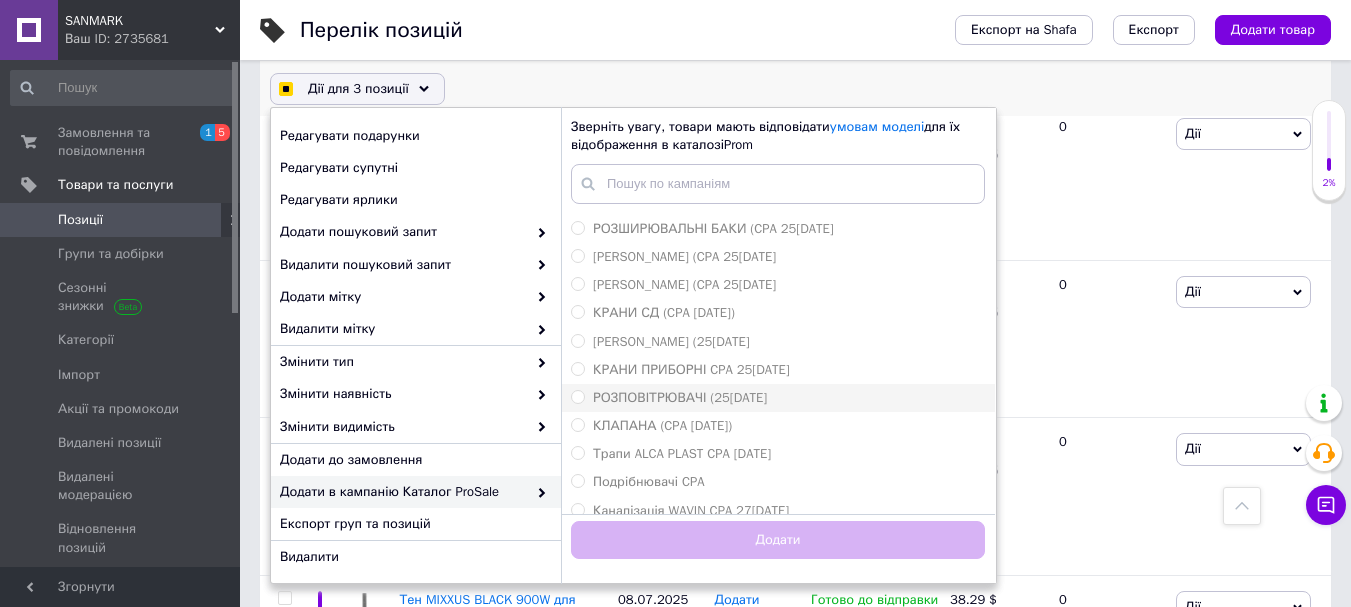 scroll, scrollTop: 400, scrollLeft: 0, axis: vertical 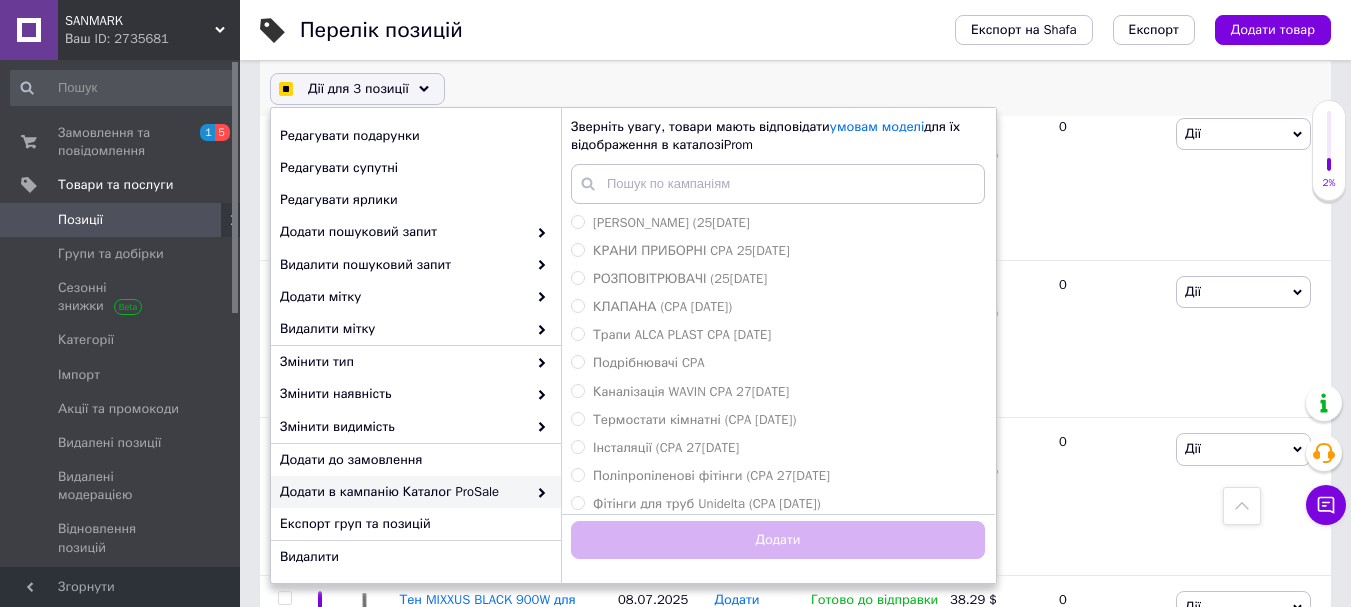 checkbox on "true" 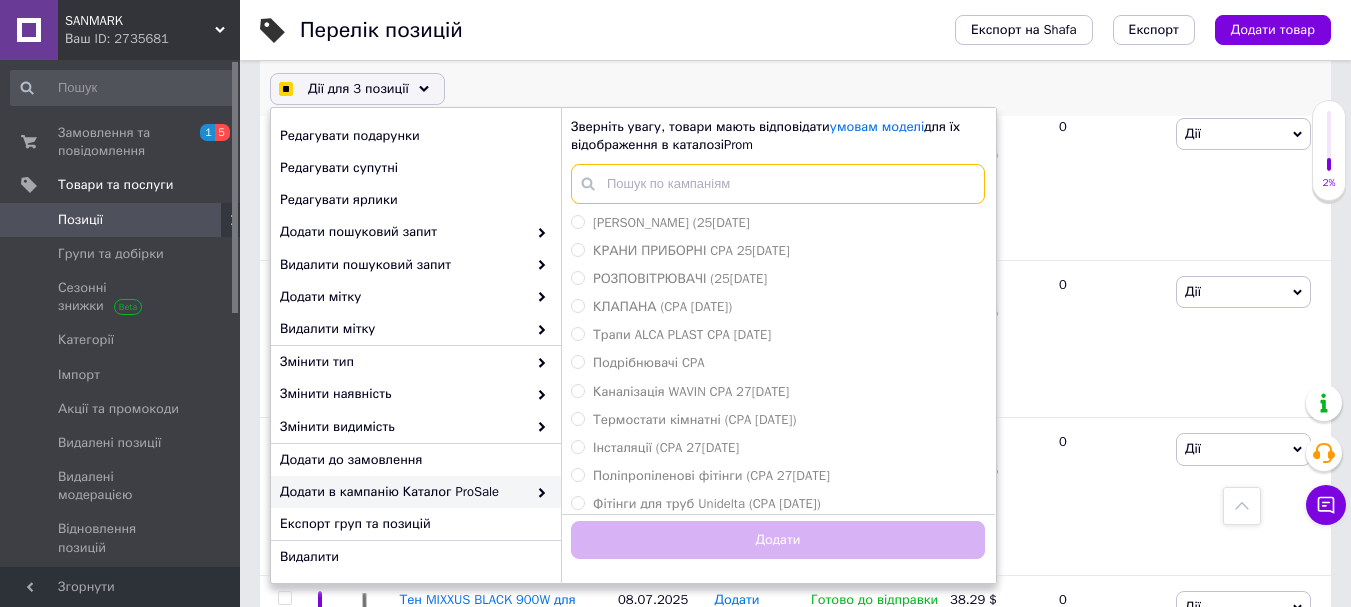 click at bounding box center (778, 184) 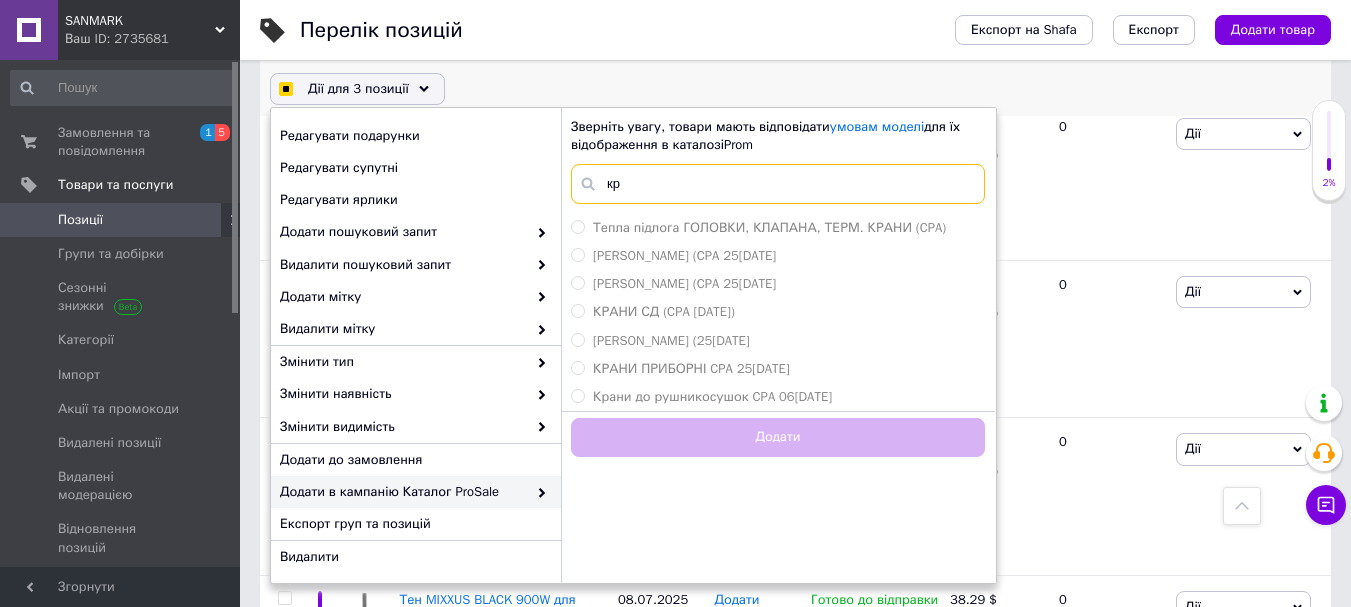 scroll, scrollTop: 0, scrollLeft: 0, axis: both 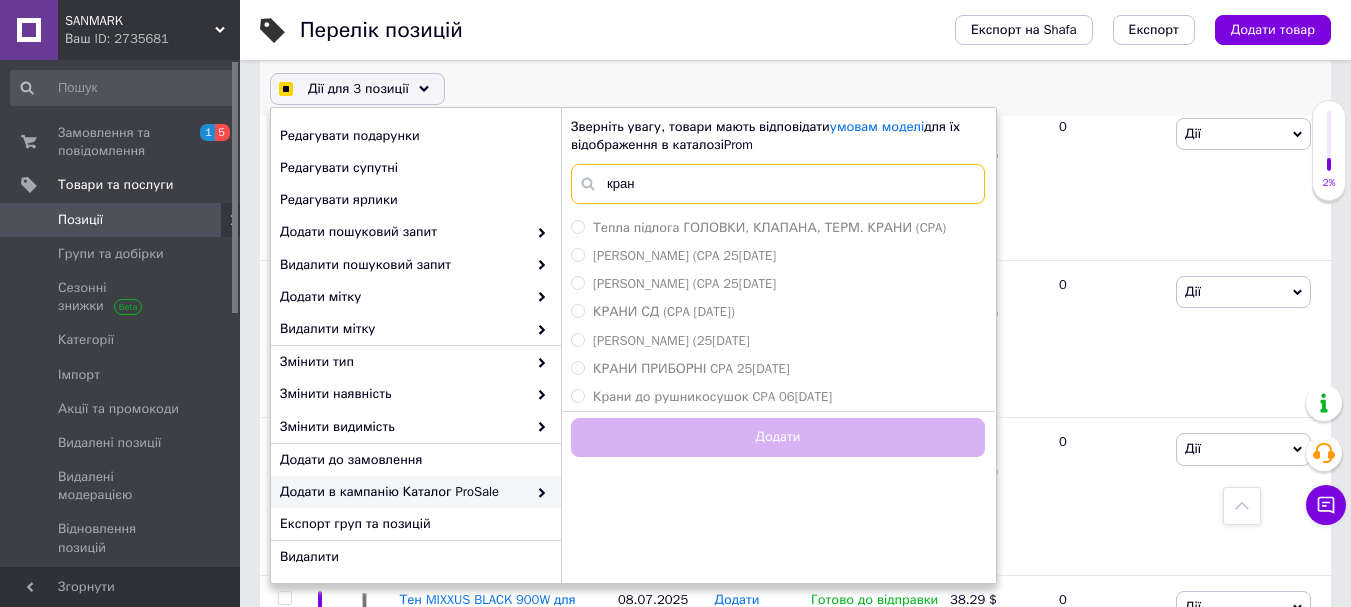 type on "крани" 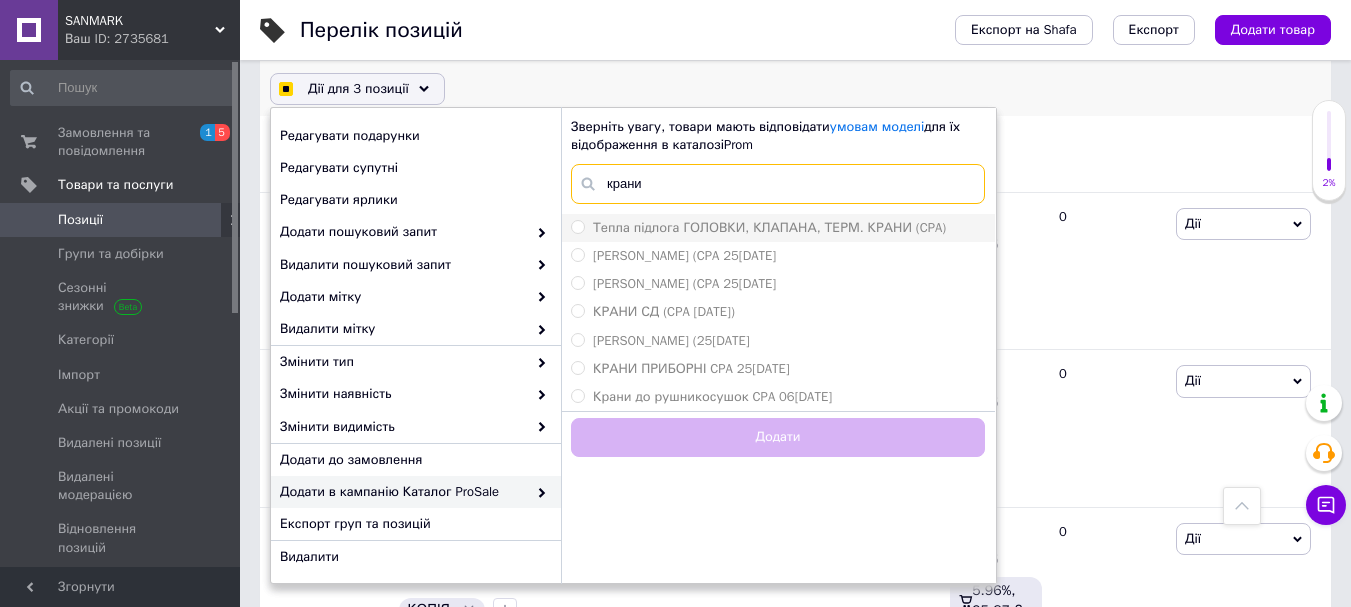 scroll, scrollTop: 2135, scrollLeft: 0, axis: vertical 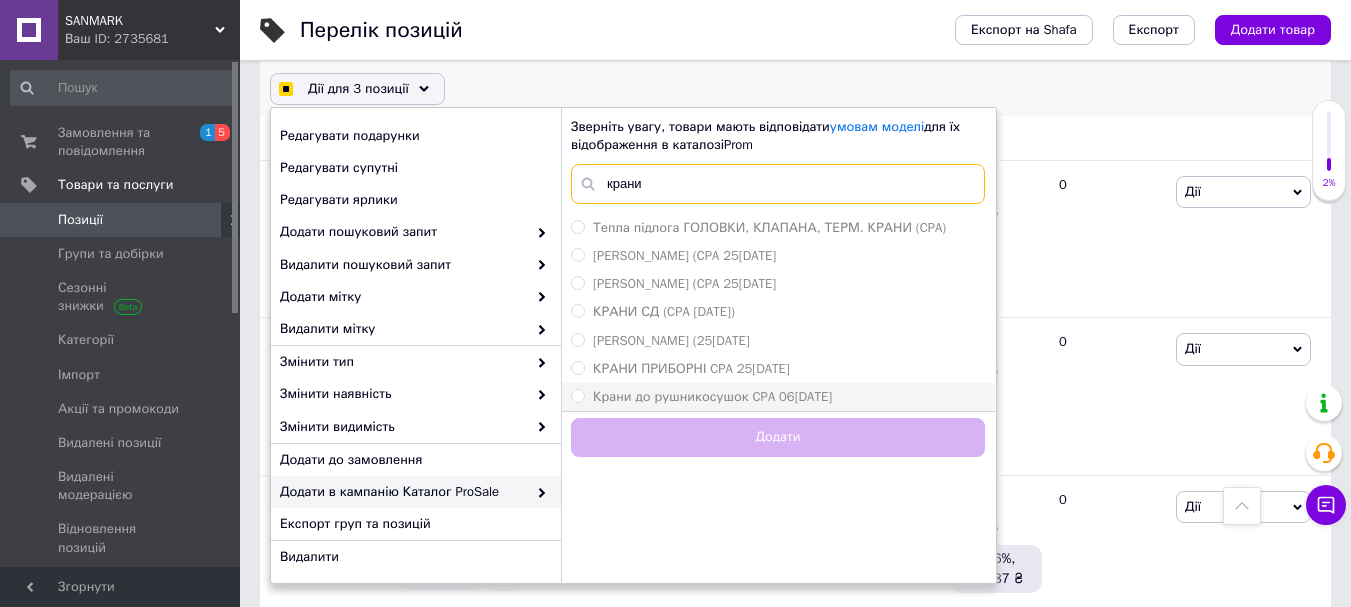 checkbox on "true" 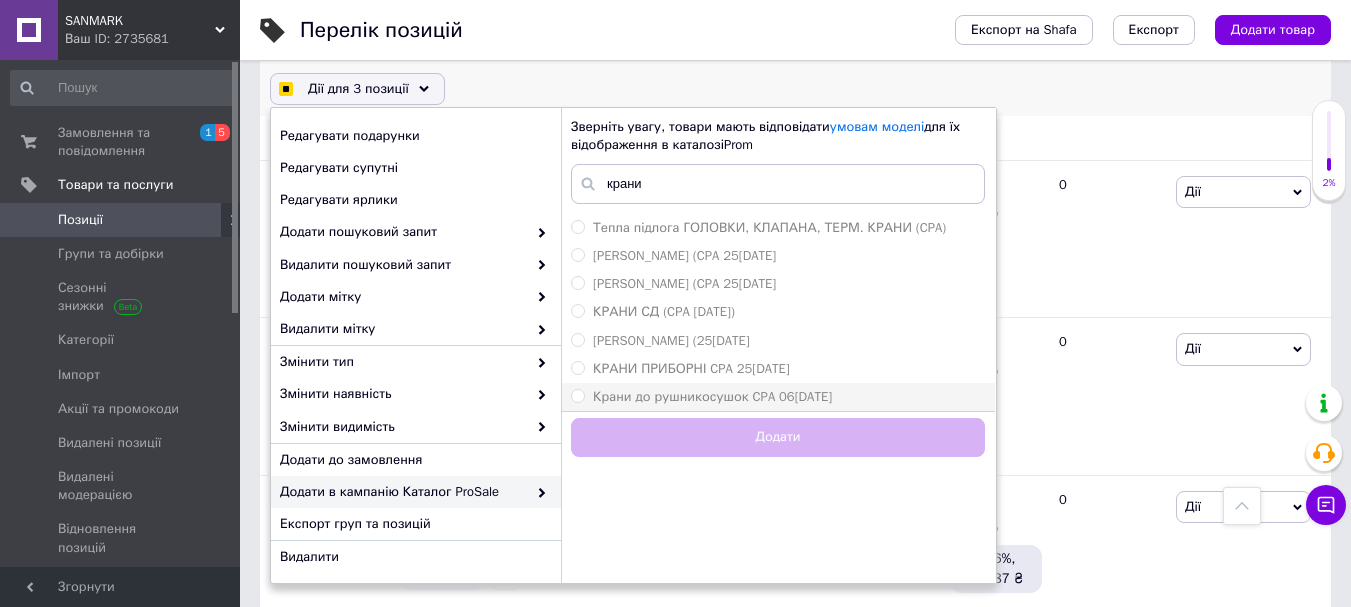 checkbox on "true" 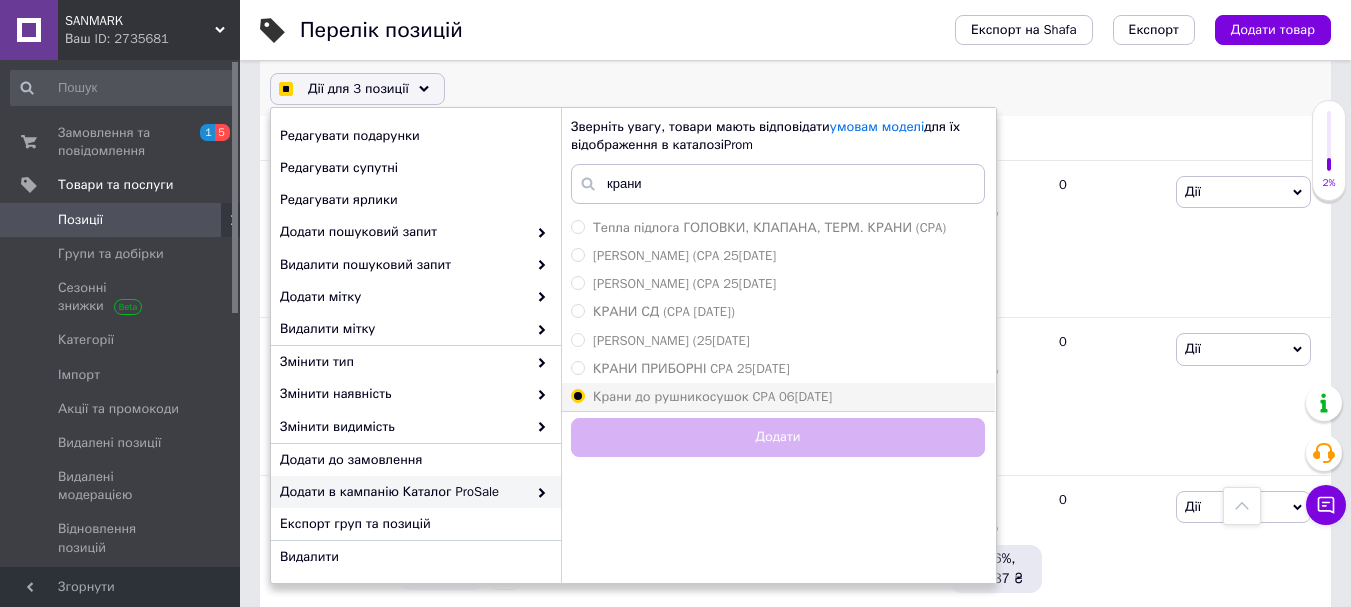 click on "Крани до рушникосушок CPA 06.05.2023 1" at bounding box center [577, 395] 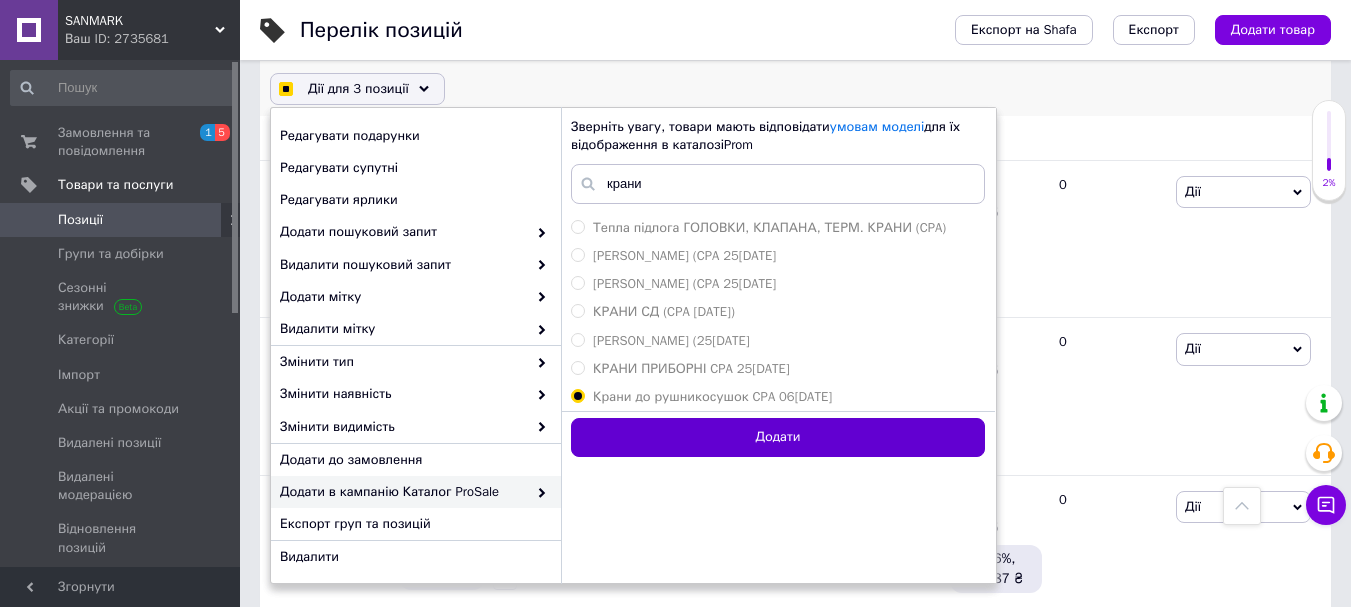 click on "Додати" at bounding box center [778, 437] 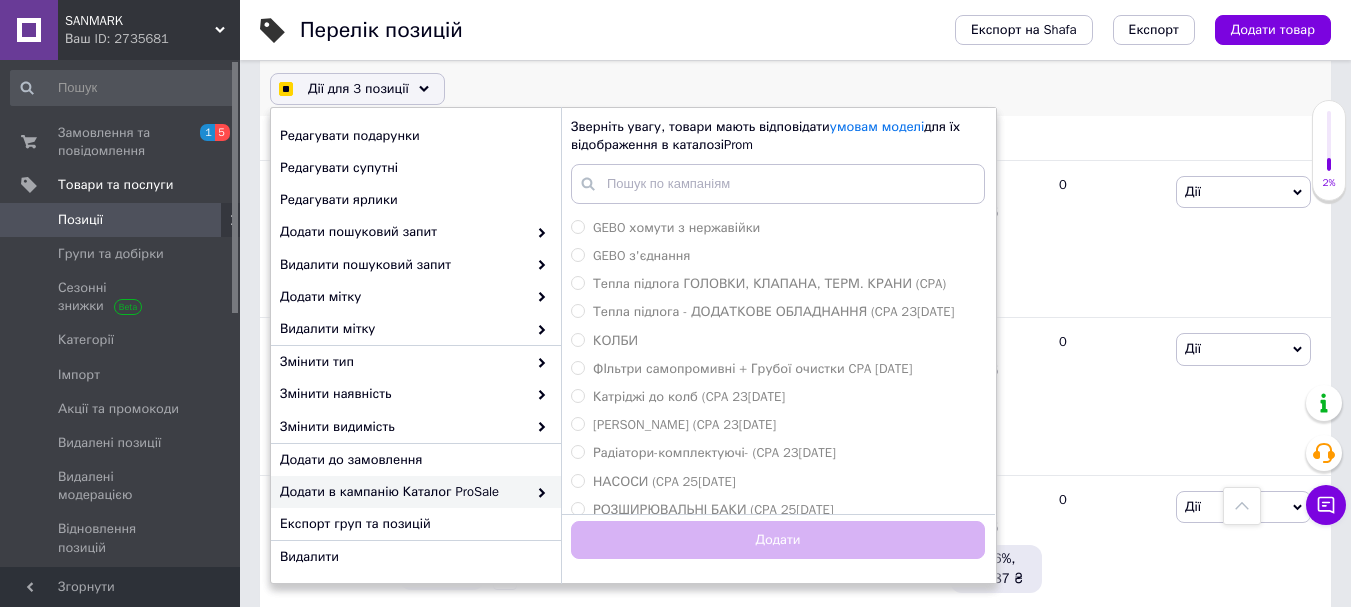 checkbox on "true" 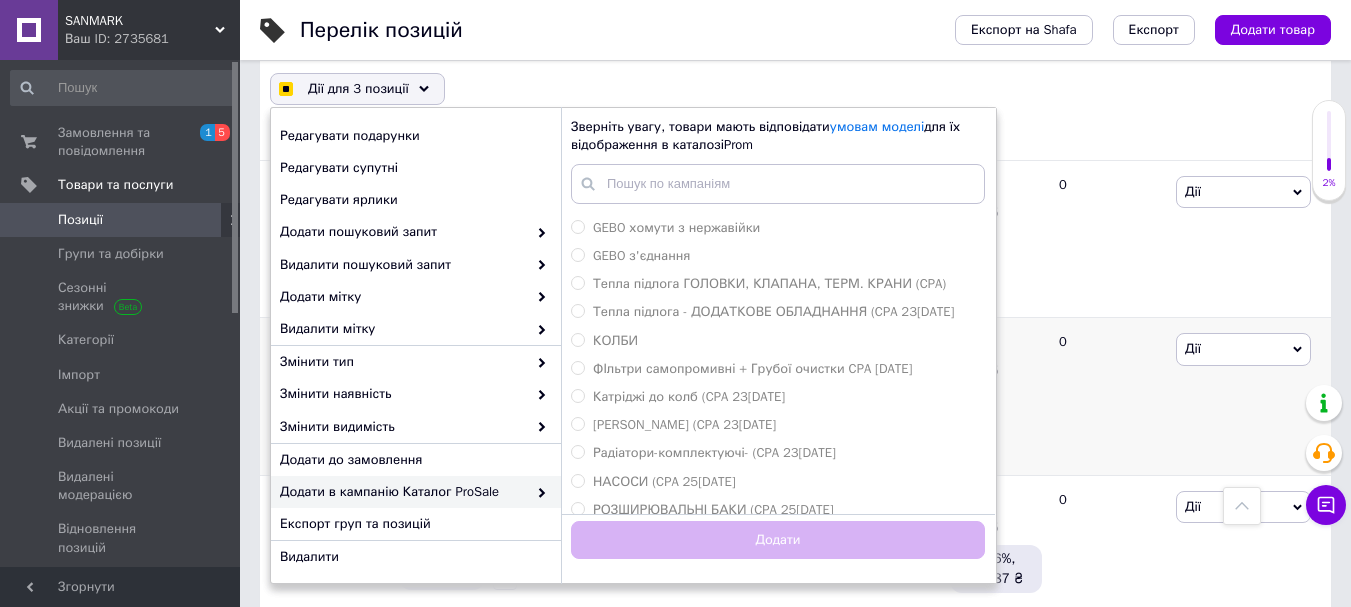 checkbox on "false" 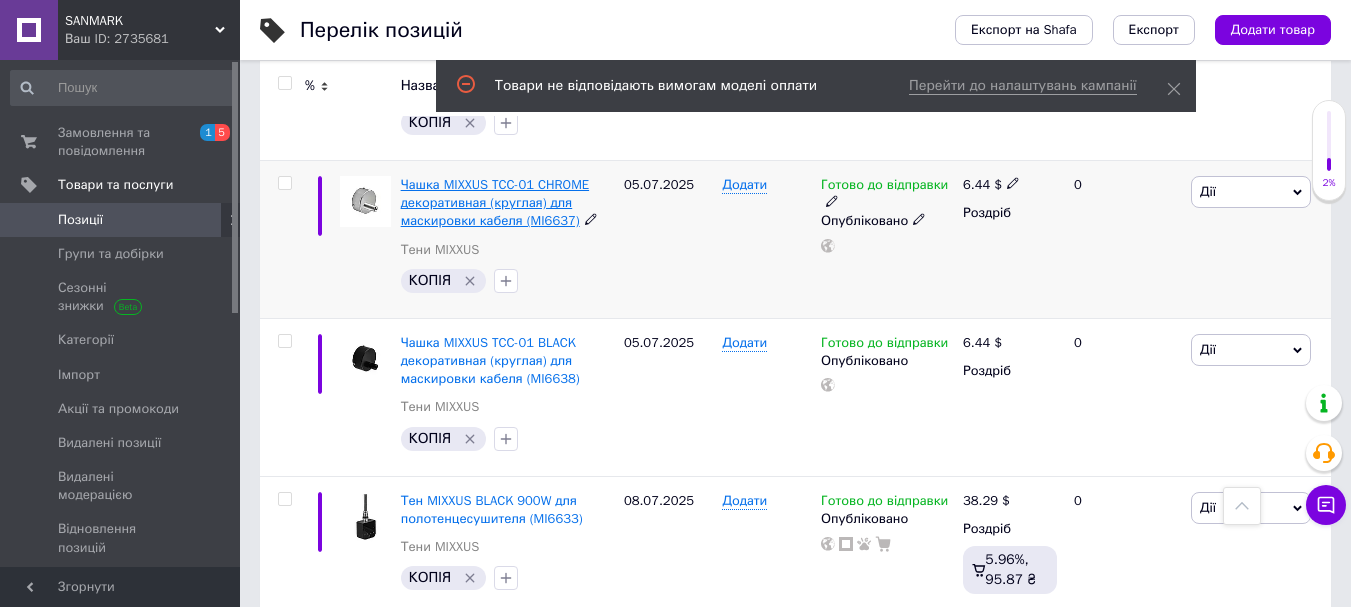 click on "Чашка MIXXUS TCC-01 CHROME декоративная (круглая) для маскировки кабеля  (MI6637)" at bounding box center (495, 202) 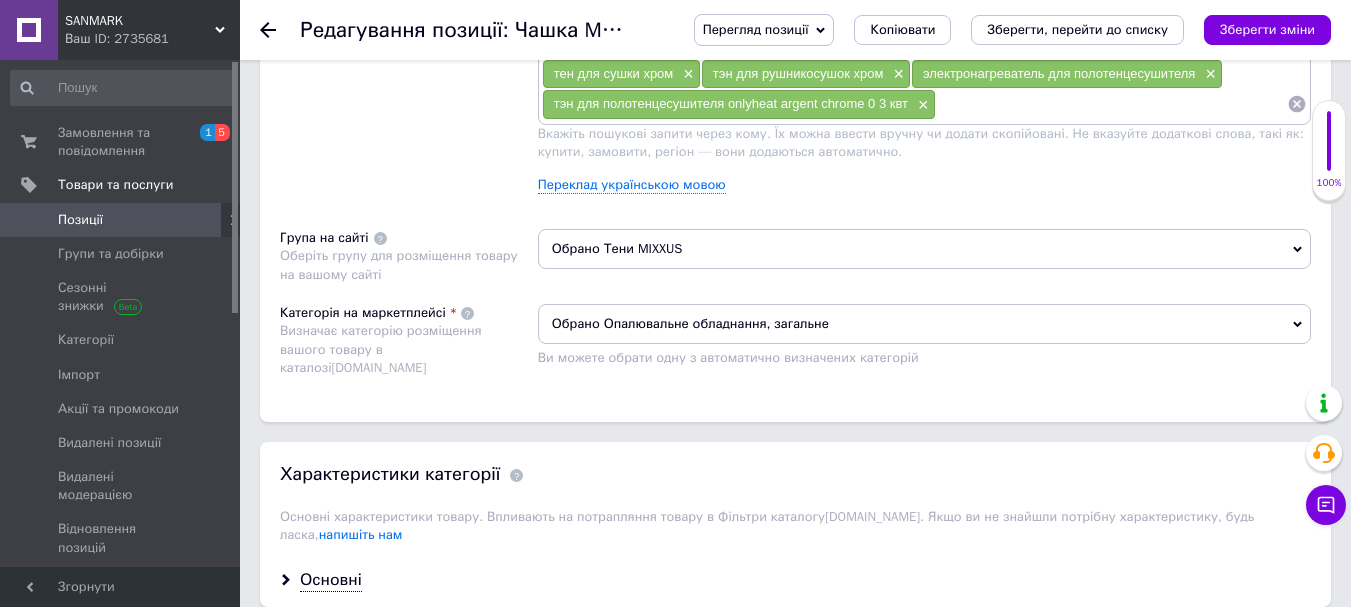 scroll, scrollTop: 1275, scrollLeft: 0, axis: vertical 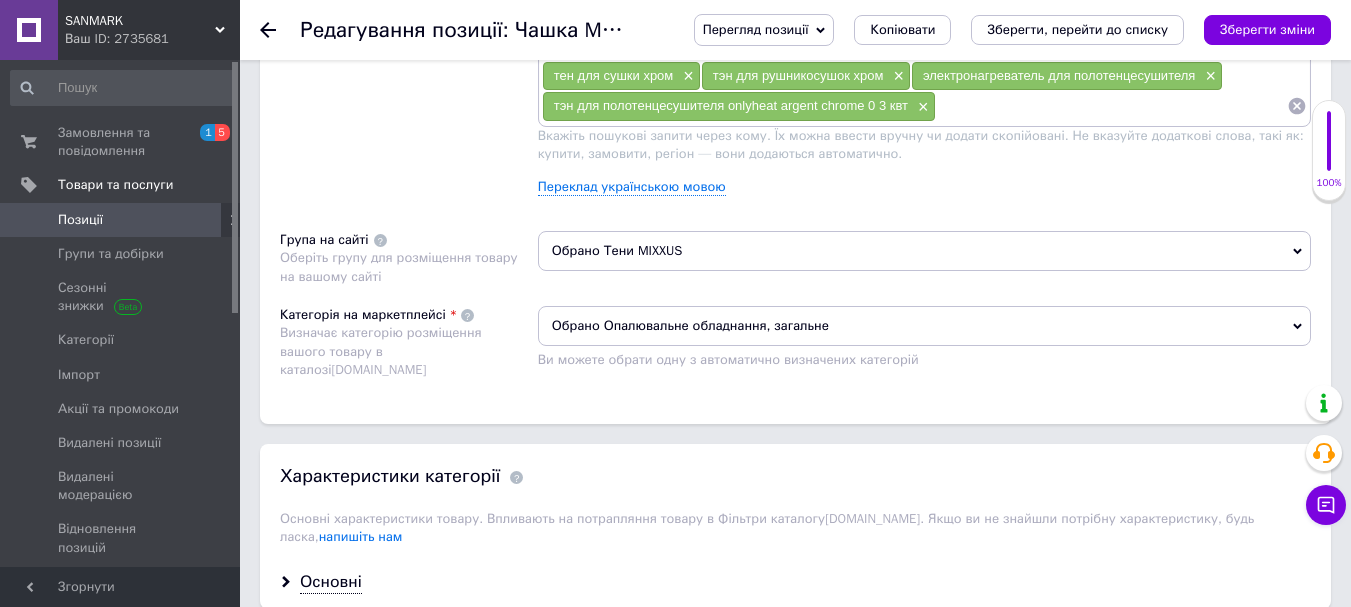 click on "Обрано Опалювальне обладнання, загальне" at bounding box center (924, 326) 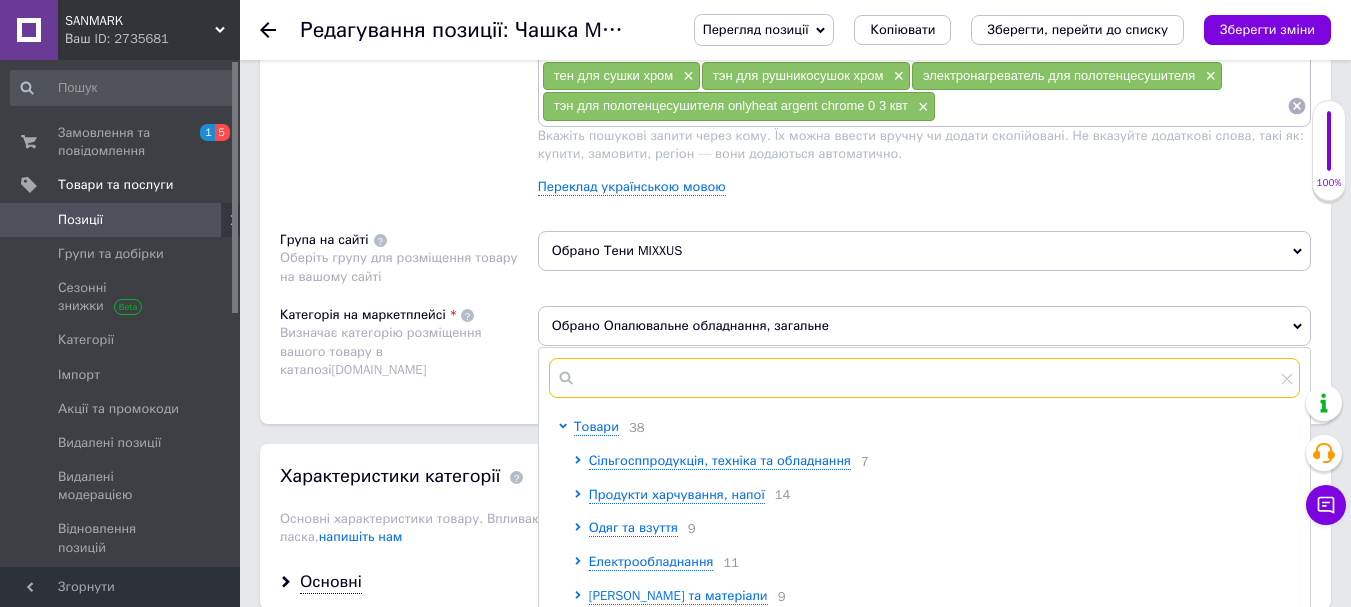 click at bounding box center (924, 378) 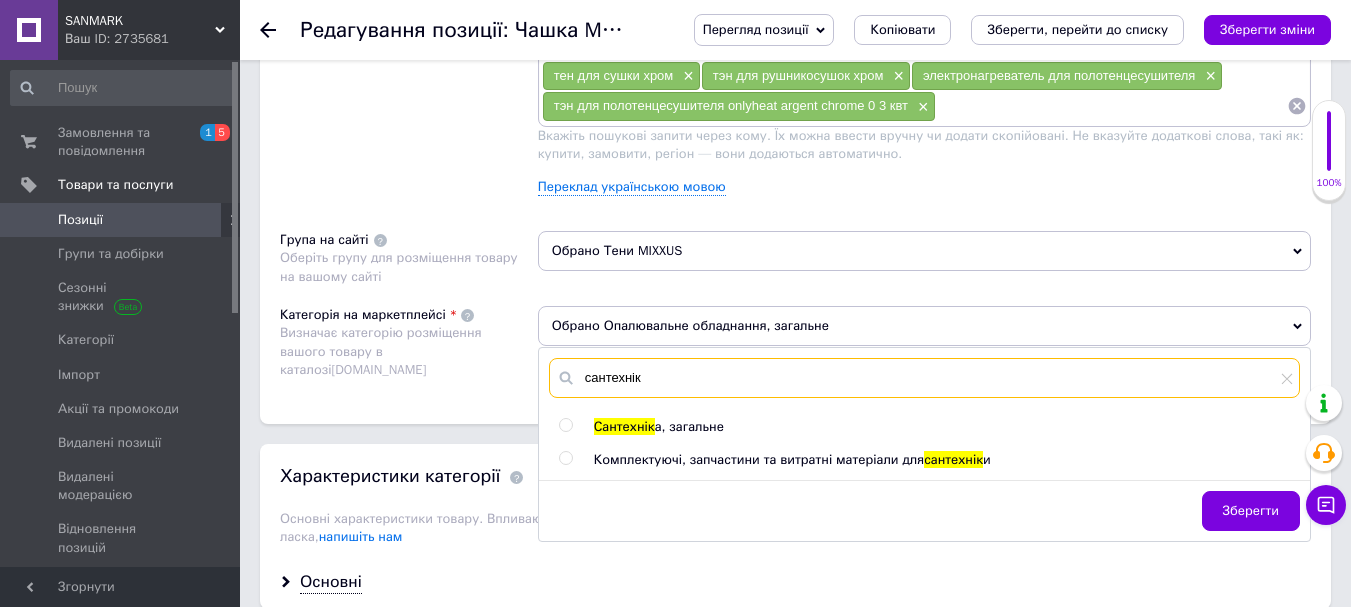 type on "сантехнік" 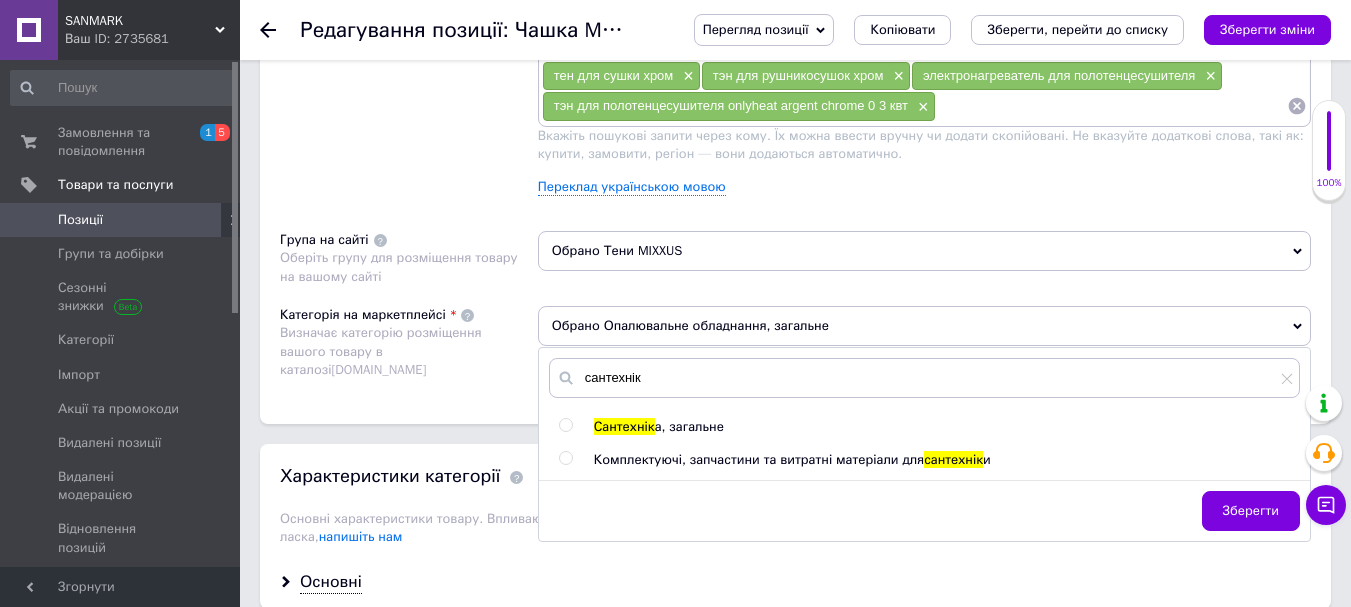click on "сантехнік Сантехнік а, загальне Комплектуючі, запчастини та витратні матеріали для  сантехнік и Зберегти" at bounding box center [924, 444] 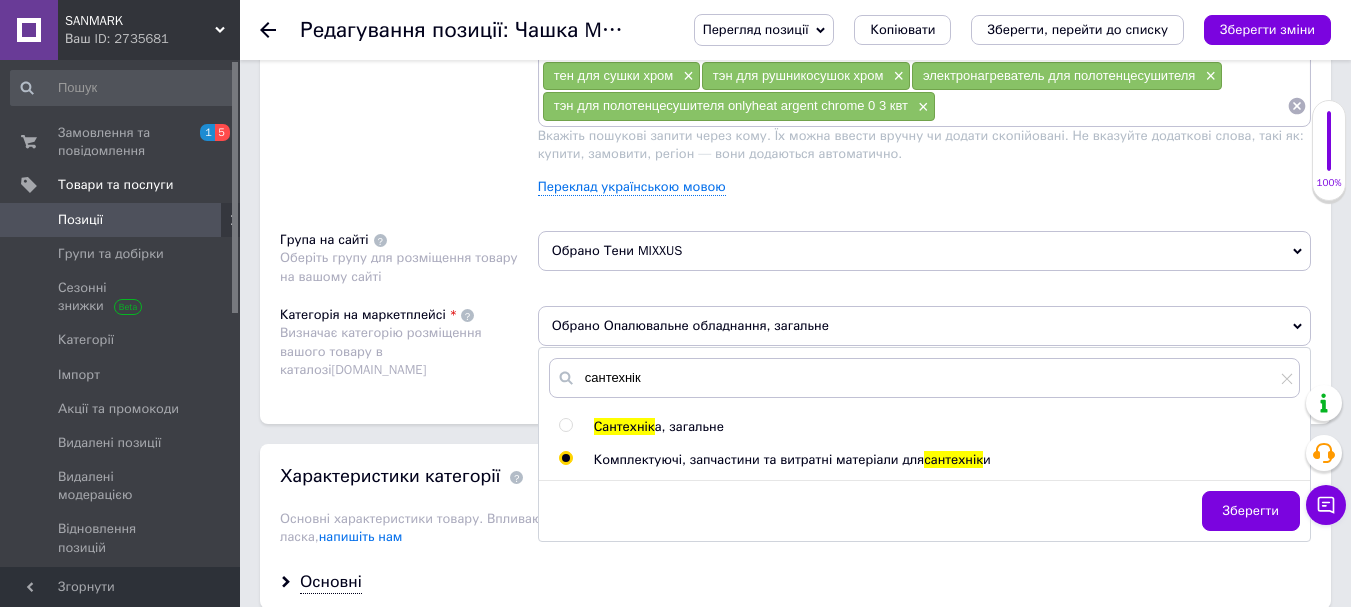 radio on "true" 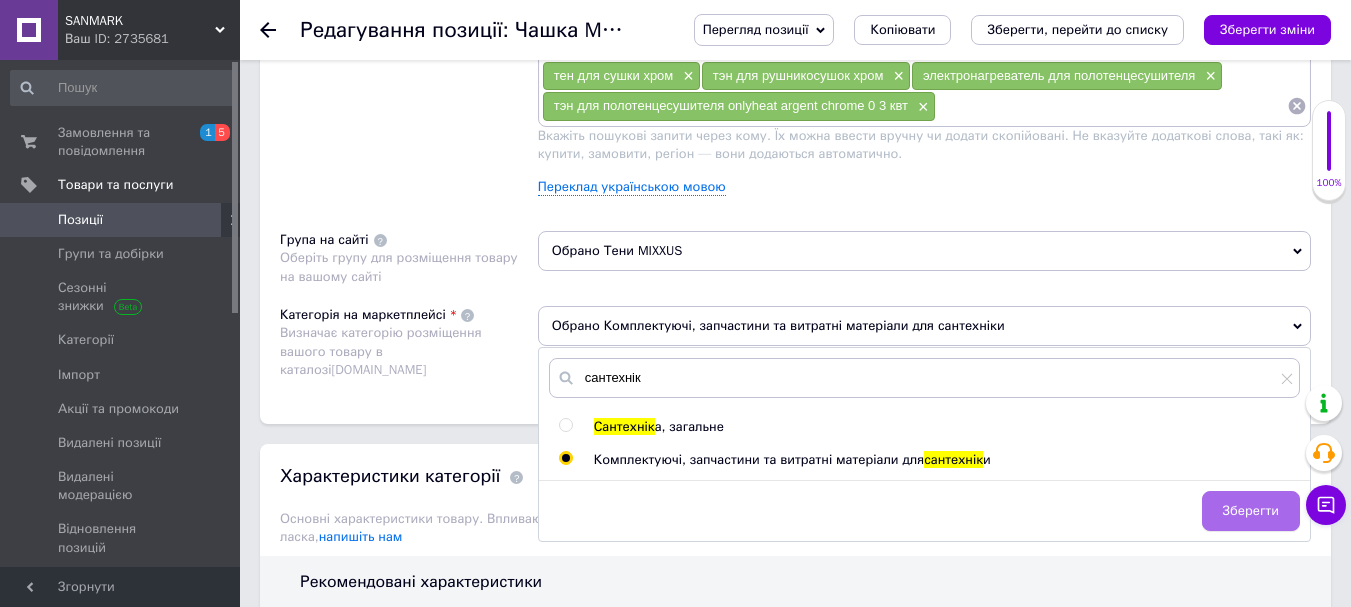 click on "Зберегти" at bounding box center (1251, 511) 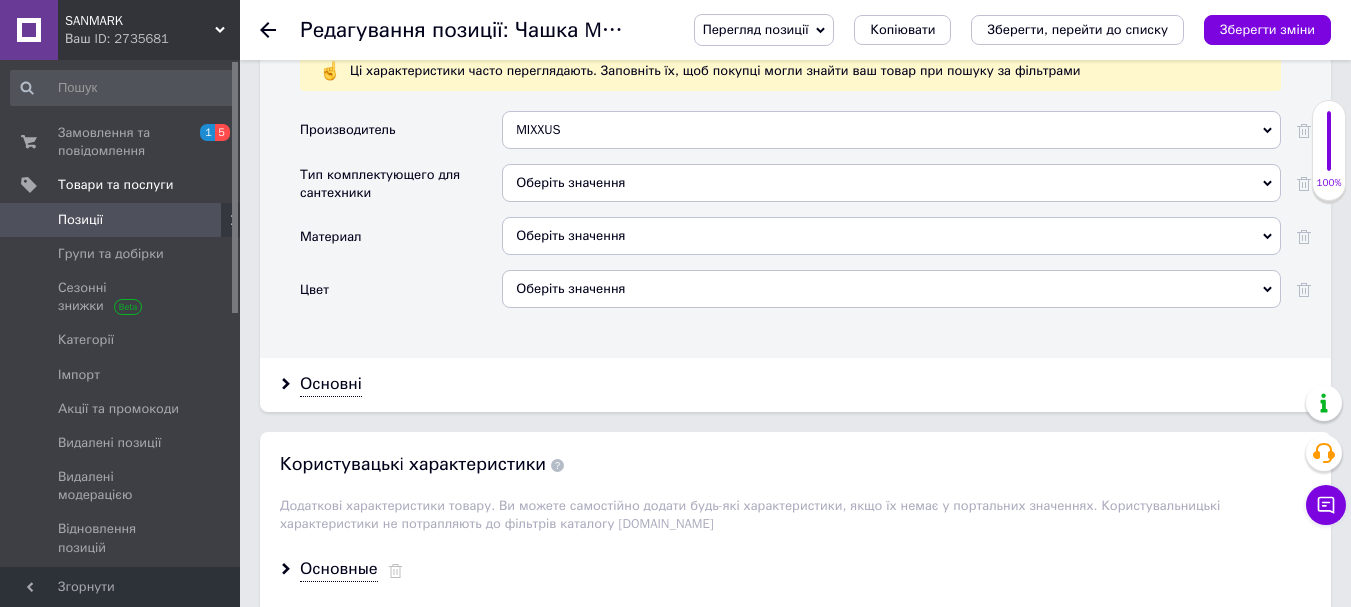 scroll, scrollTop: 1875, scrollLeft: 0, axis: vertical 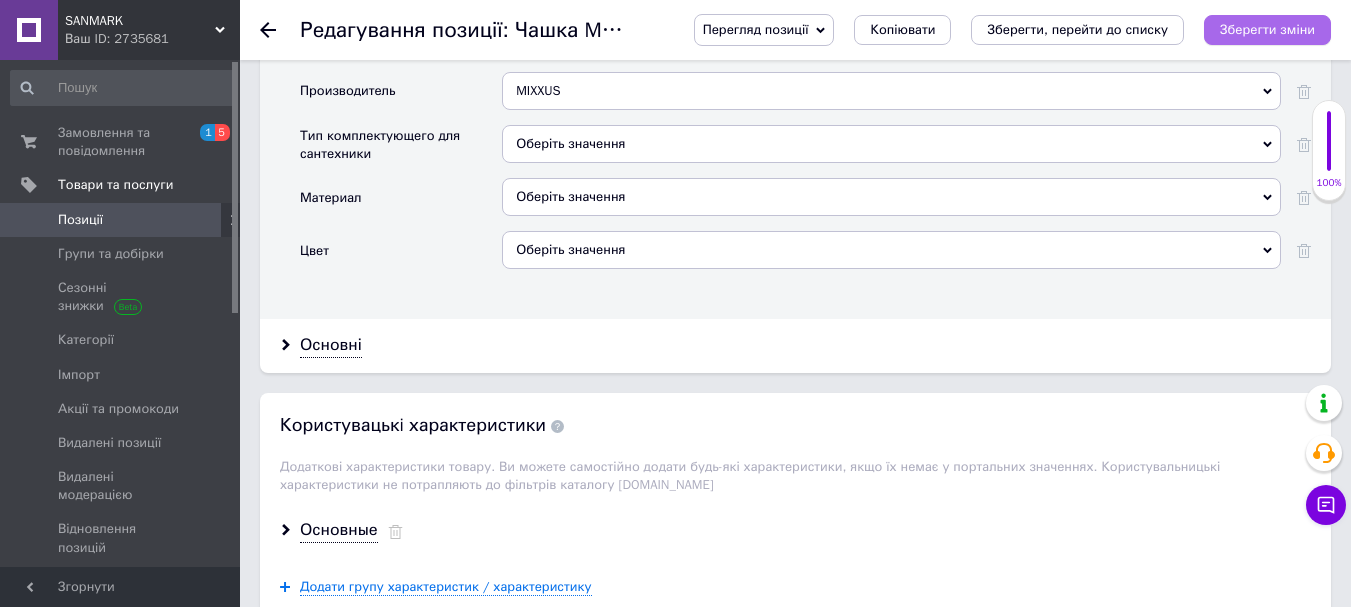 click on "Зберегти зміни" at bounding box center [1267, 30] 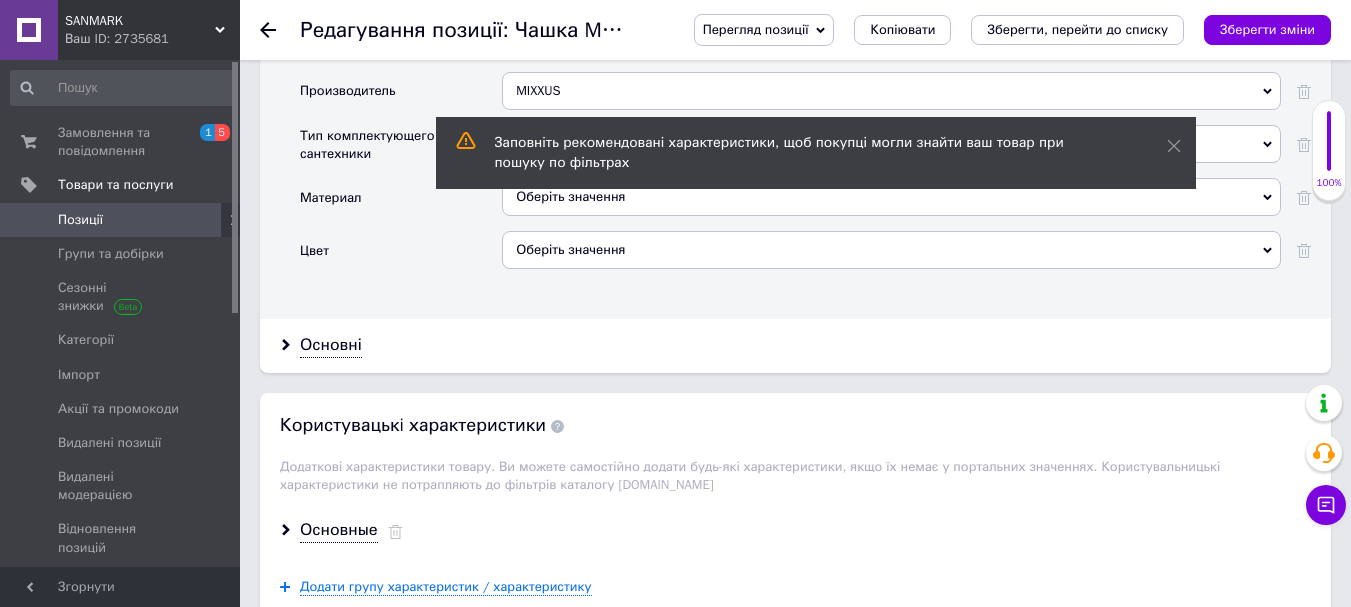 click on "Позиції" at bounding box center [121, 220] 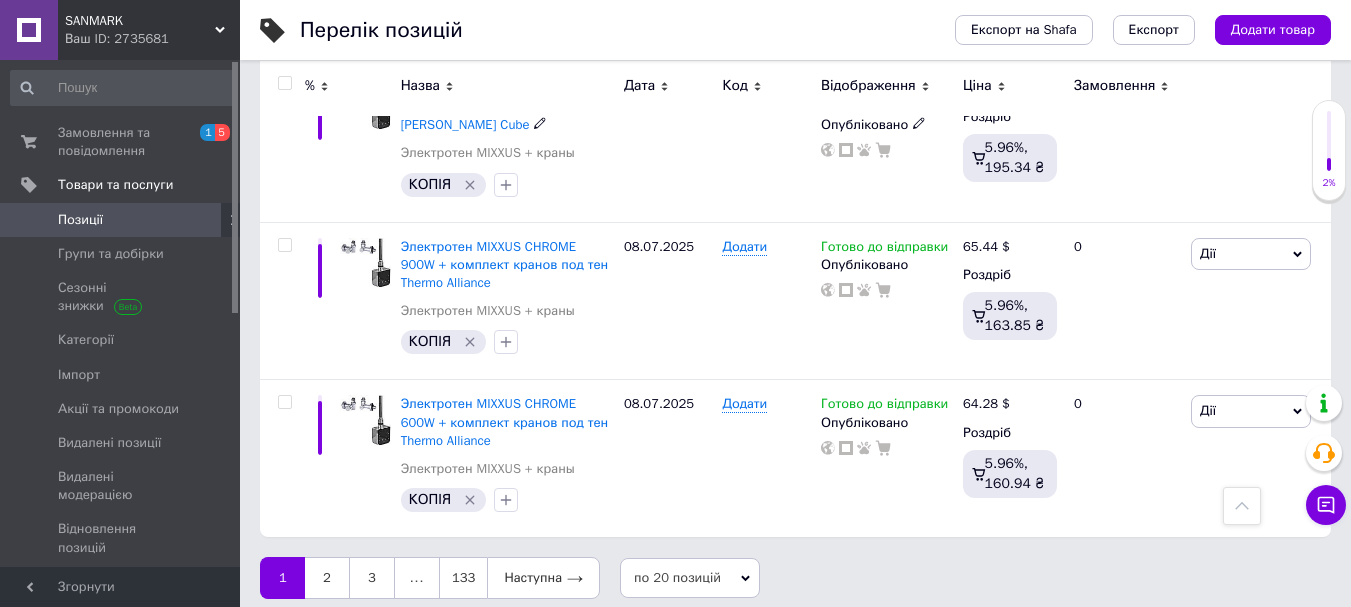 scroll, scrollTop: 3033, scrollLeft: 0, axis: vertical 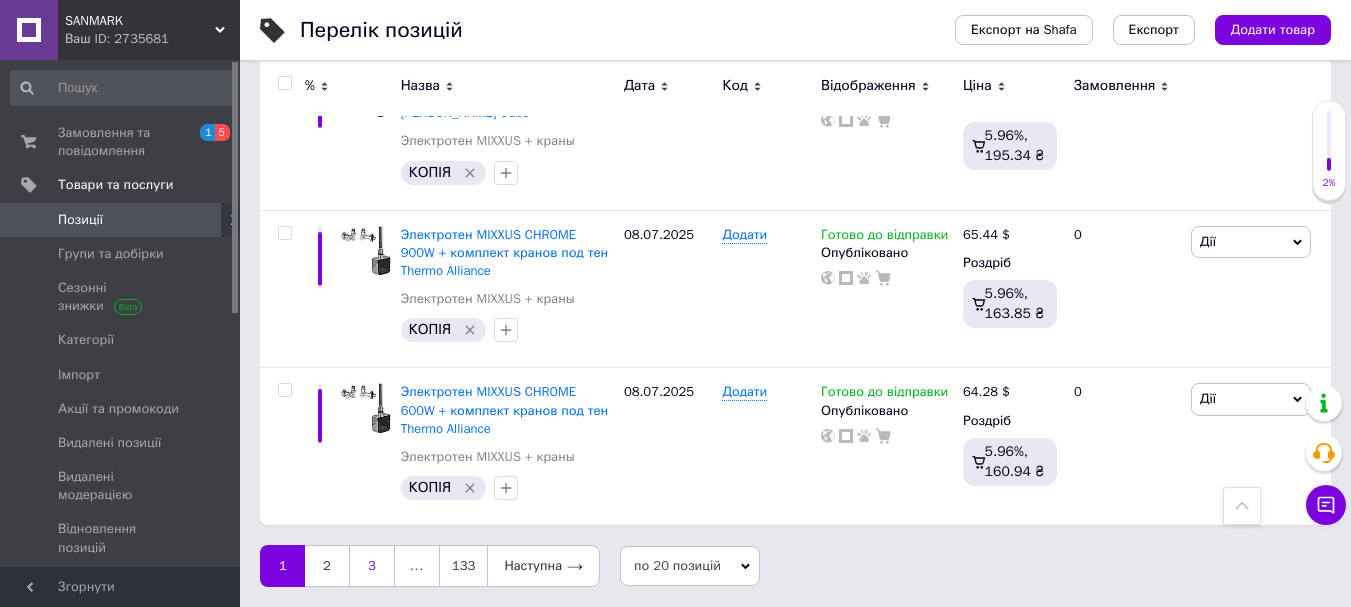 click on "3" at bounding box center [372, 566] 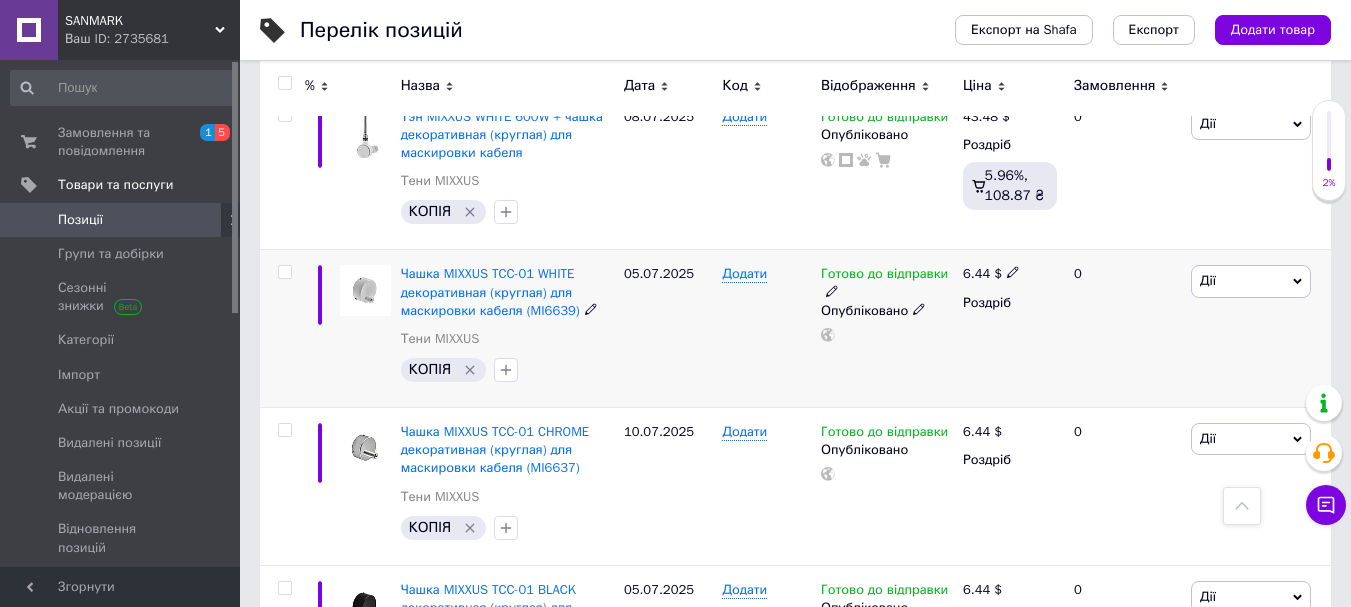 scroll, scrollTop: 1935, scrollLeft: 0, axis: vertical 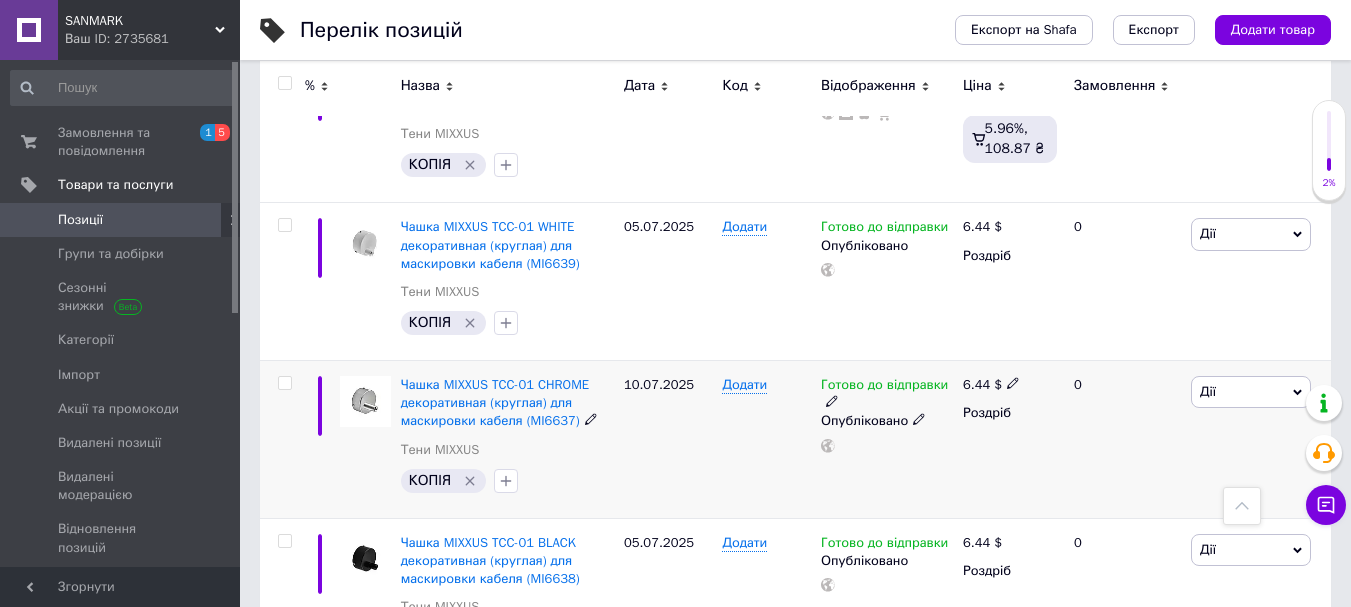 click on "Дії" at bounding box center [1251, 392] 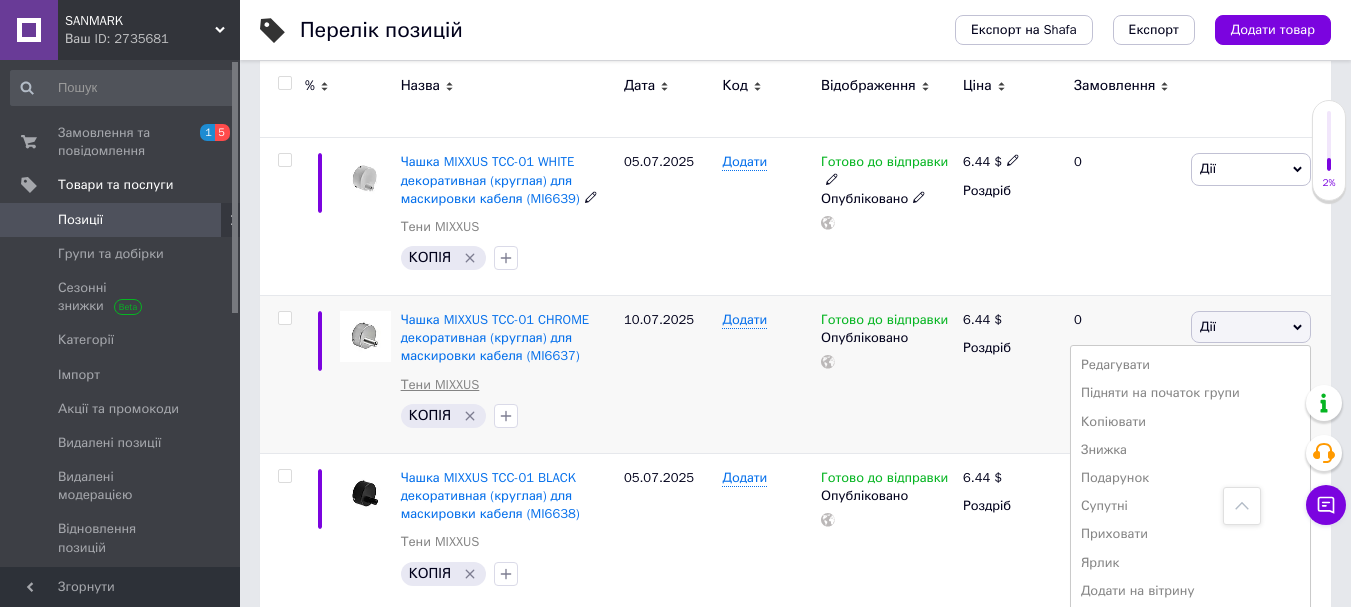 scroll, scrollTop: 2035, scrollLeft: 0, axis: vertical 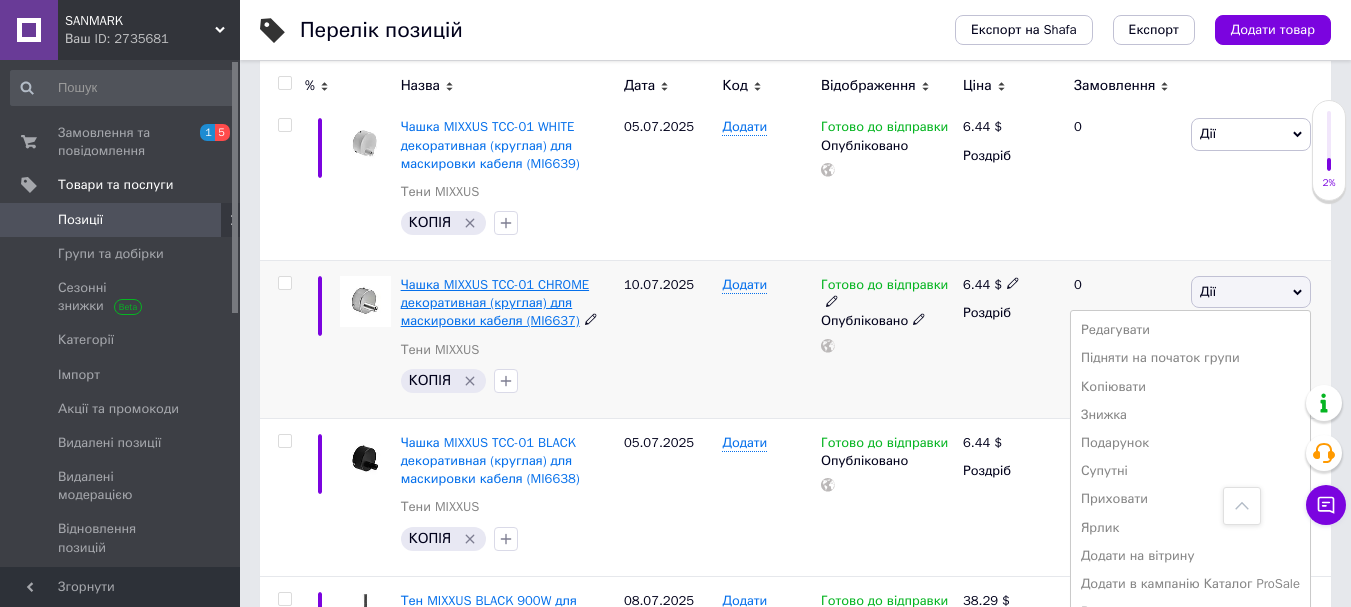 click on "Чашка MIXXUS TCC-01 CHROME декоративная (круглая) для маскировки кабеля  (MI6637)" at bounding box center [495, 302] 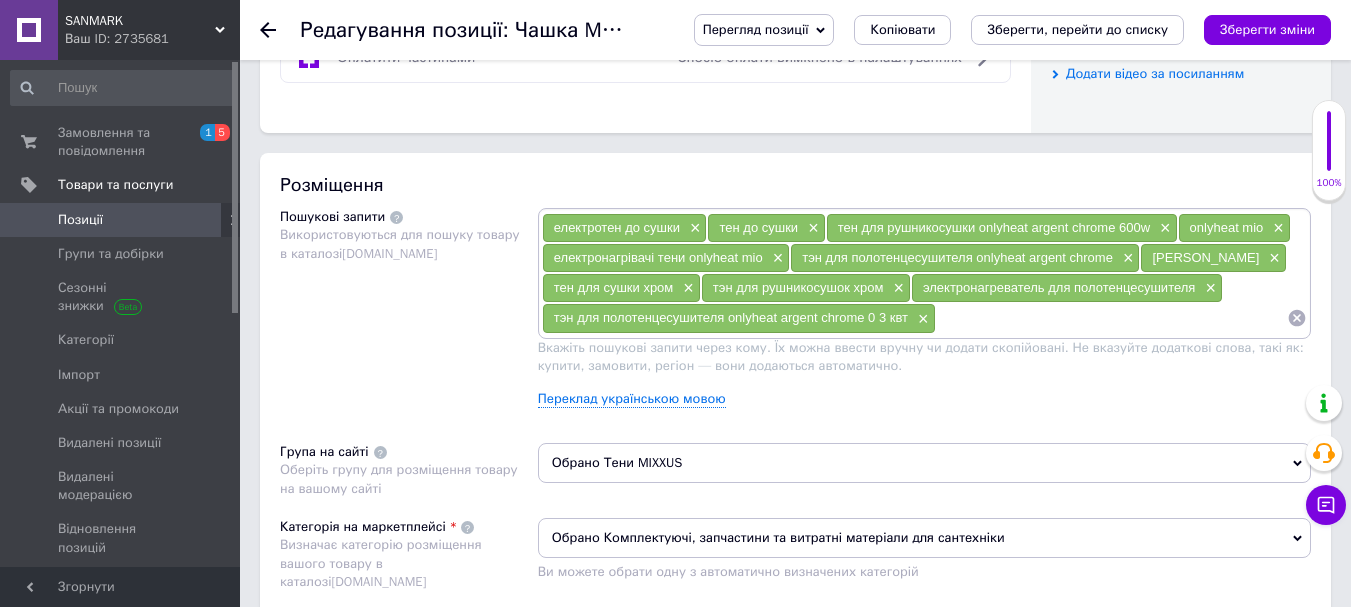 scroll, scrollTop: 1238, scrollLeft: 0, axis: vertical 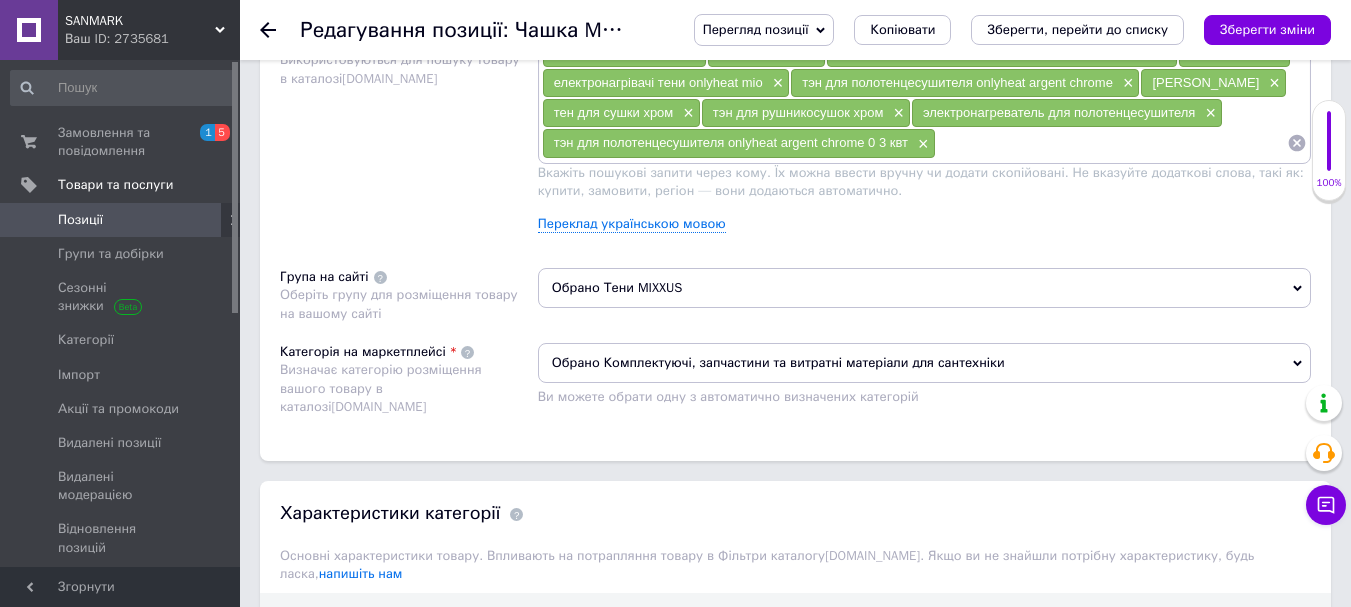 click on "Обрано Комплектуючі, запчастини та витратні матеріали для сантехніки" at bounding box center (924, 363) 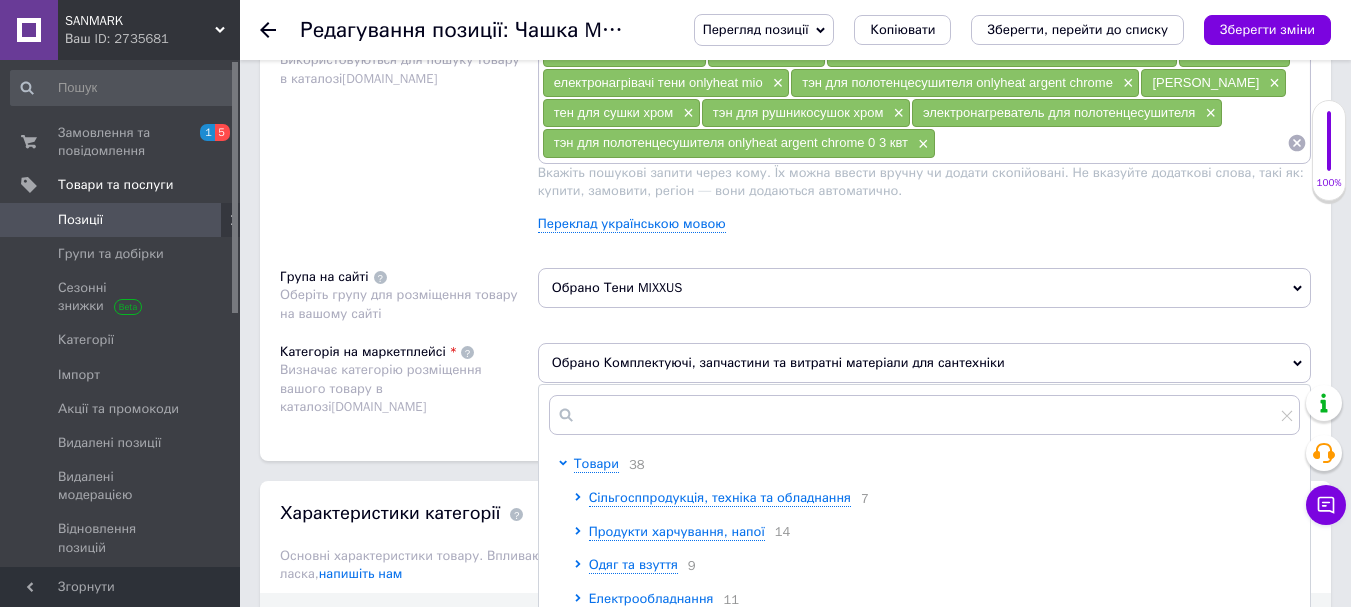 click on "Обрано Тени MIXXUS" at bounding box center (924, 295) 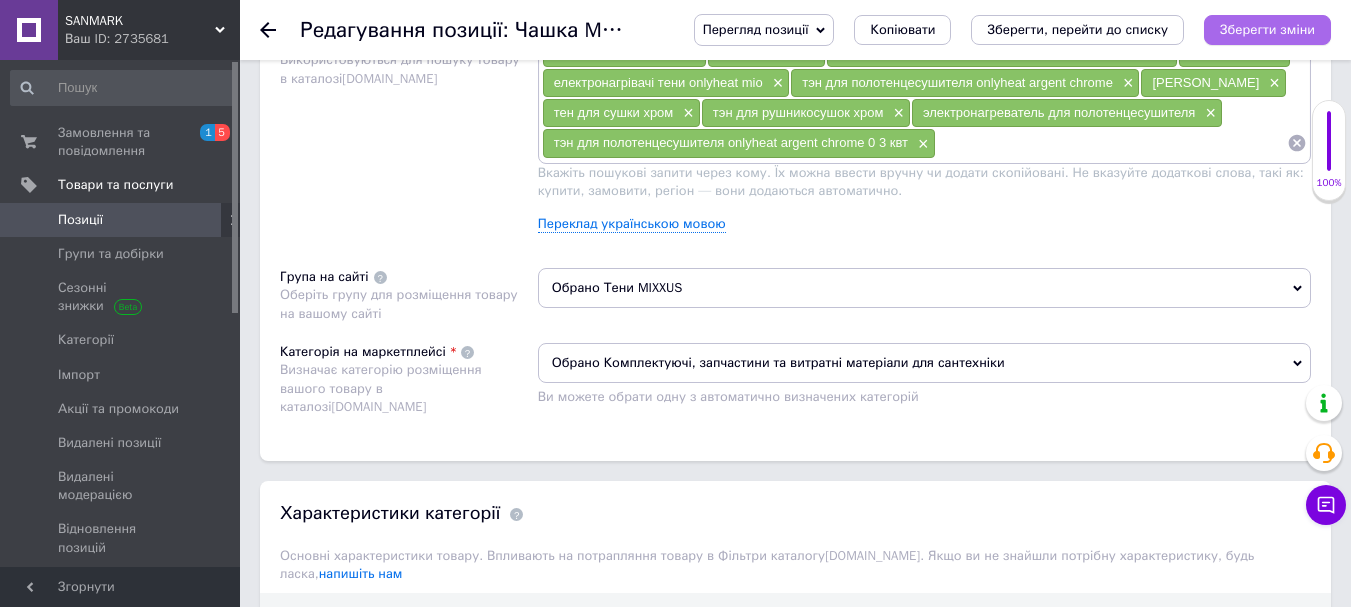 click on "Зберегти зміни" at bounding box center [1267, 29] 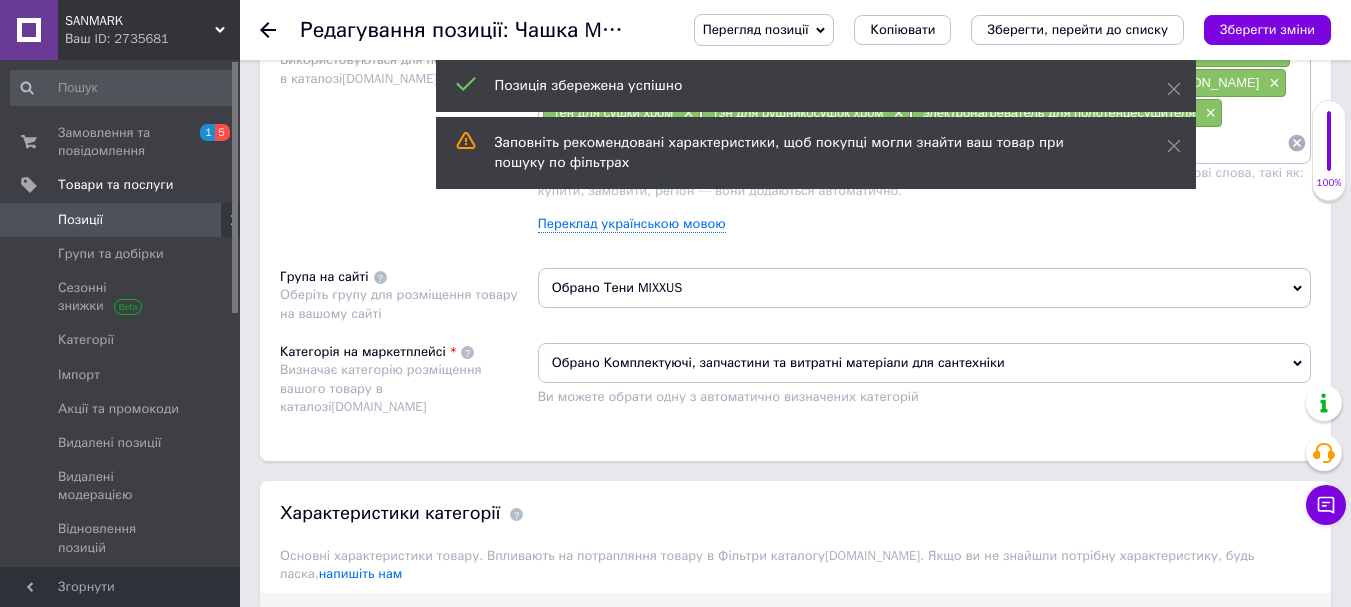 click on "Позиції" at bounding box center (80, 220) 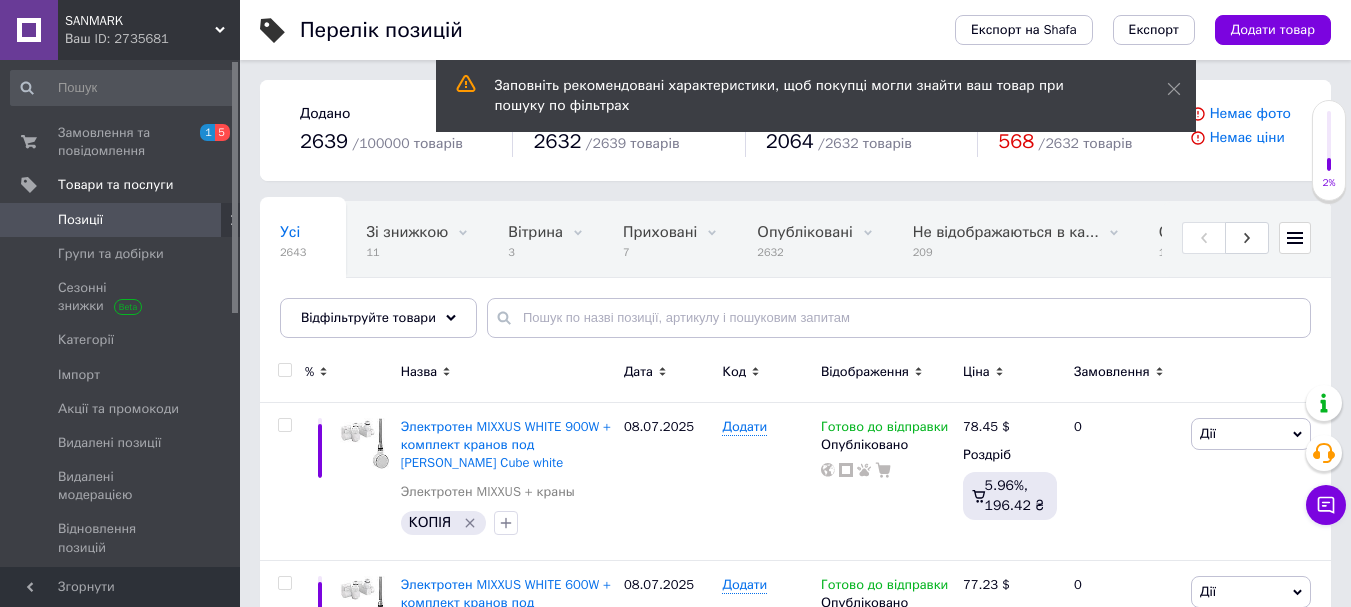 scroll, scrollTop: 101, scrollLeft: 0, axis: vertical 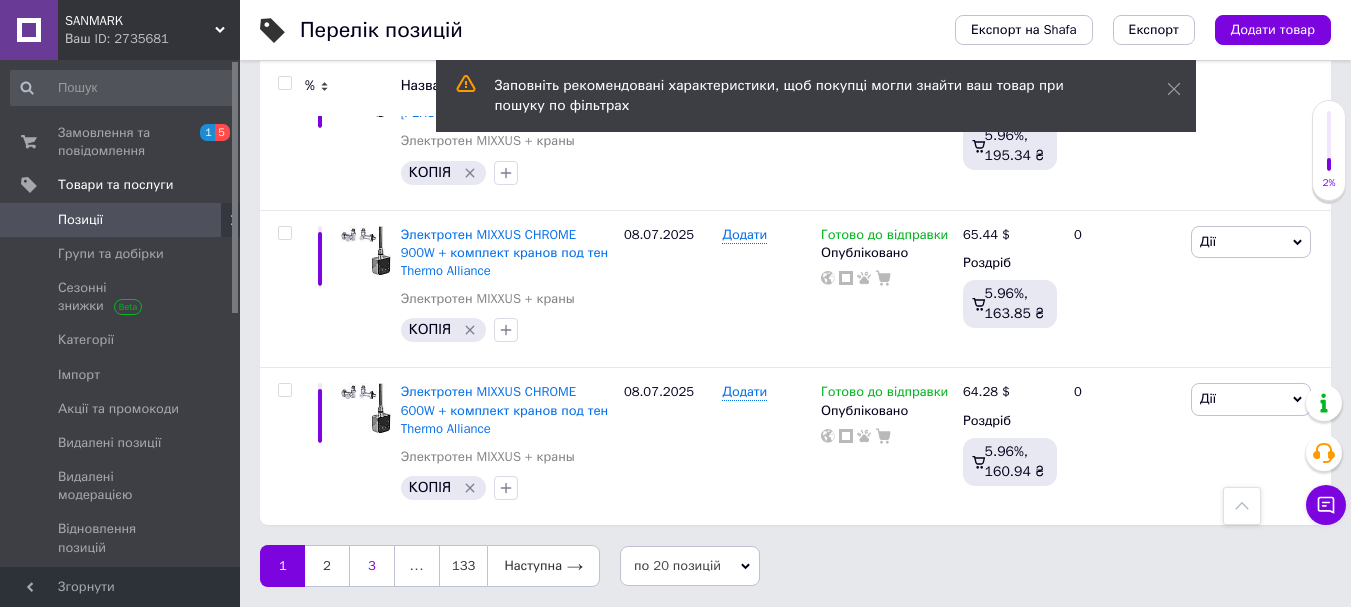 click on "3" at bounding box center (372, 566) 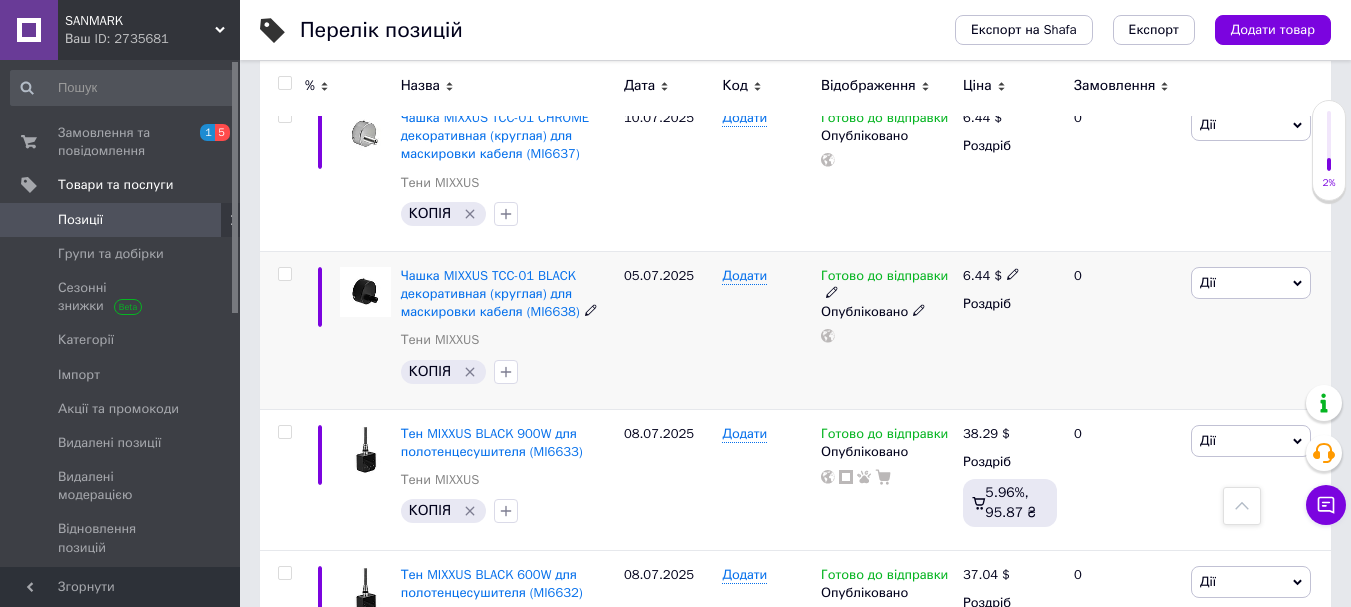 scroll, scrollTop: 2235, scrollLeft: 0, axis: vertical 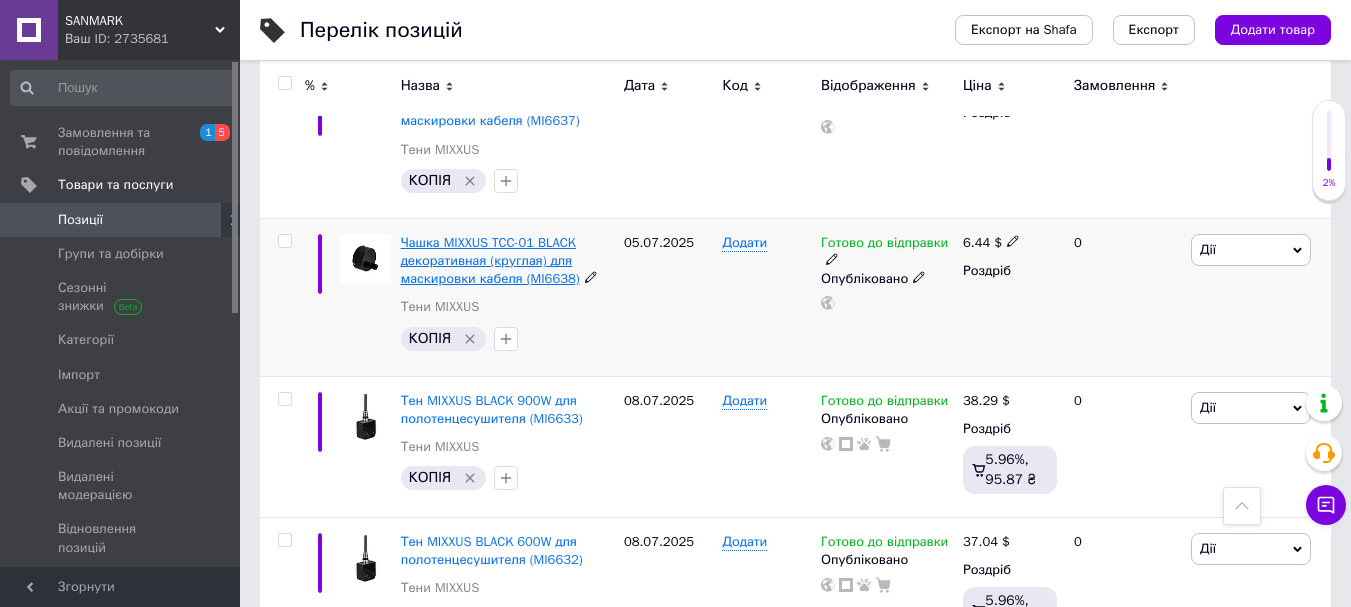 click on "Чашка MIXXUS TCC-01 BLACK декоративная (круглая) для маскировки кабеля  (MI6638)" at bounding box center [490, 260] 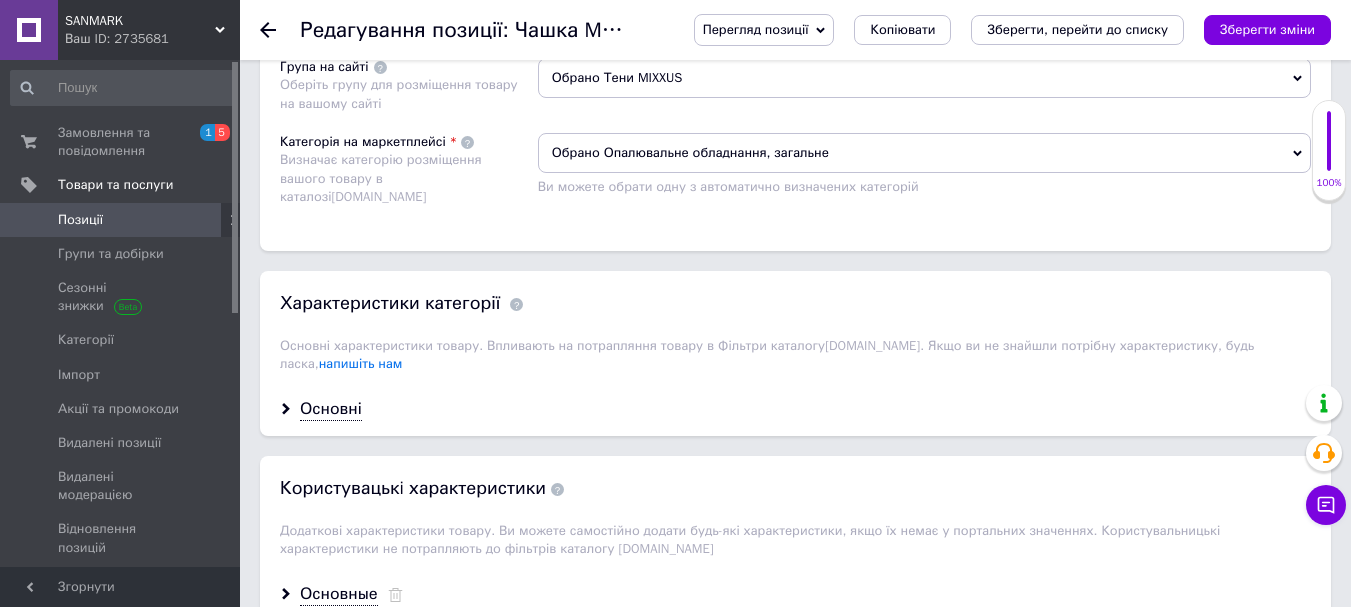 scroll, scrollTop: 1400, scrollLeft: 0, axis: vertical 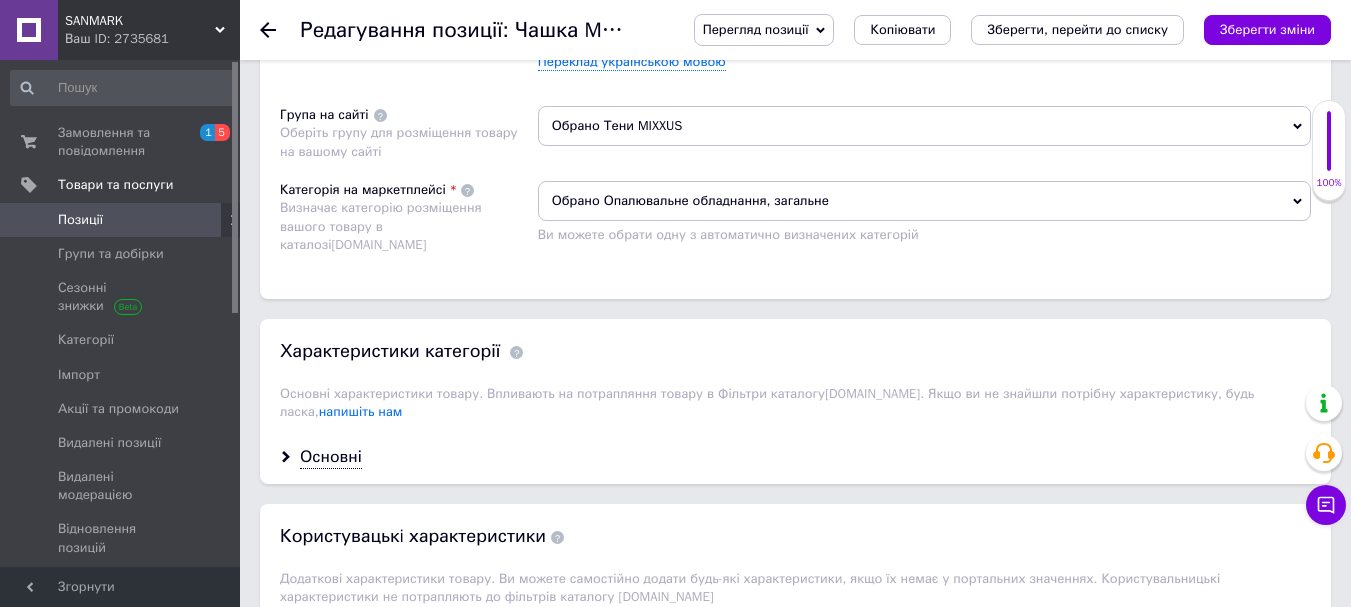 click on "Обрано Опалювальне обладнання, загальне" at bounding box center [924, 201] 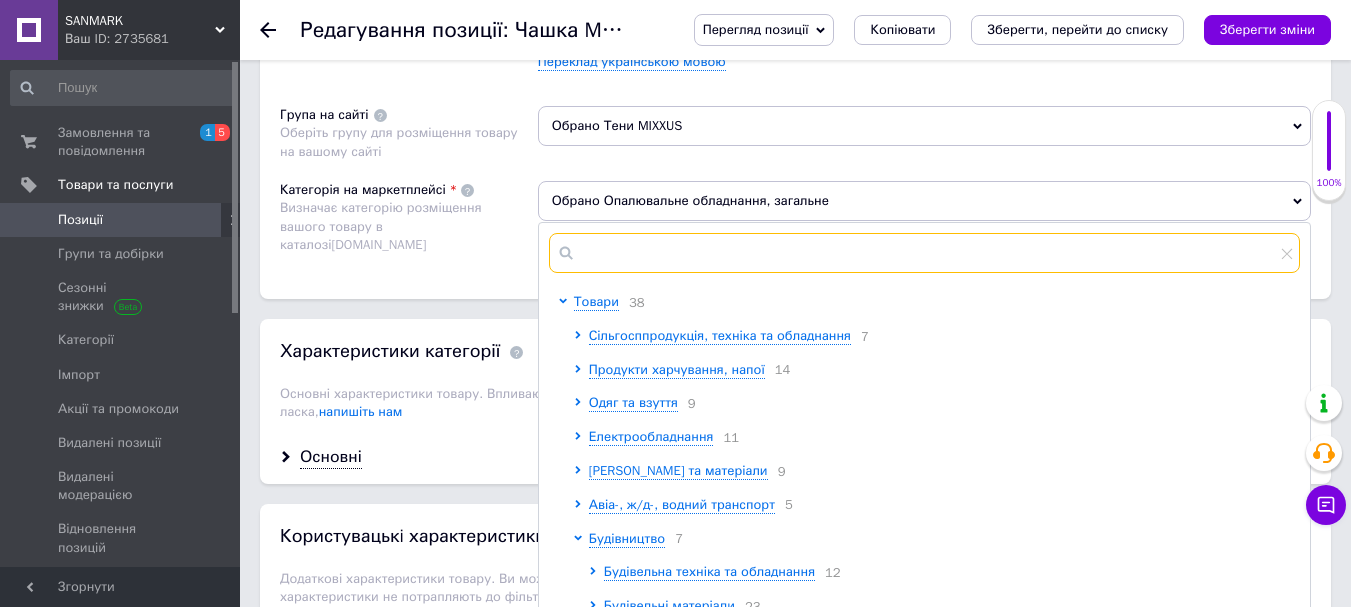 click at bounding box center (924, 253) 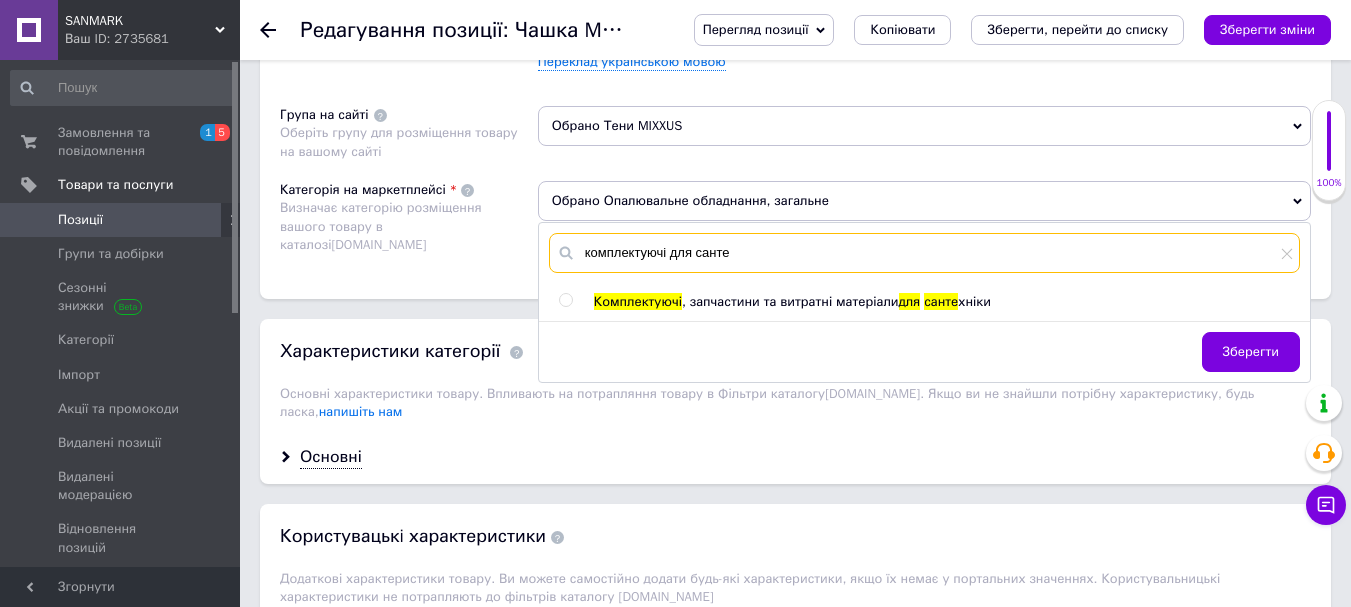 type on "комплектуючі для санте" 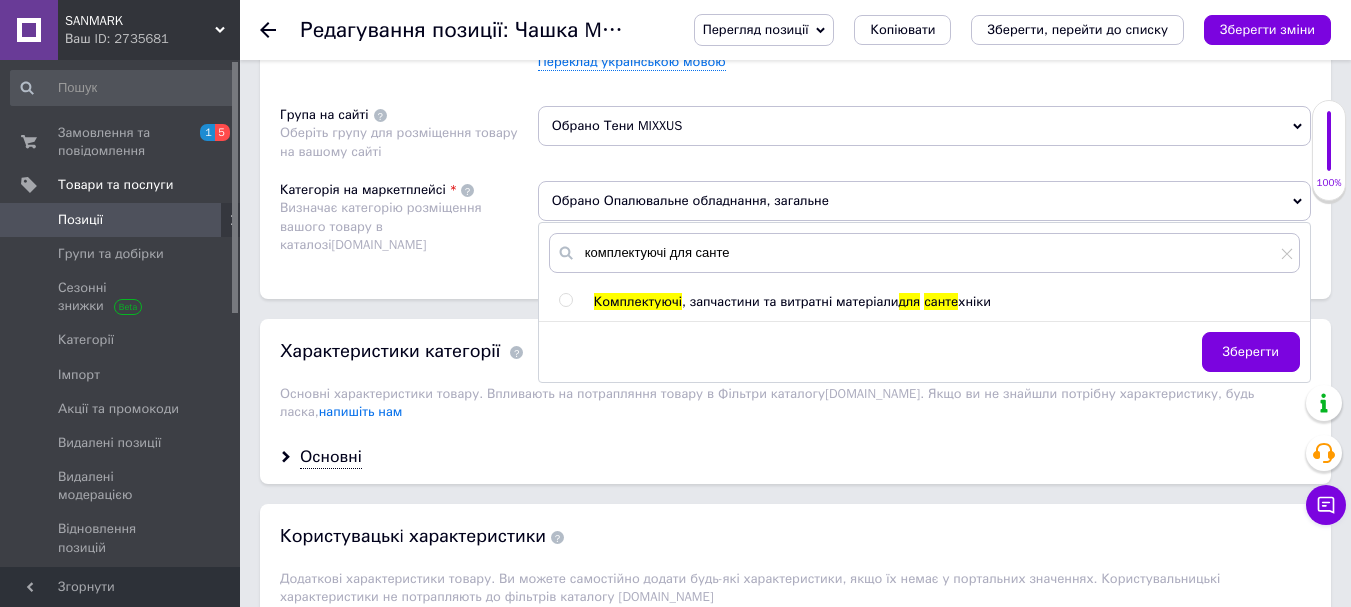 click on ", запчастини та витратні матеріали" at bounding box center [790, 301] 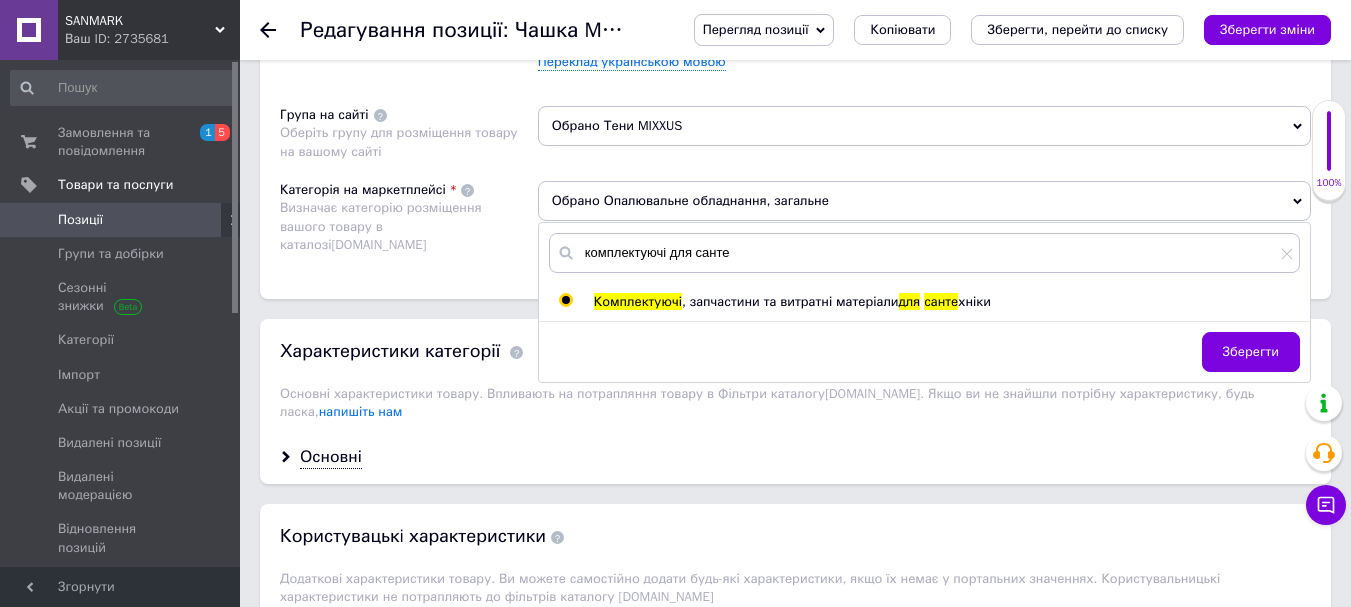 radio on "true" 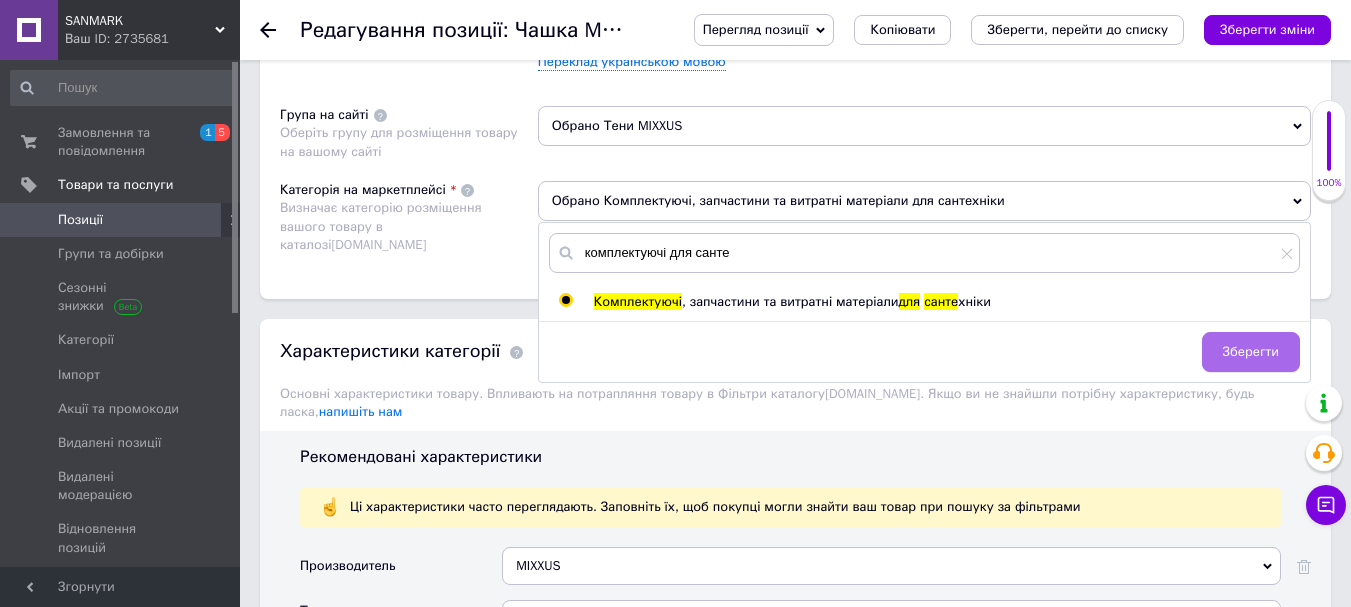 click on "Зберегти" at bounding box center [1251, 352] 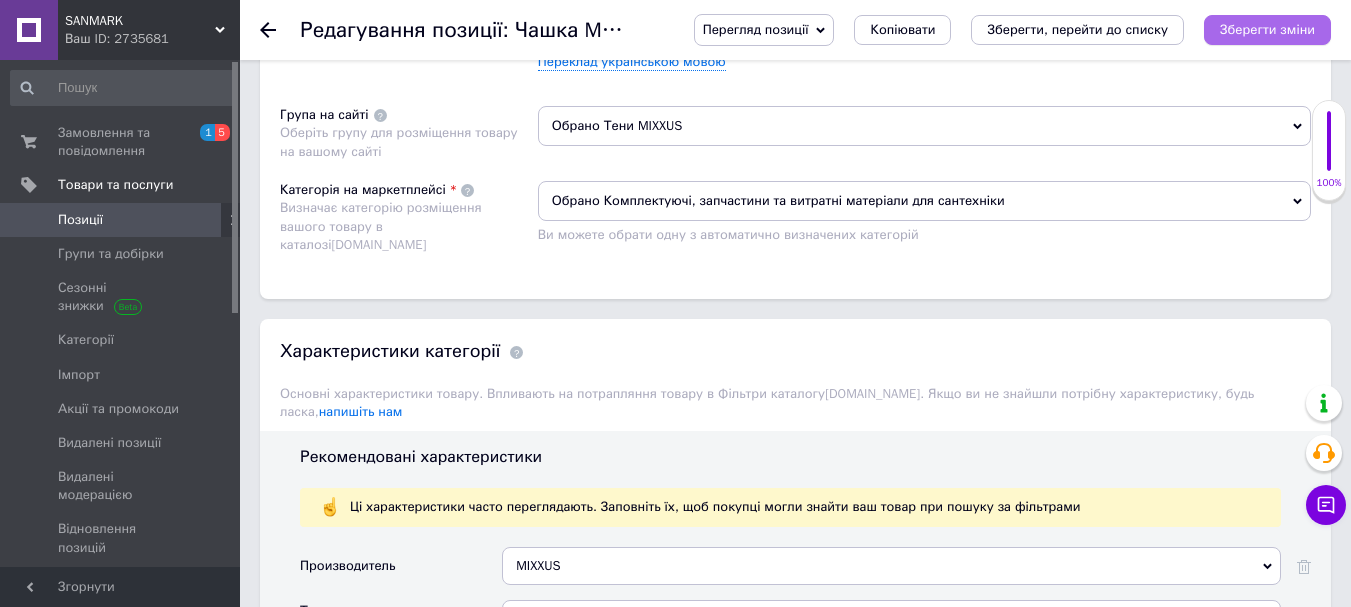 click on "Зберегти зміни" at bounding box center [1267, 29] 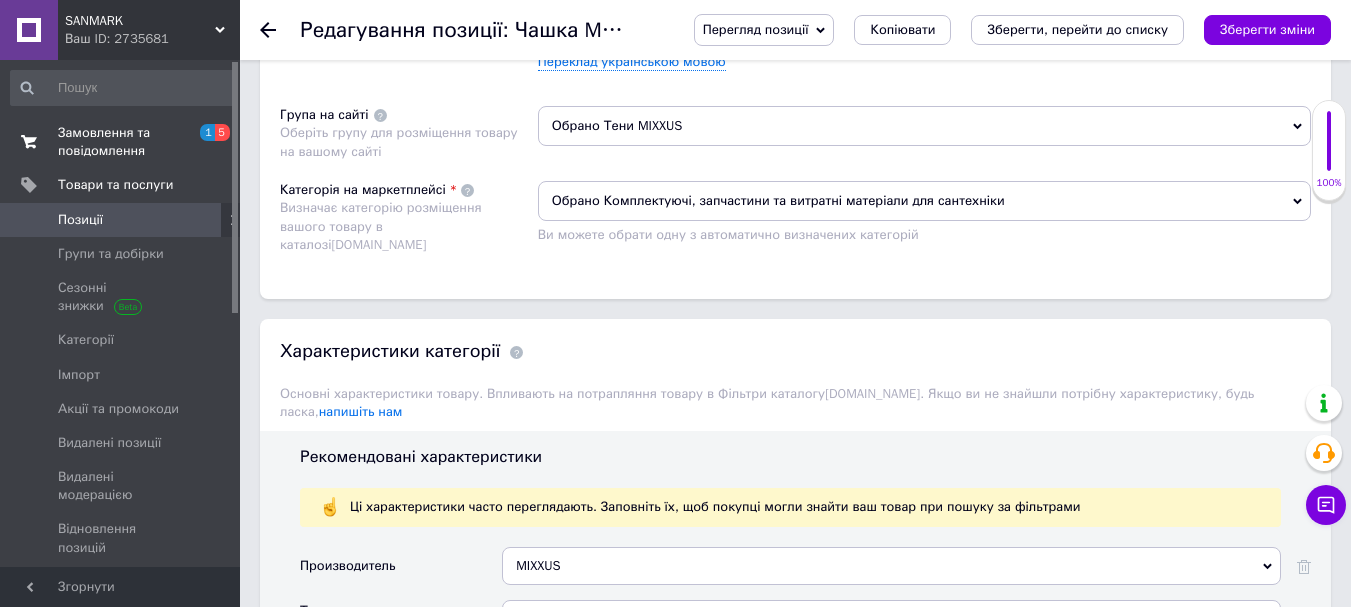 click on "Замовлення та повідомлення" at bounding box center [121, 142] 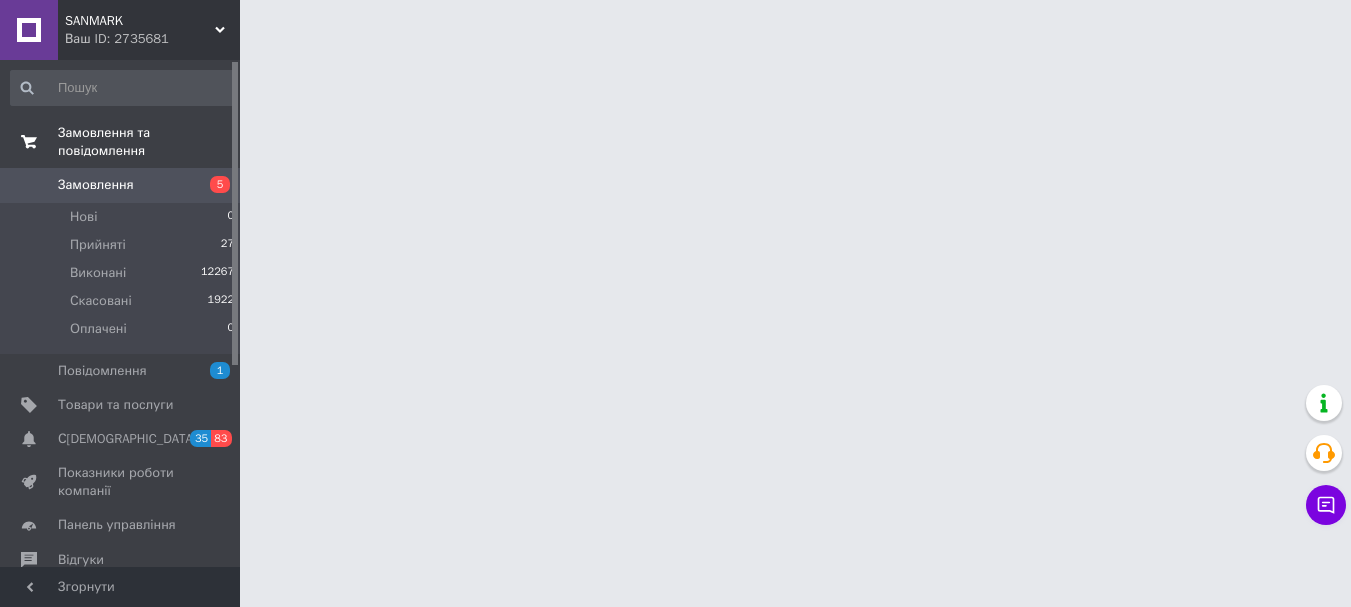 scroll, scrollTop: 0, scrollLeft: 0, axis: both 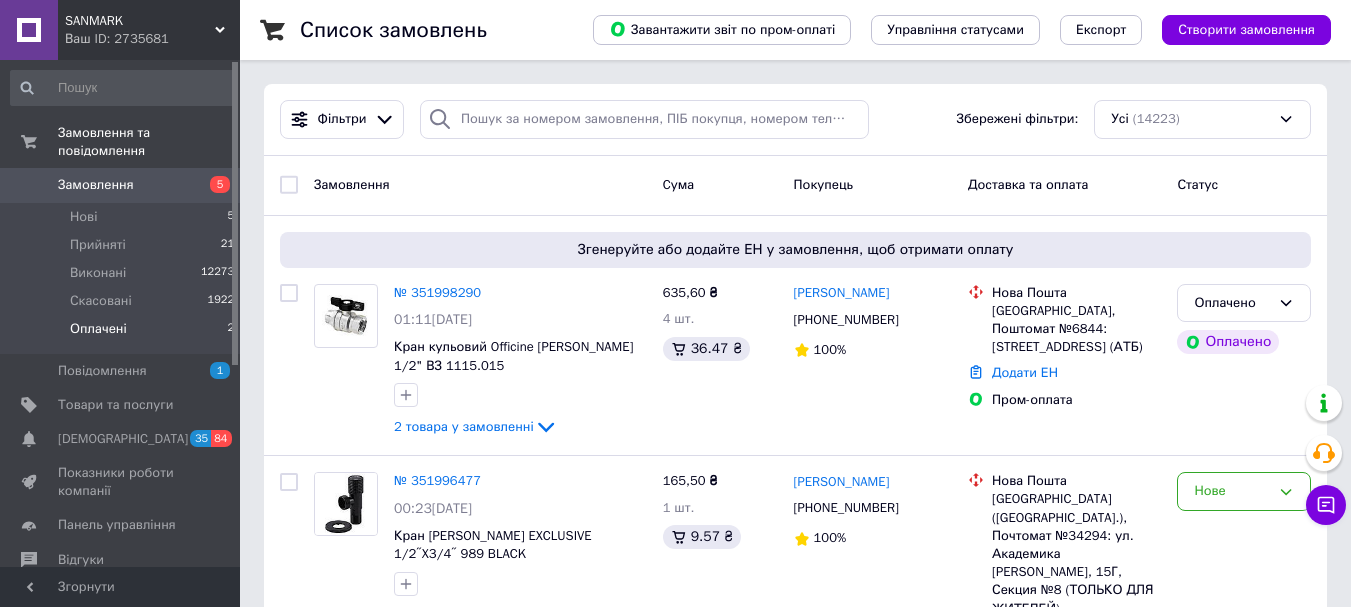 click on "Оплачені" at bounding box center (98, 329) 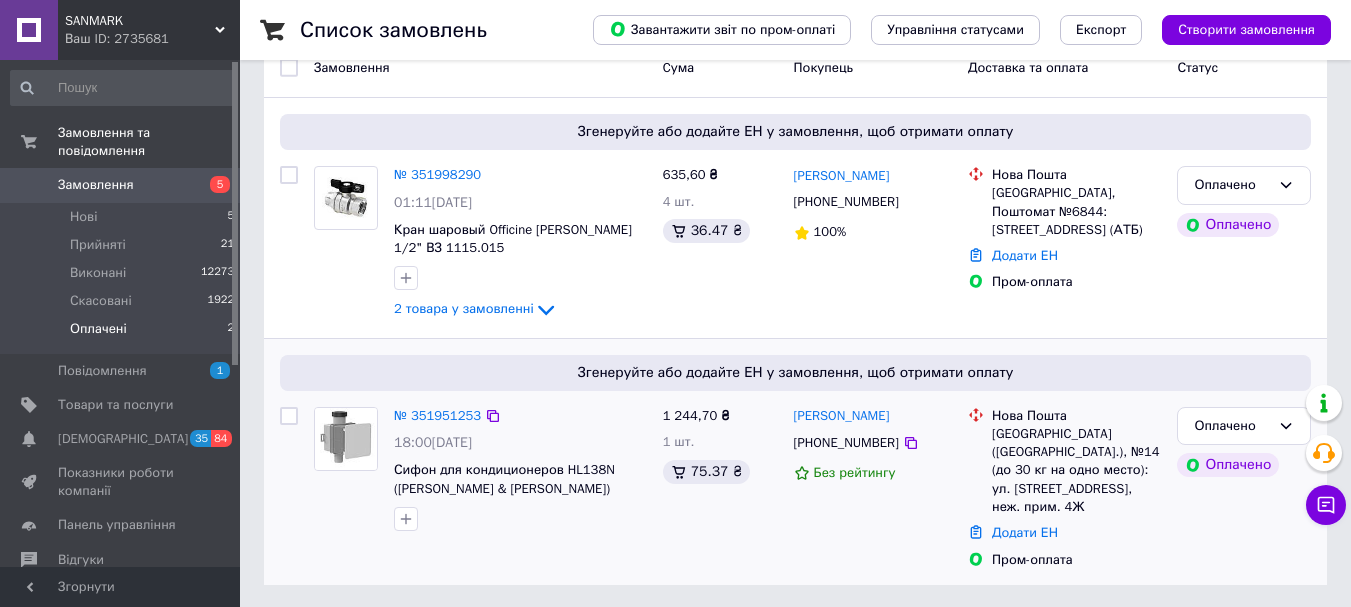scroll, scrollTop: 191, scrollLeft: 0, axis: vertical 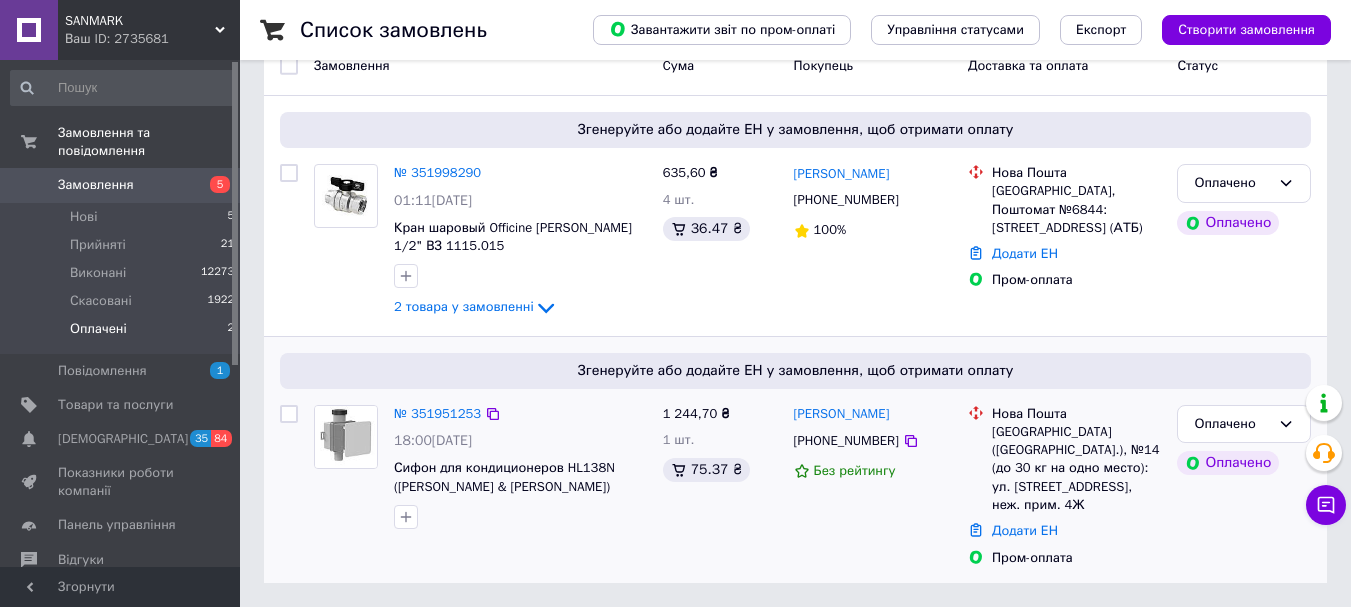 click at bounding box center (346, 437) 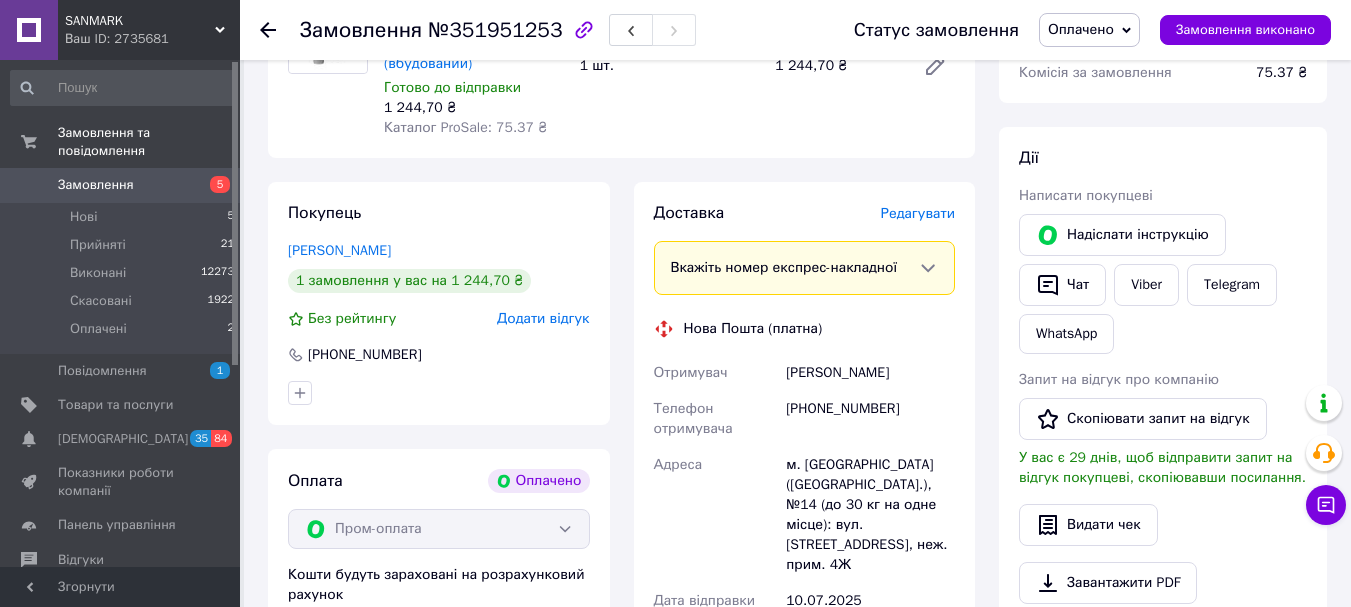 scroll, scrollTop: 300, scrollLeft: 0, axis: vertical 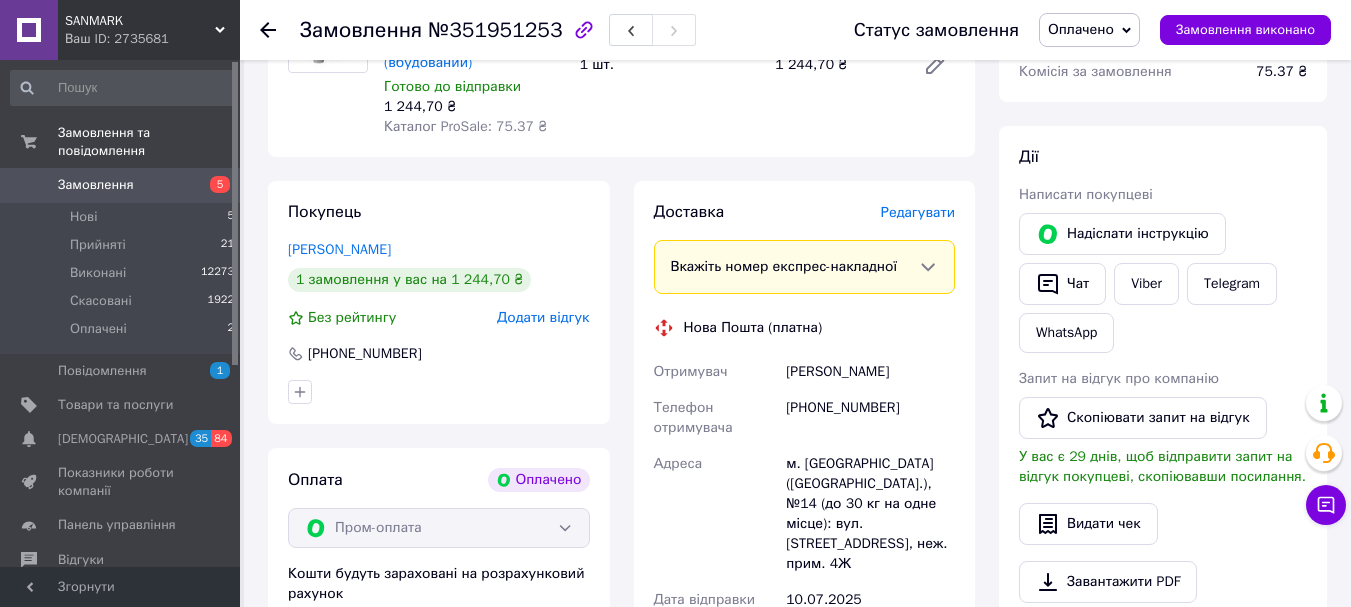 drag, startPoint x: 790, startPoint y: 351, endPoint x: 910, endPoint y: 346, distance: 120.10412 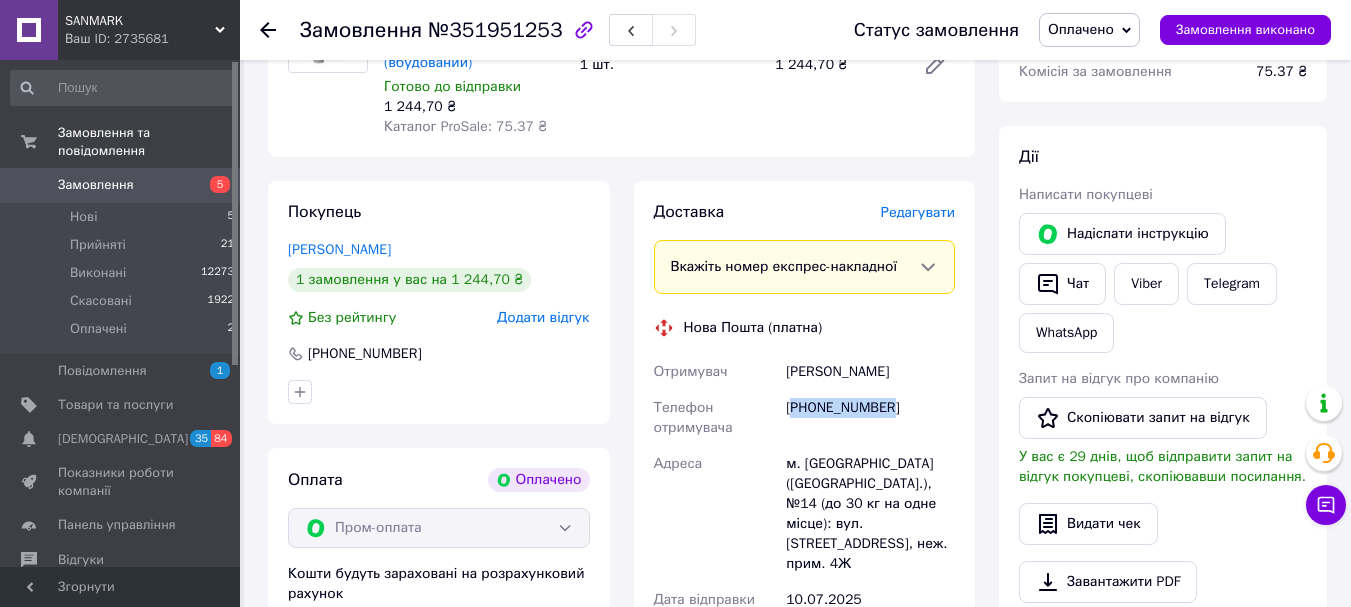 click on "[PHONE_NUMBER]" at bounding box center (870, 418) 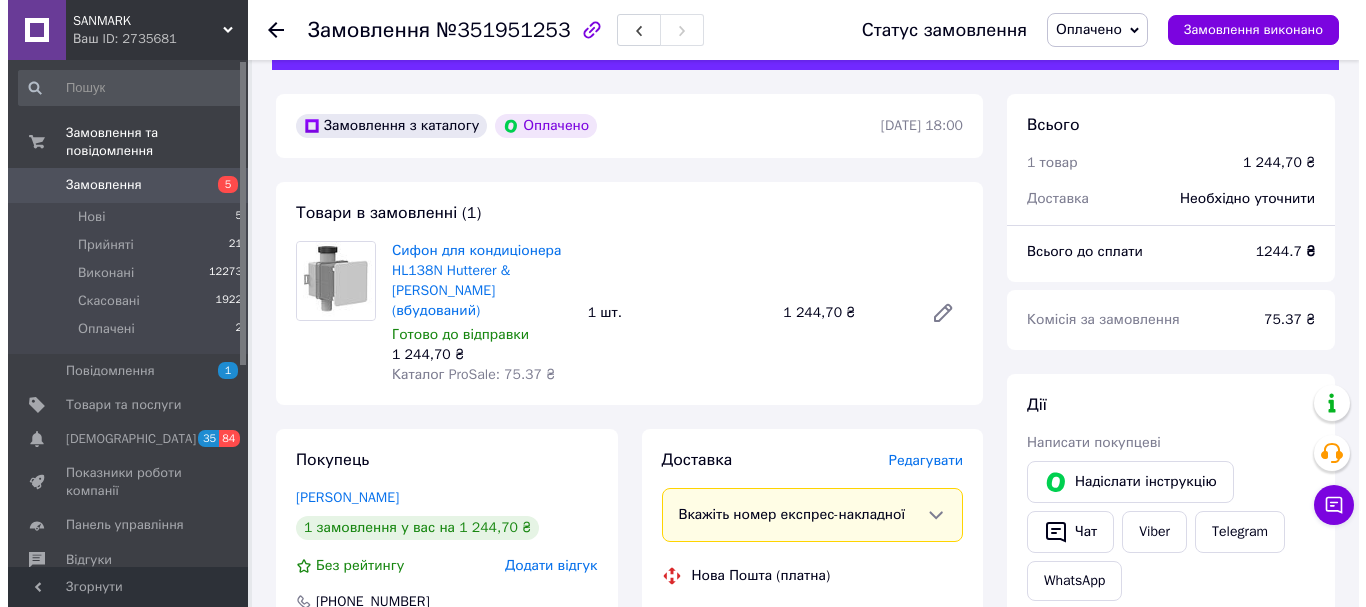 scroll, scrollTop: 0, scrollLeft: 0, axis: both 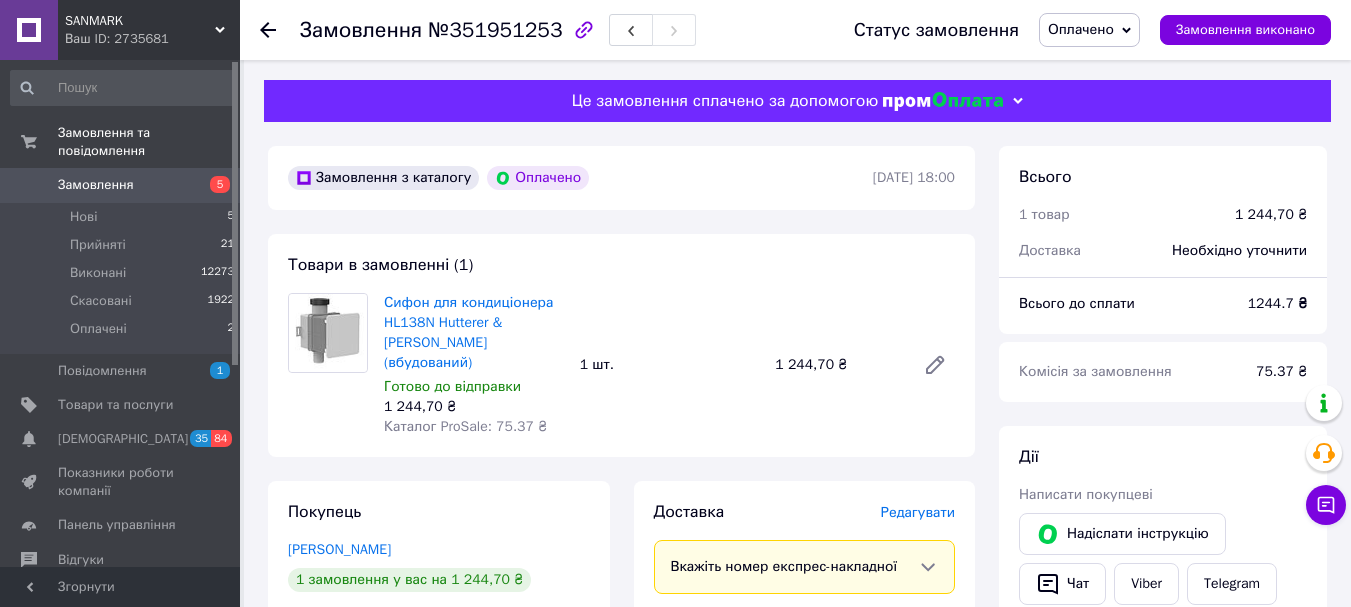 click on "Редагувати" at bounding box center (918, 512) 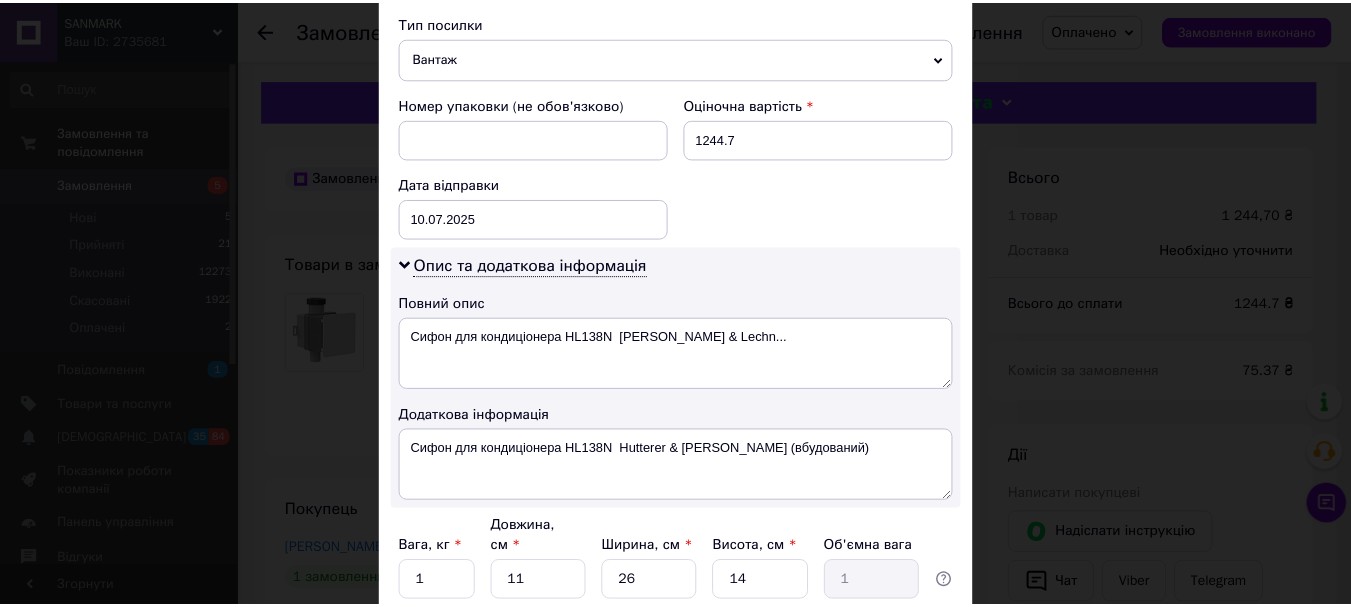 scroll, scrollTop: 945, scrollLeft: 0, axis: vertical 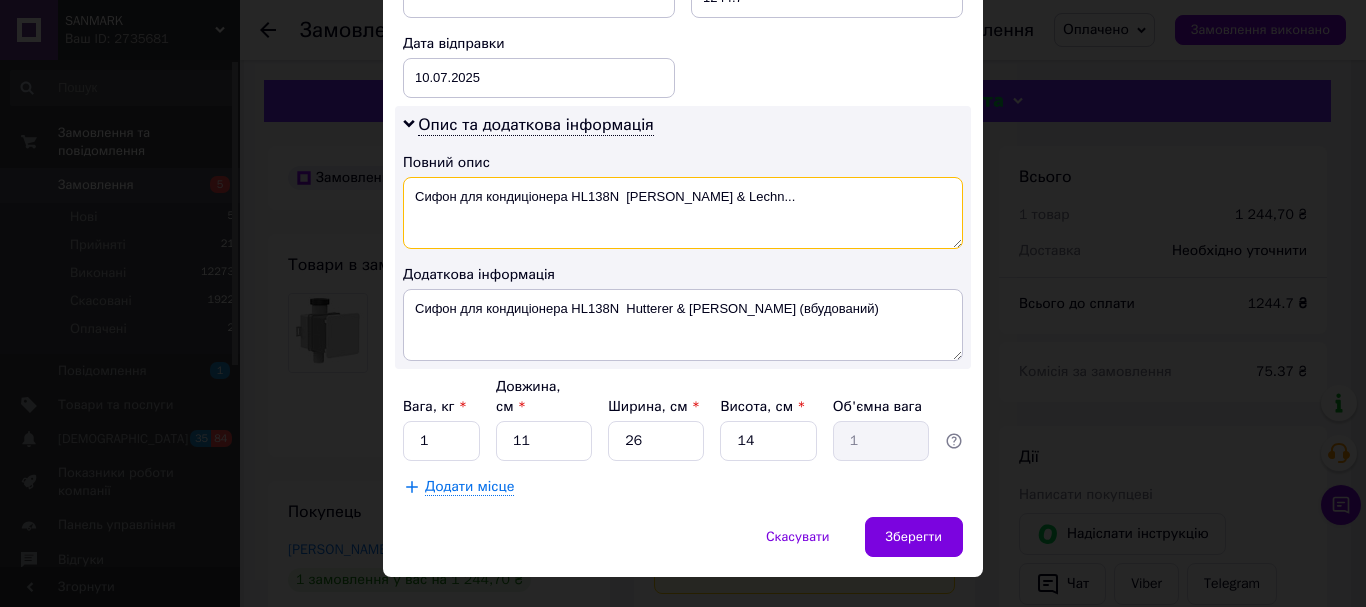 drag, startPoint x: 774, startPoint y: 163, endPoint x: 568, endPoint y: 207, distance: 210.64662 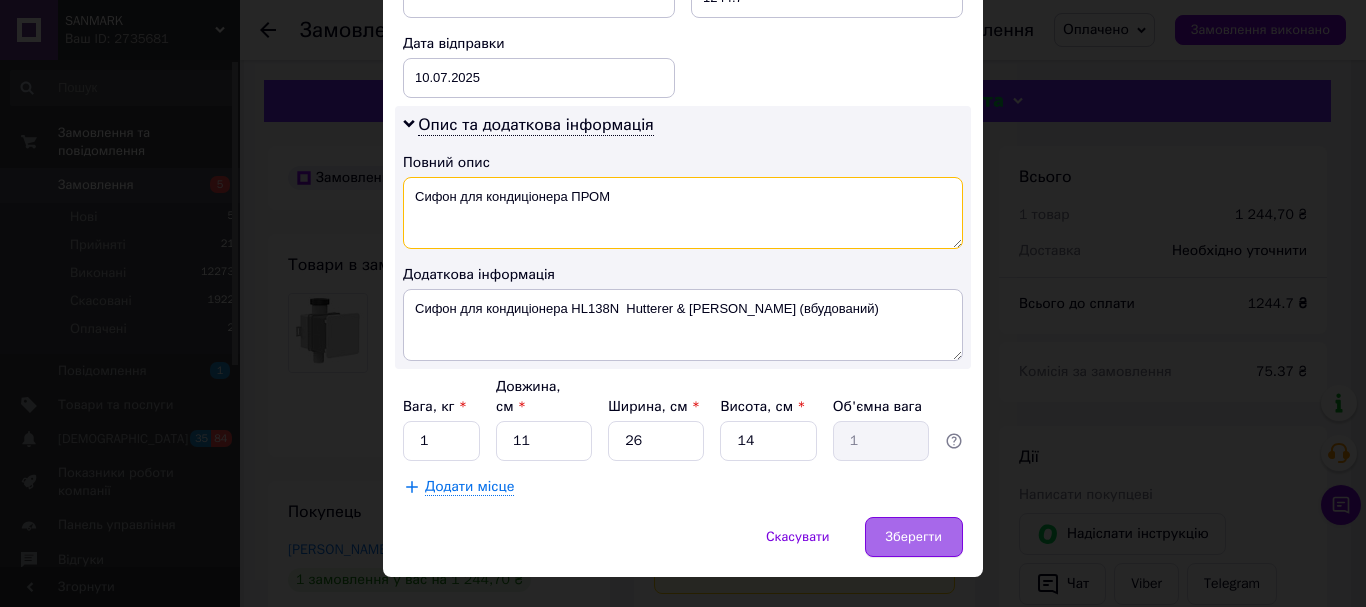 type on "Сифон для кондиціонера ПРОМ" 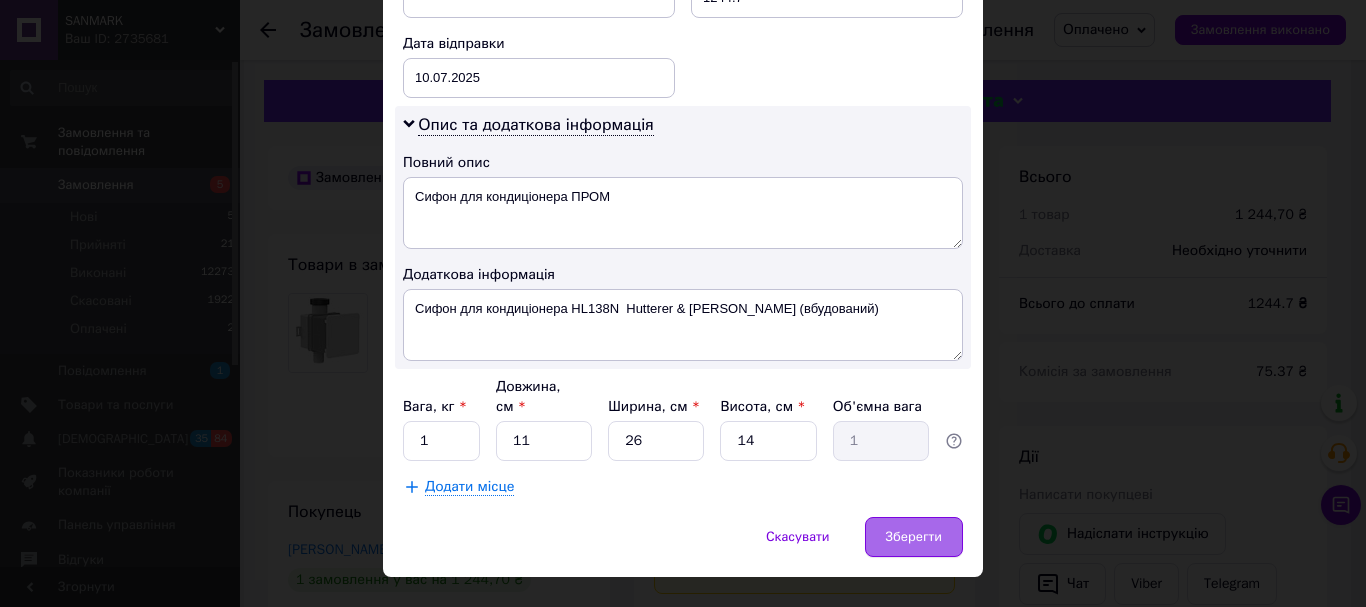 click on "Зберегти" at bounding box center [914, 537] 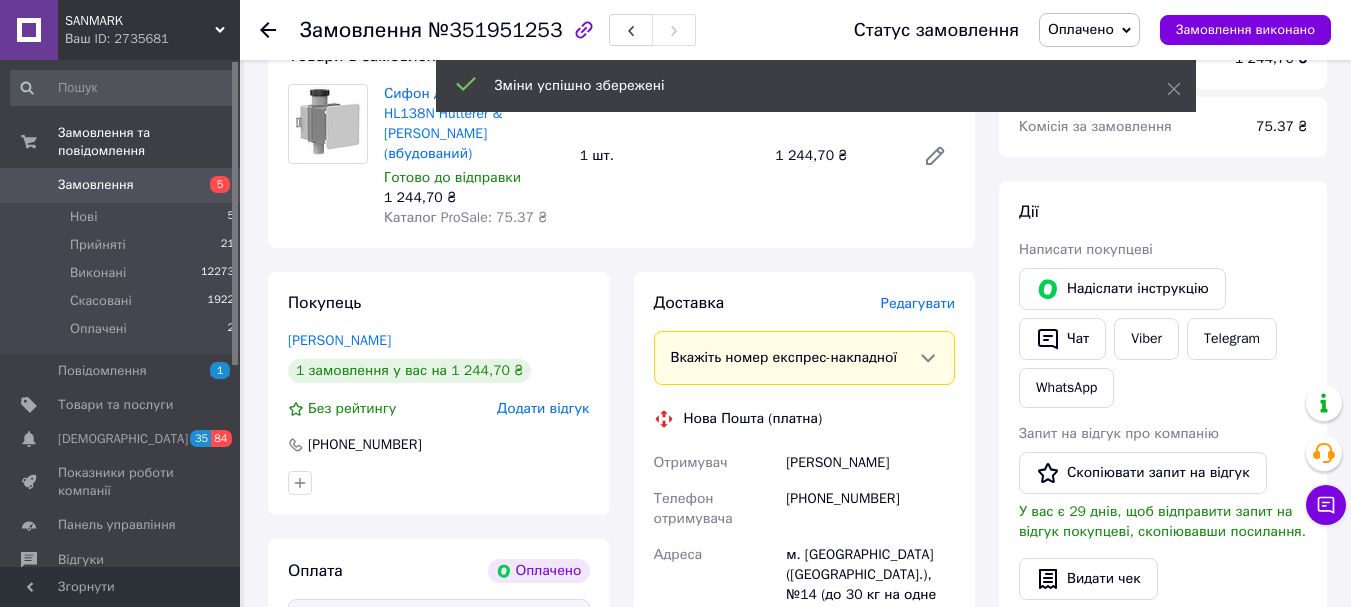 scroll, scrollTop: 600, scrollLeft: 0, axis: vertical 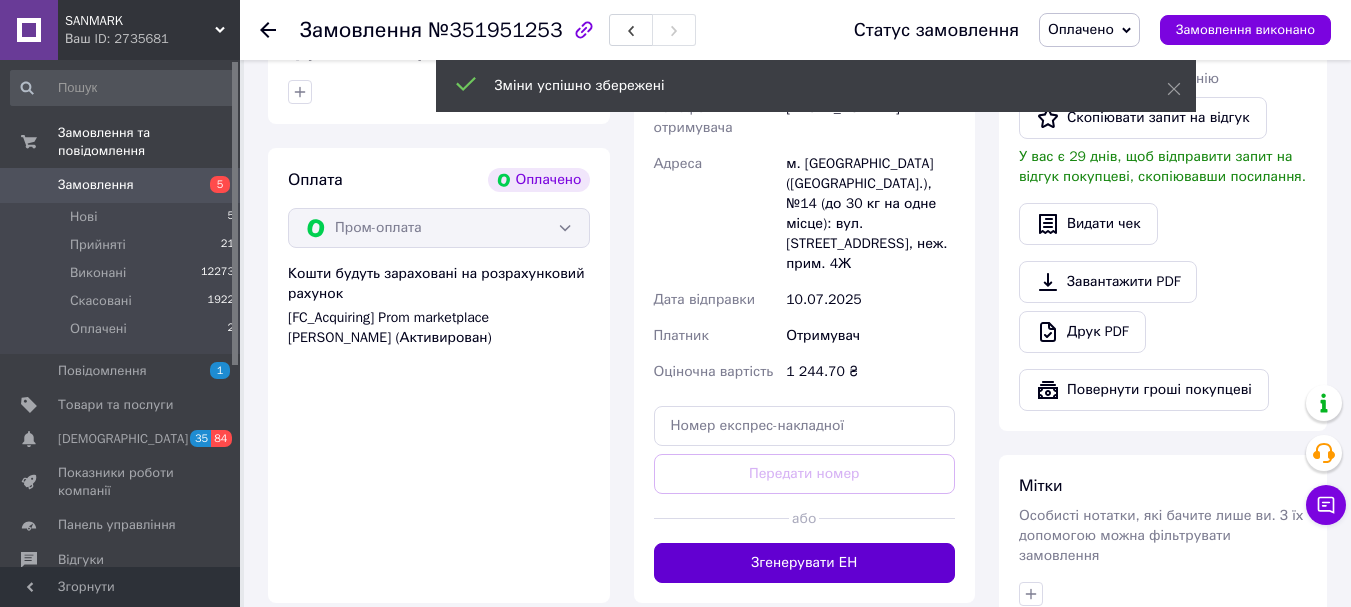 click on "Згенерувати ЕН" at bounding box center [805, 563] 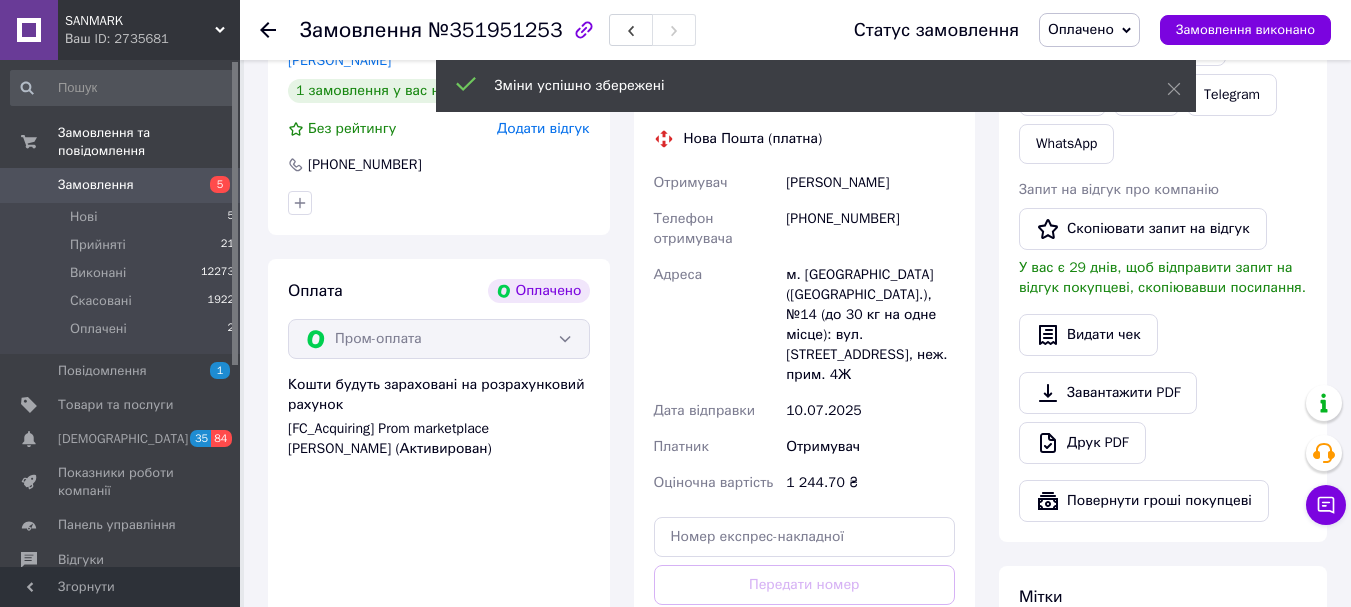 scroll, scrollTop: 300, scrollLeft: 0, axis: vertical 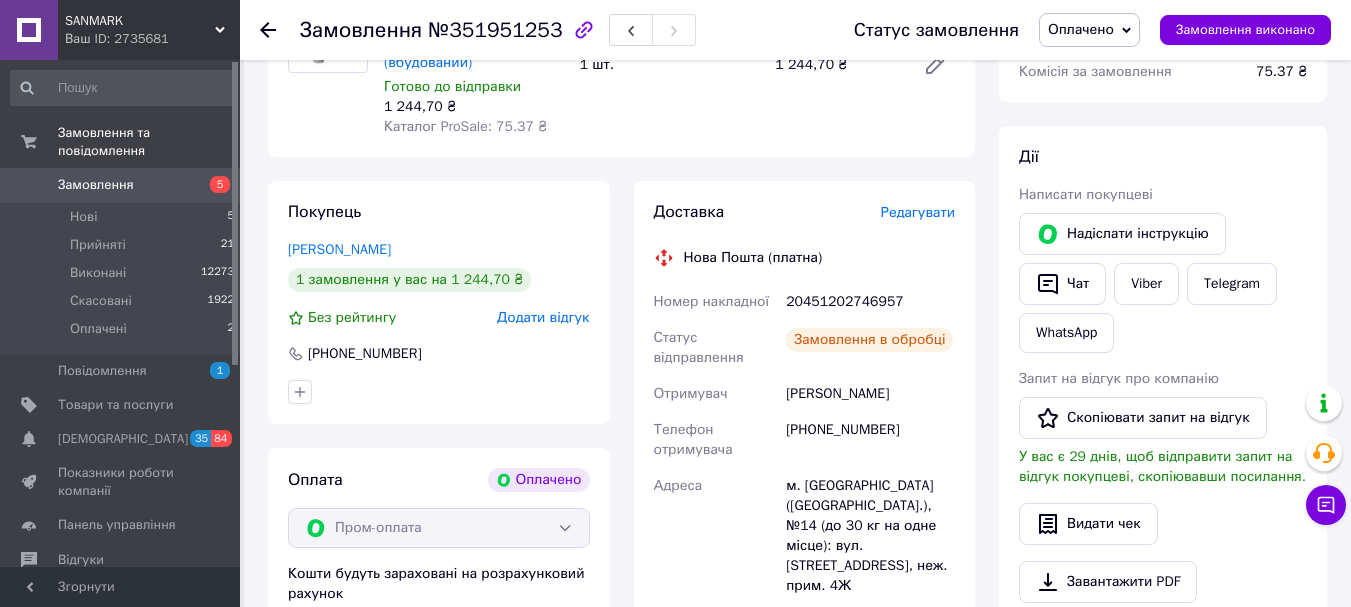 click on "20451202746957" at bounding box center (870, 302) 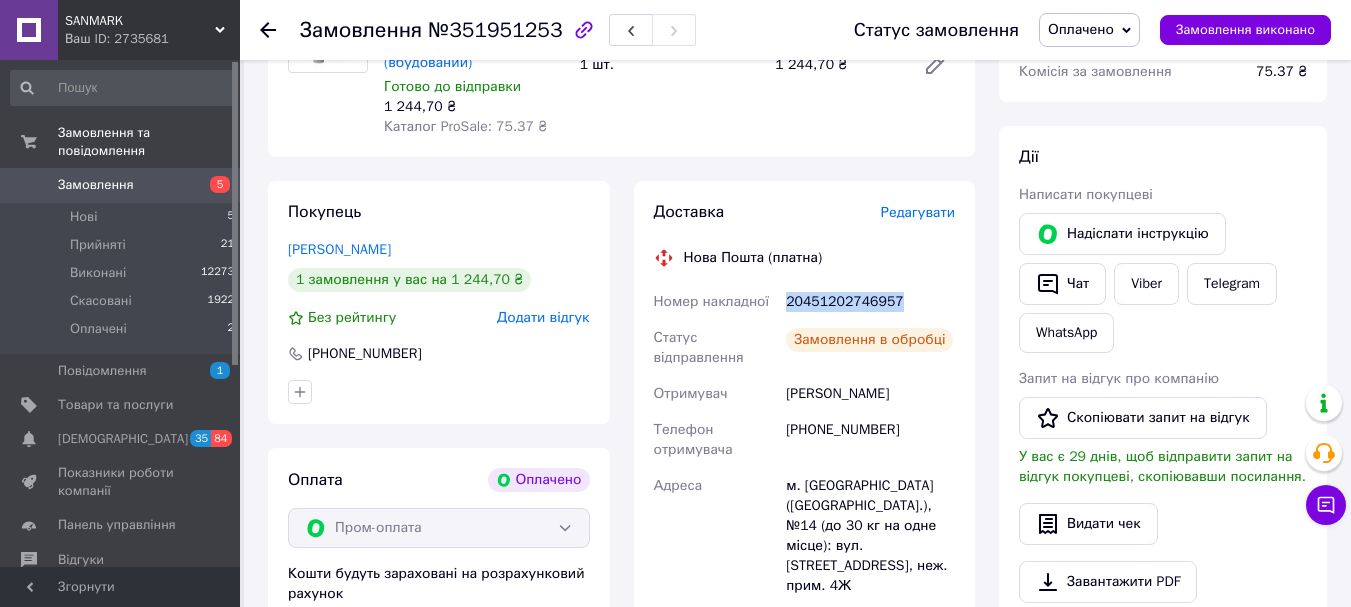 click on "20451202746957" at bounding box center (870, 302) 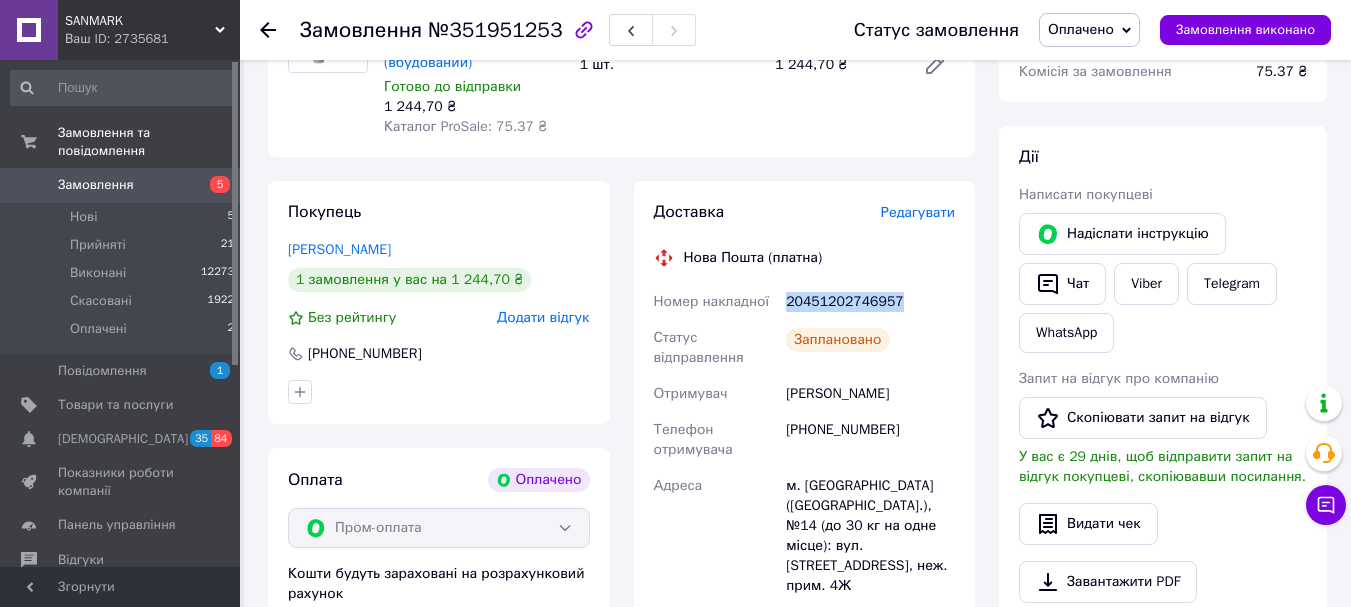 copy on "20451202746957" 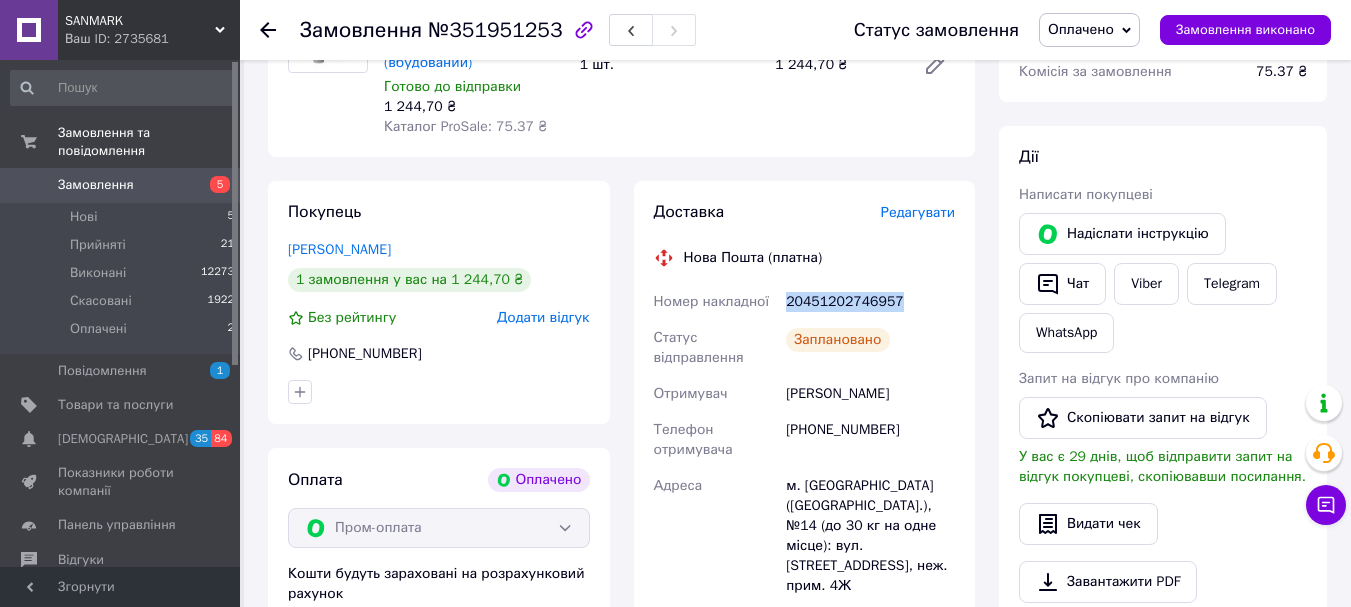 click on "Оплачено" at bounding box center [1081, 29] 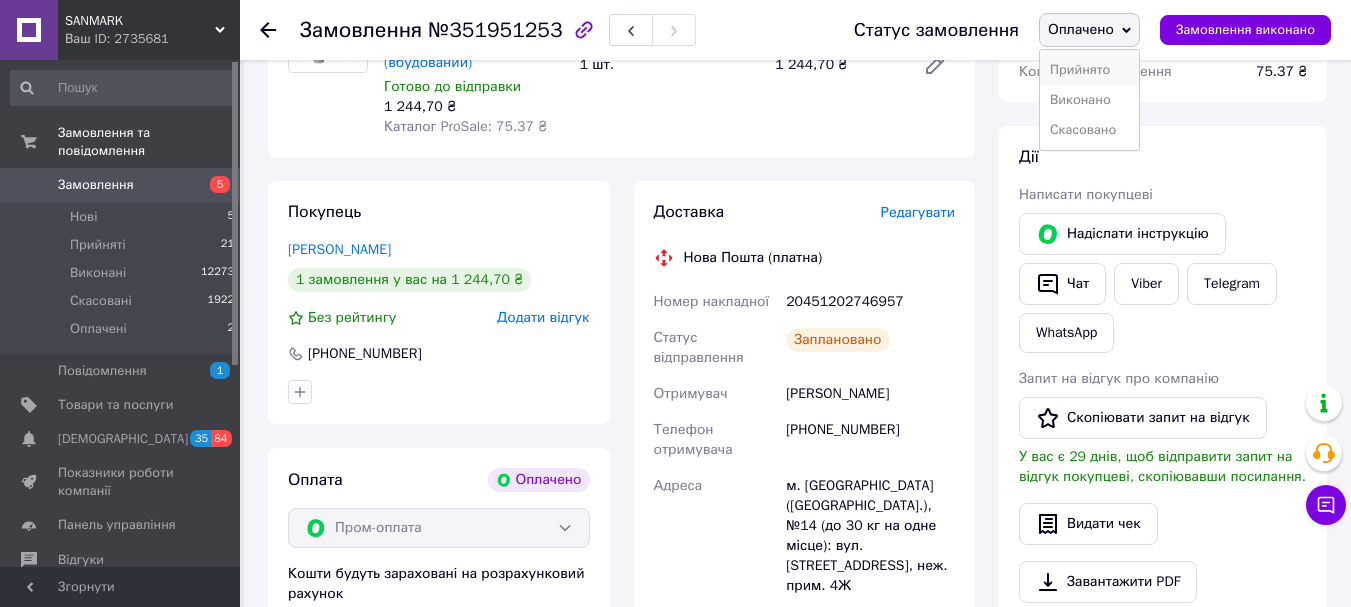 click on "Прийнято" at bounding box center [1089, 70] 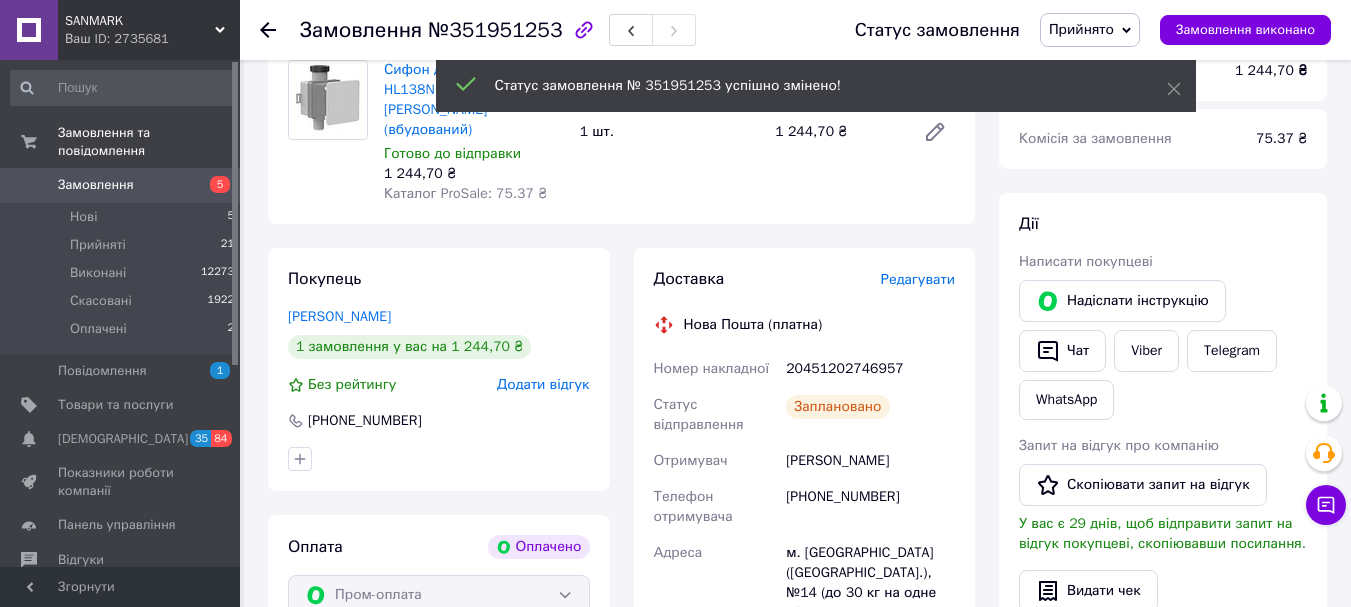 scroll, scrollTop: 300, scrollLeft: 0, axis: vertical 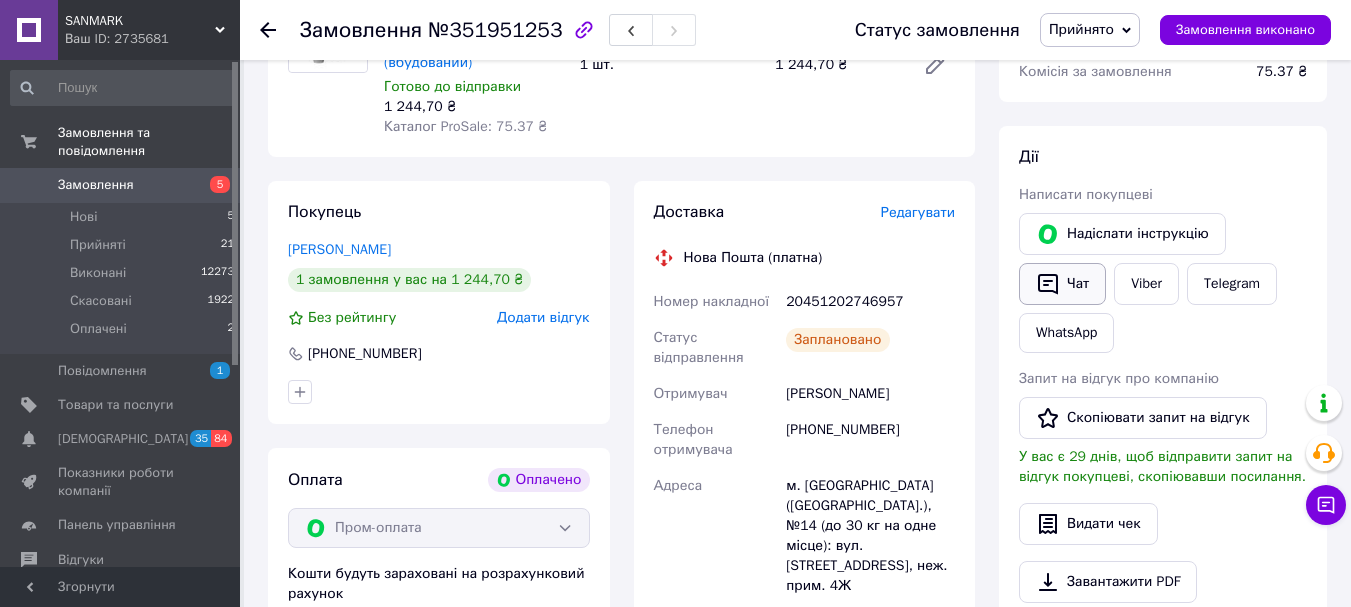 click 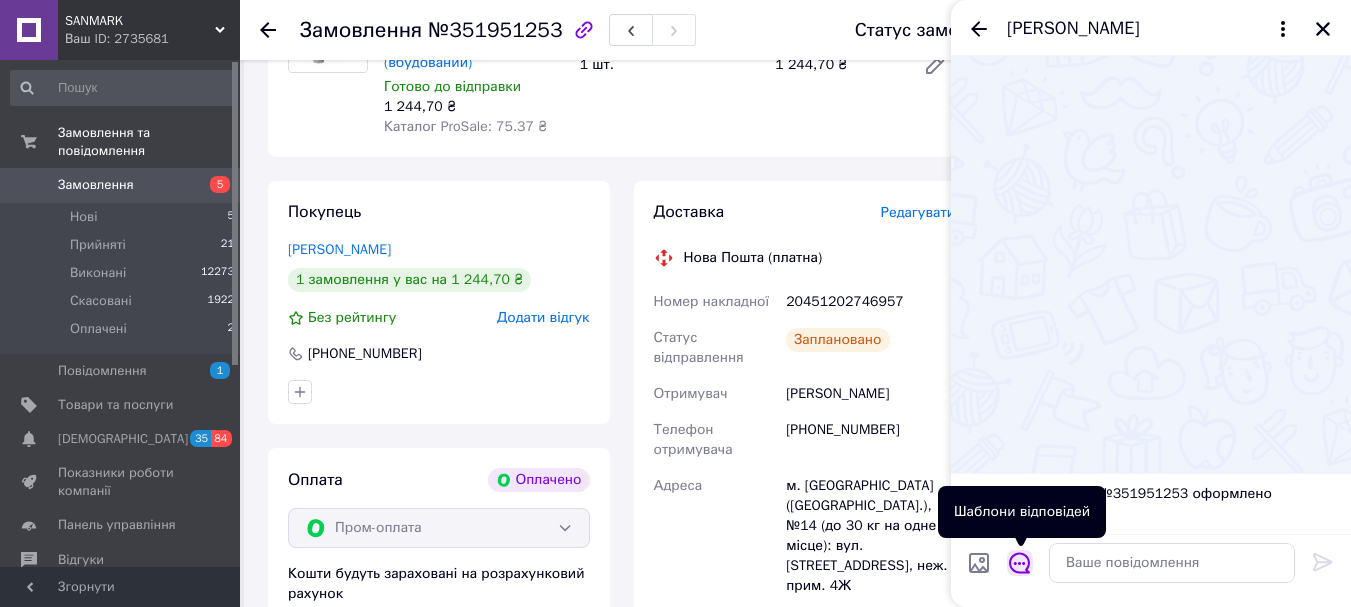 click 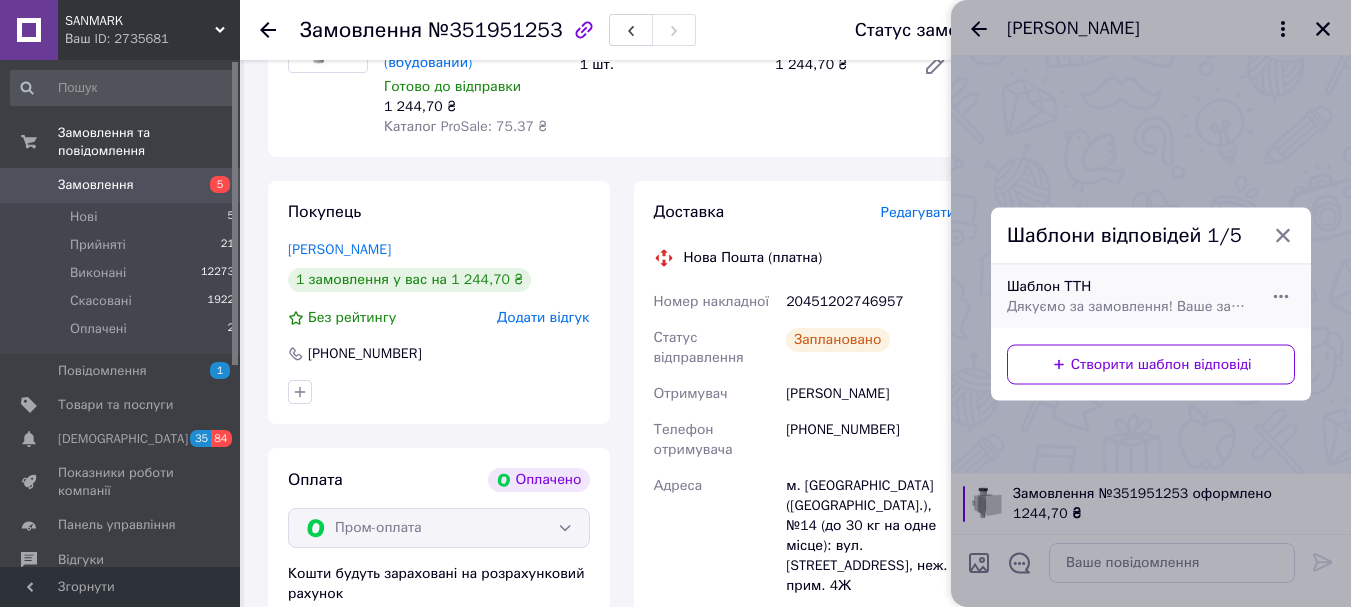 click on "Дякуємо за замовлення! Ваше замовлення буде відправлено сьогодні. Будемо вдячні за ваші відгуки на сайті,) Ось номер вашої ттн:
20451194312522
Слідкуйте за оновленнями, акціями та корисними порадами у наших соцмережах:
🔹 Telegram: https://t.me/sanmark_ua
🔹 Instagram: https://www.instagram.com/sanmark.com.ua?igsh=MXY1Z3dwZWo1YmdxcQ==
🔹 TikTok: https://www.tiktok.com/@sanmark.com.ua?_t=ZM-8vC58LwBCr
1" at bounding box center [1129, 306] 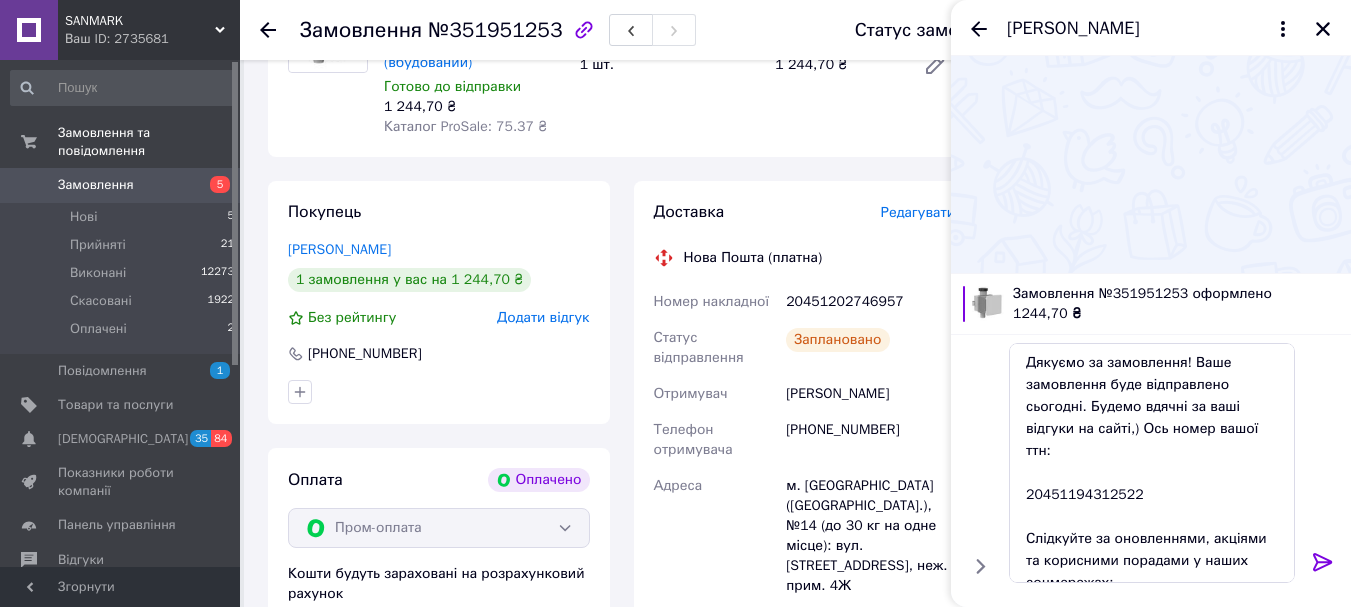 click on "20451202746957" at bounding box center (870, 302) 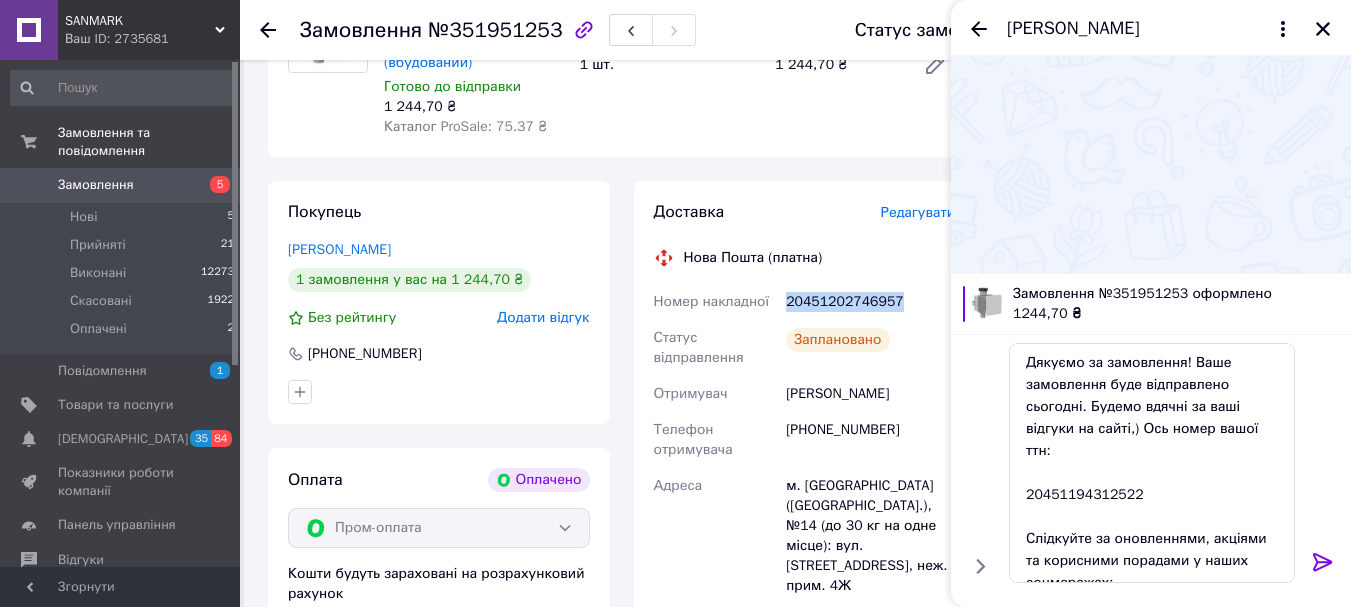 click on "20451202746957" at bounding box center [870, 302] 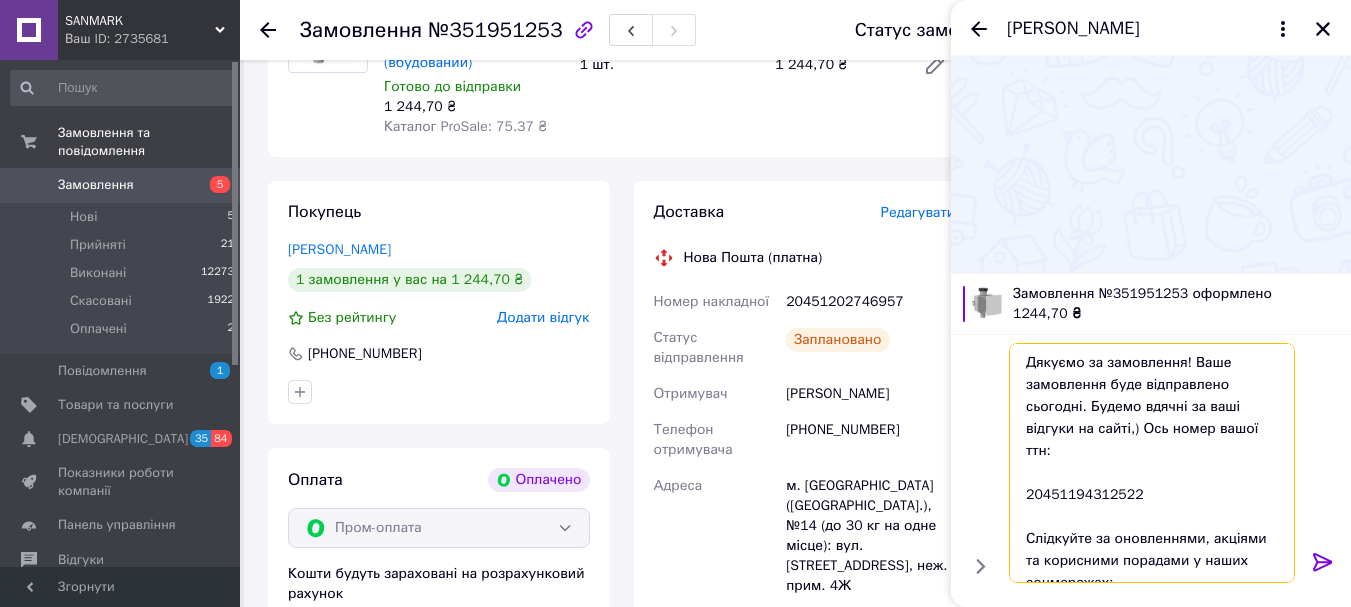 click on "Дякуємо за замовлення! Ваше замовлення буде відправлено сьогодні. Будемо вдячні за ваші відгуки на сайті,) Ось номер вашої ттн:
20451194312522
Слідкуйте за оновленнями, акціями та корисними порадами у наших соцмережах:
🔹 Telegram: https://t.me/sanmark_ua
🔹 Instagram: https://www.instagram.com/sanmark.com.ua?igsh=MXY1Z3dwZWo1YmdxcQ==
🔹 TikTok: https://www.tiktok.com/@sanmark.com.ua?_t=ZM-8vC58LwBCr
1" at bounding box center [1152, 463] 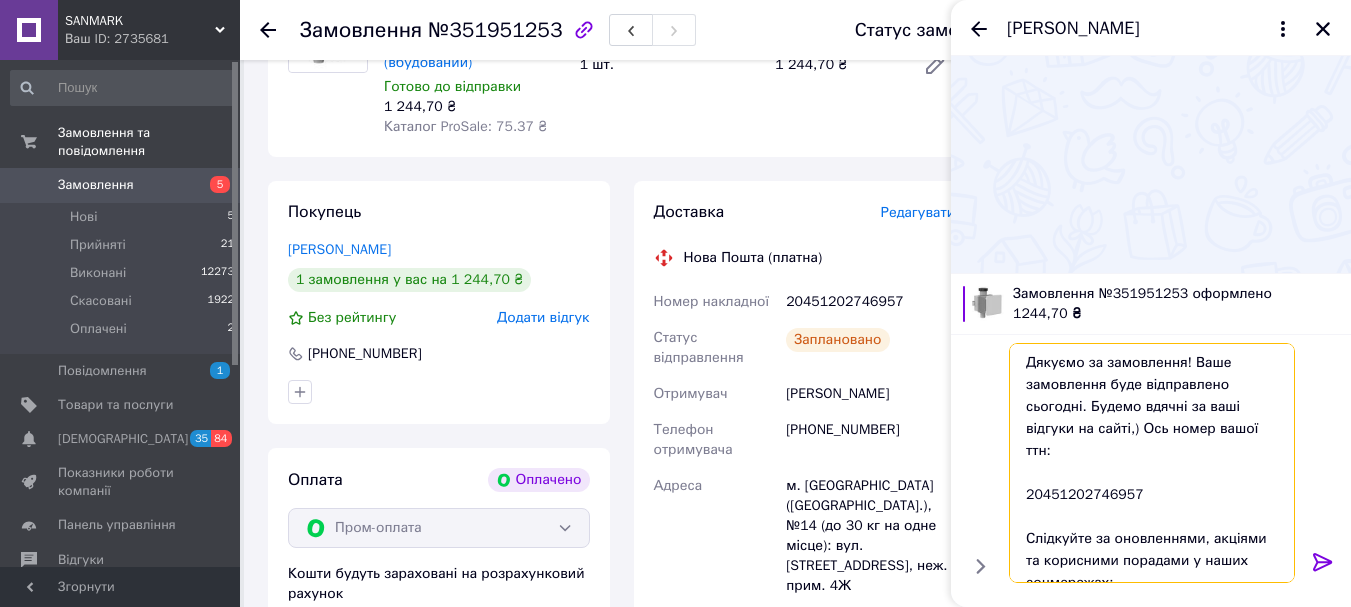 type on "Дякуємо за замовлення! Ваше замовлення буде відправлено сьогодні. Будемо вдячні за ваші відгуки на сайті,) Ось номер вашої ттн:
20451202746957
Слідкуйте за оновленнями, акціями та корисними порадами у наших соцмережах:
🔹 Telegram: https://t.me/sanmark_ua
🔹 Instagram: https://www.instagram.com/sanmark.com.ua?igsh=MXY1Z3dwZWo1YmdxcQ==
🔹 TikTok: https://www.tiktok.com/@sanmark.com.ua?_t=ZM-8vC58LwBCr
1" 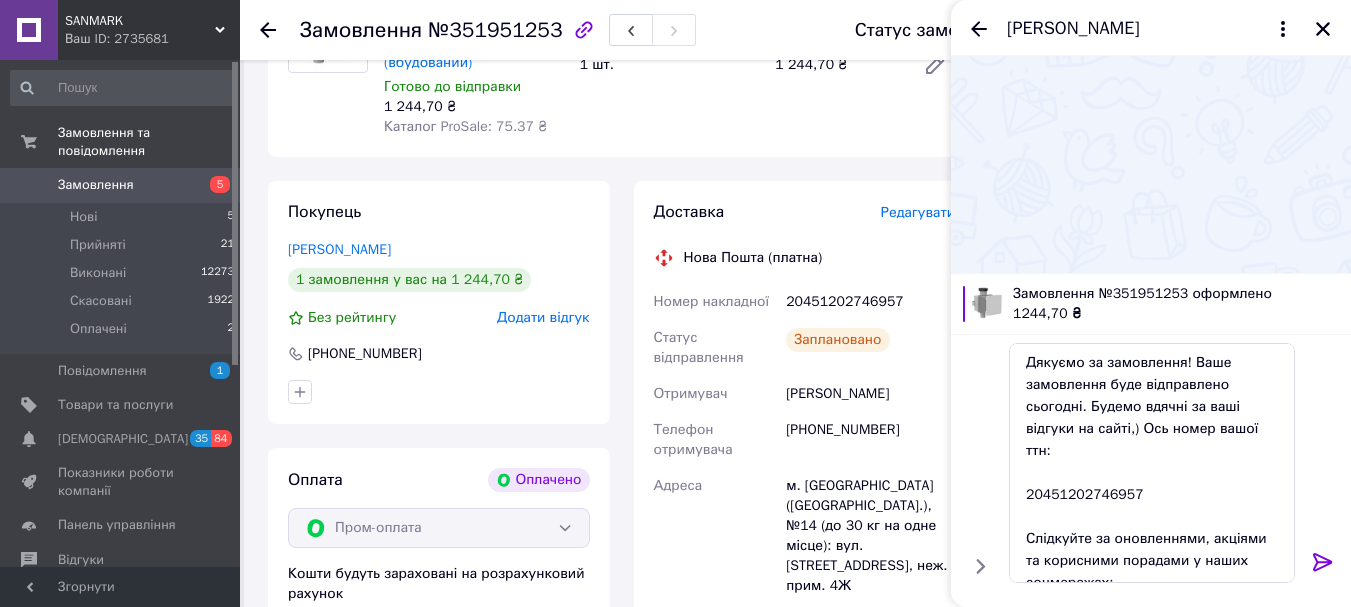 click 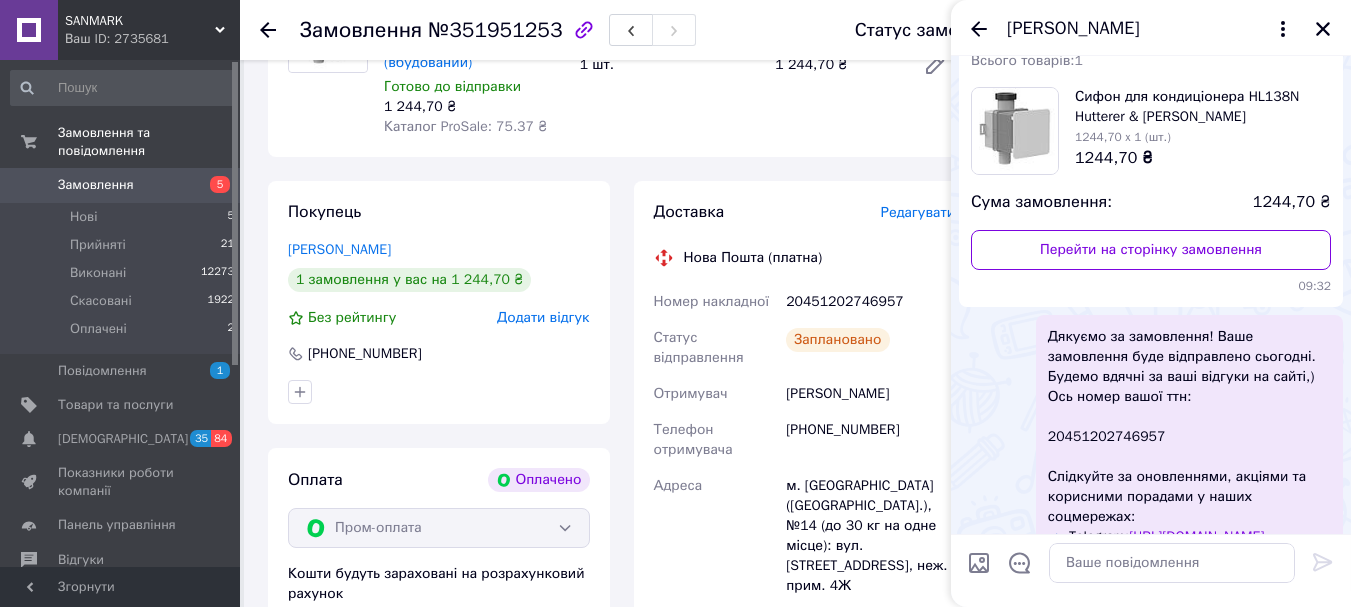 scroll, scrollTop: 270, scrollLeft: 0, axis: vertical 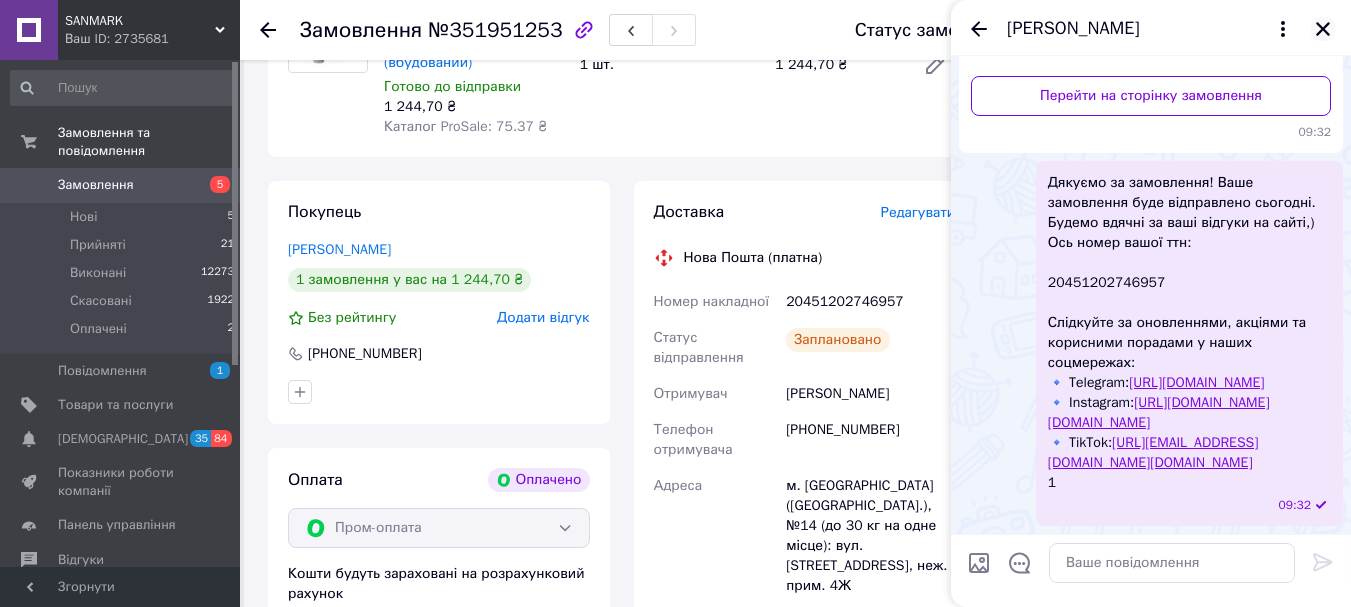 click 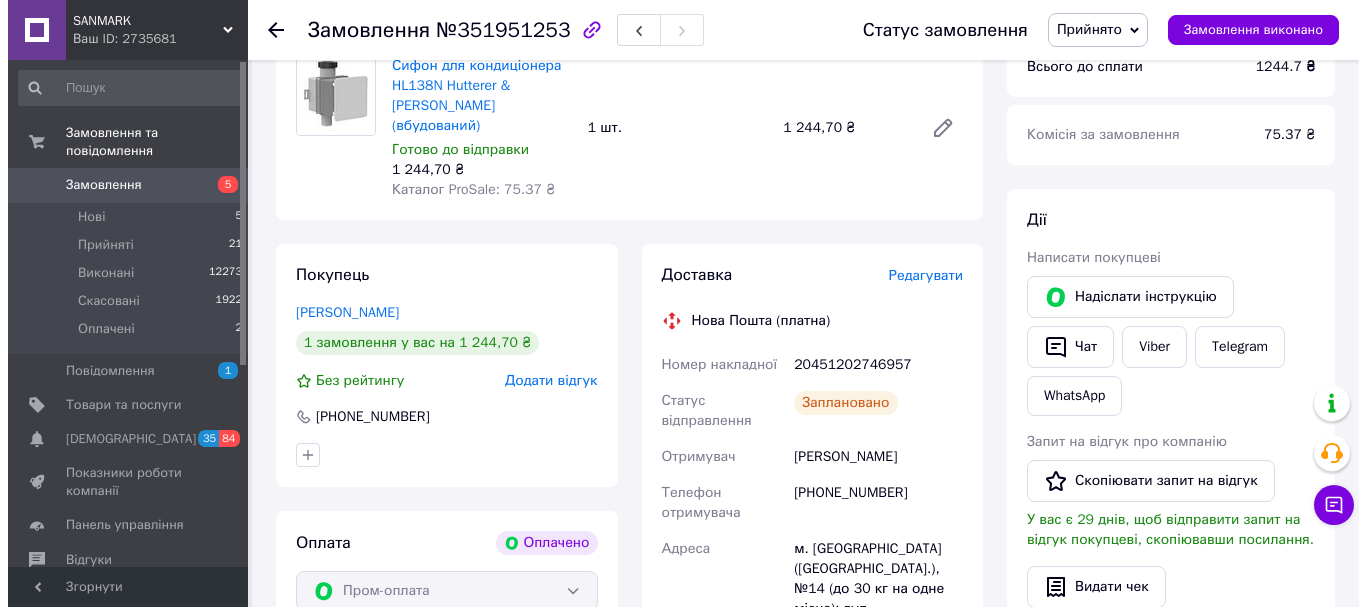 scroll, scrollTop: 0, scrollLeft: 0, axis: both 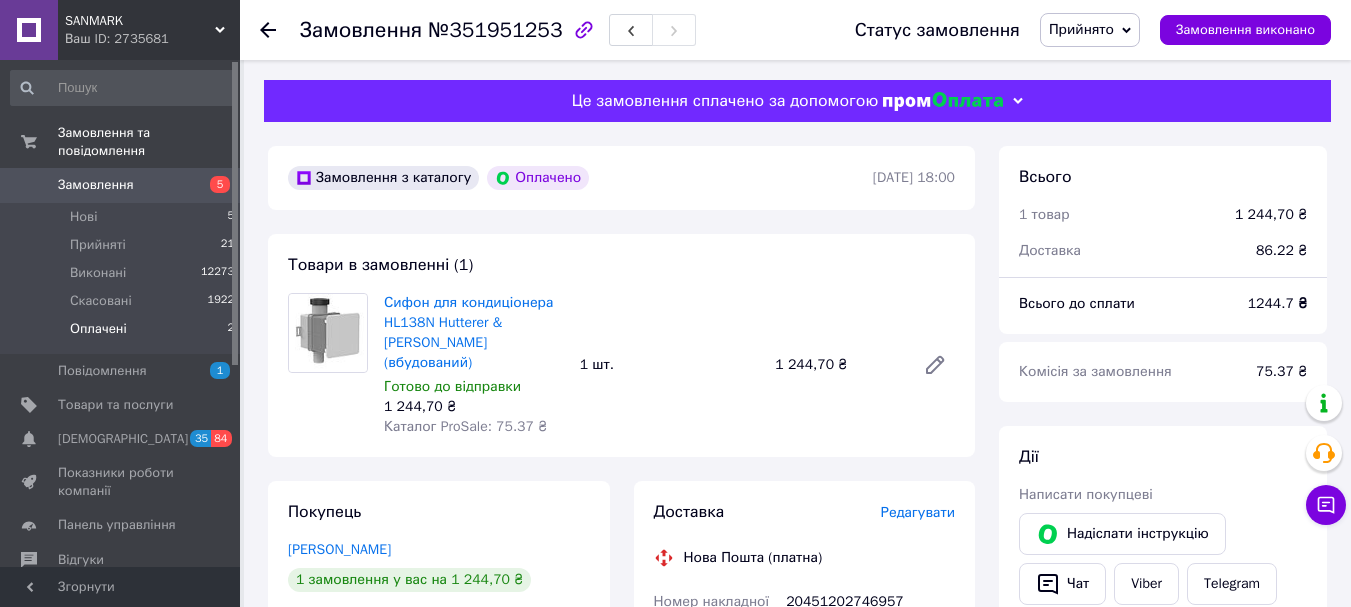 click on "Оплачені 2" at bounding box center [123, 334] 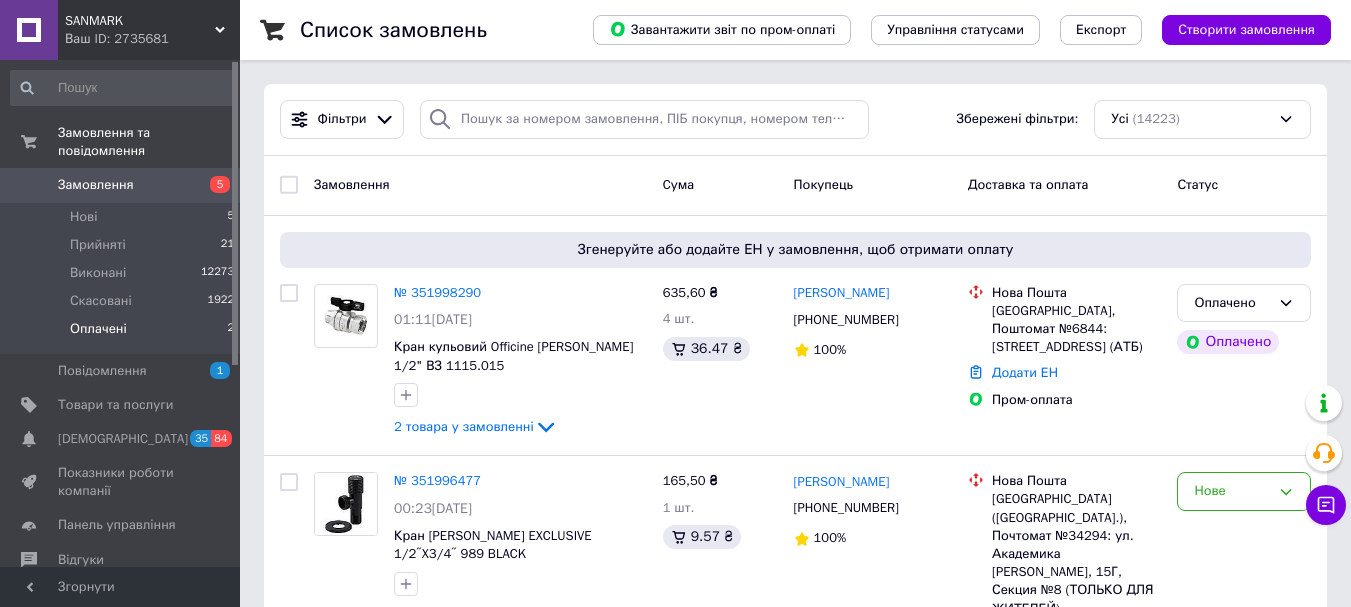 click on "Оплачені" at bounding box center (98, 329) 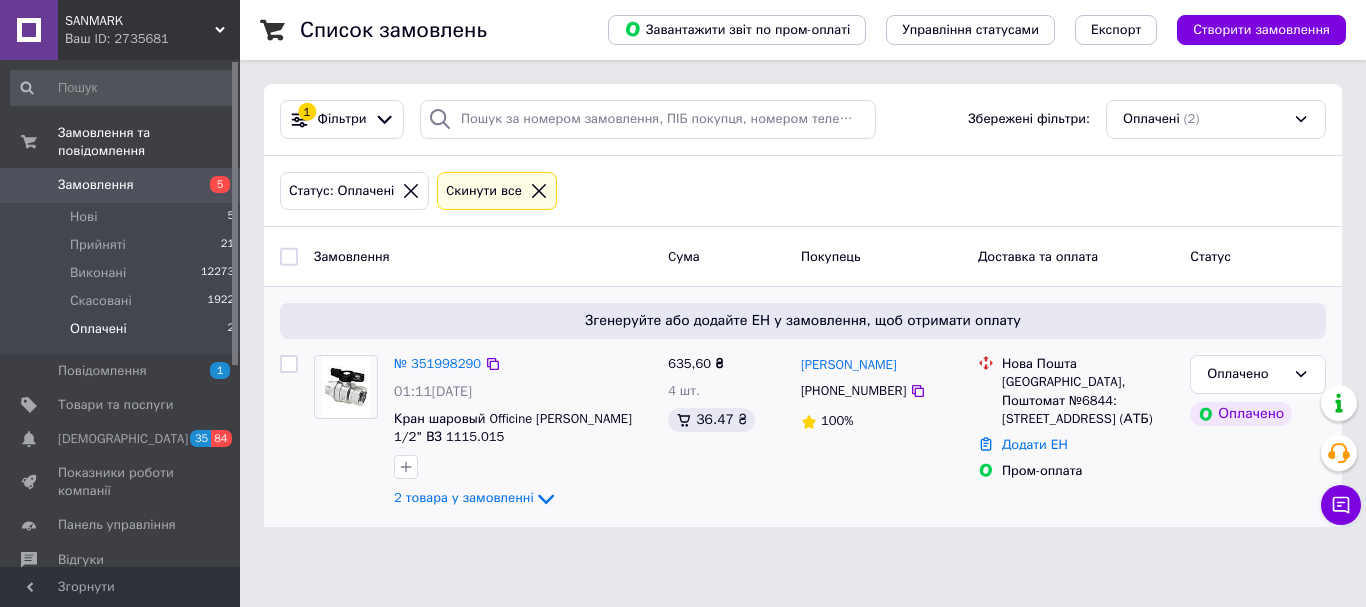 click at bounding box center (346, 387) 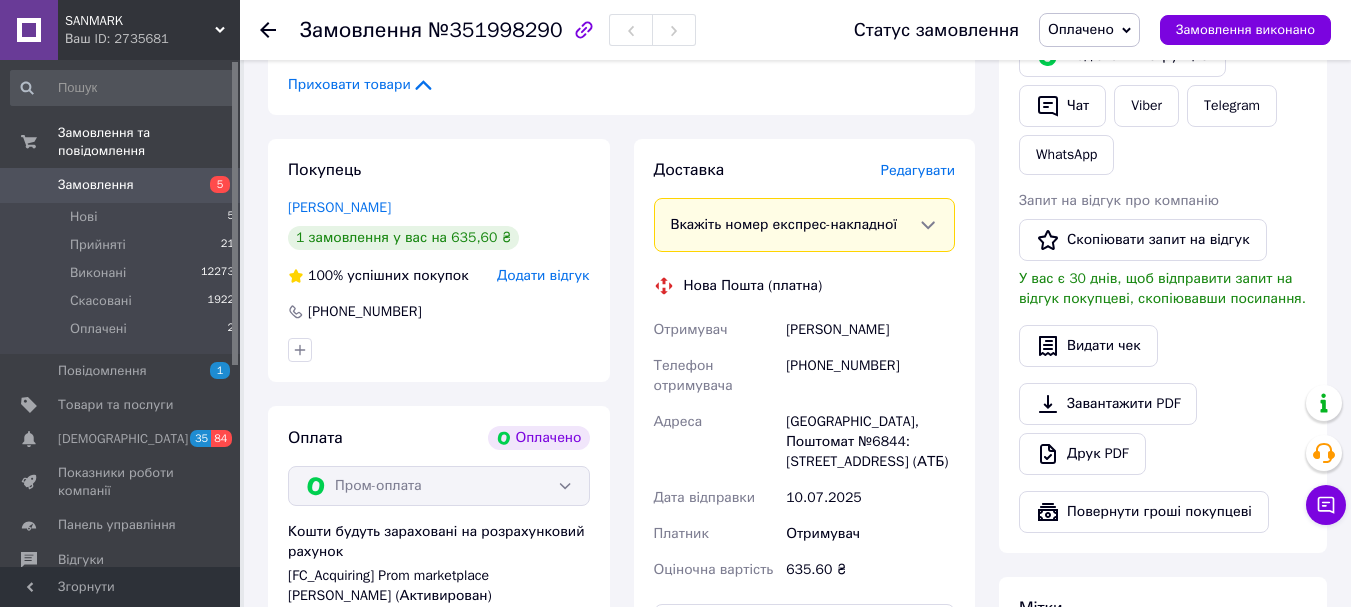 scroll, scrollTop: 500, scrollLeft: 0, axis: vertical 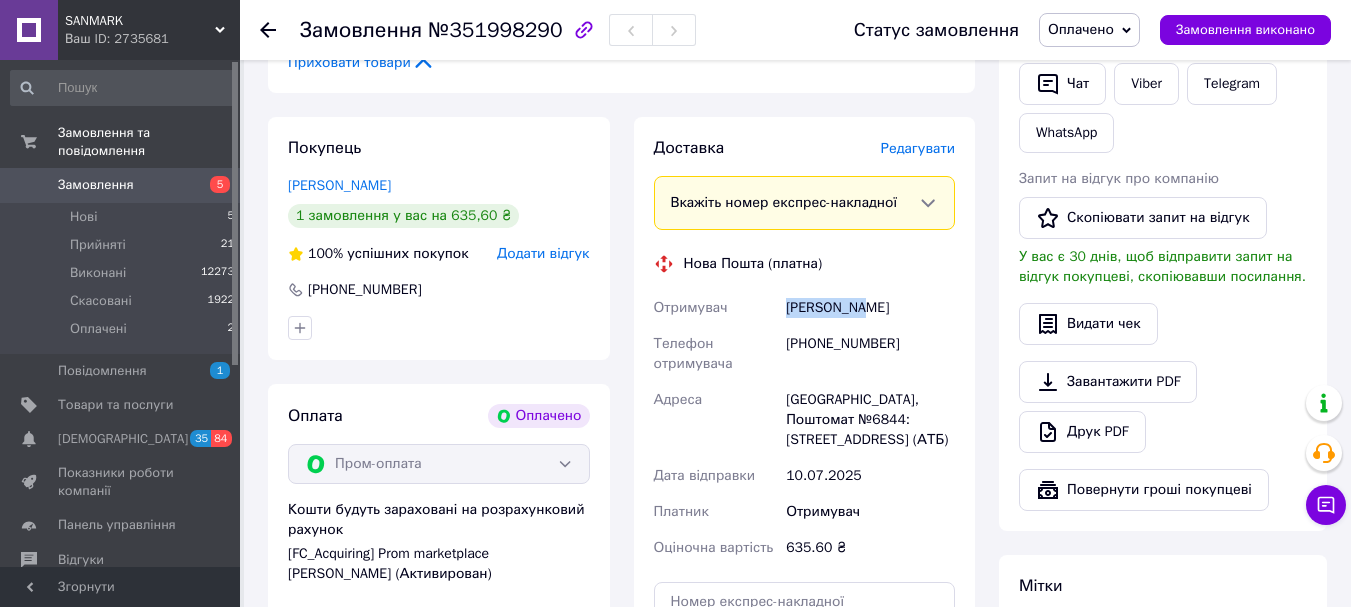 drag, startPoint x: 785, startPoint y: 299, endPoint x: 864, endPoint y: 319, distance: 81.49233 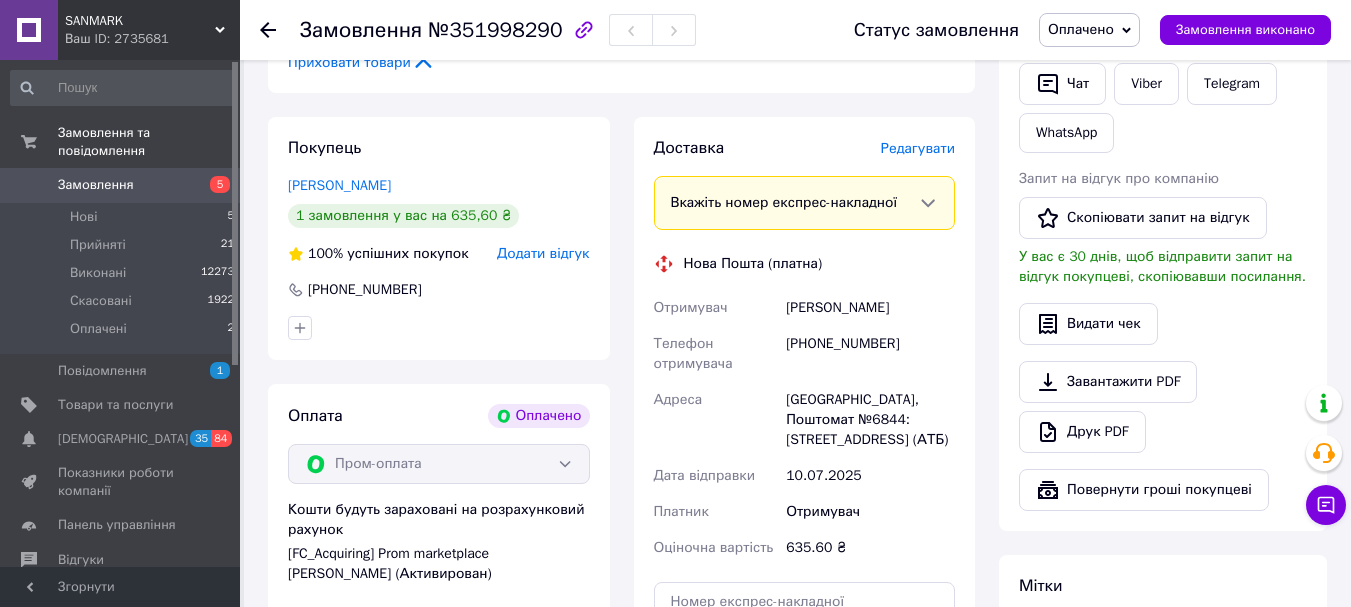 drag, startPoint x: 786, startPoint y: 304, endPoint x: 922, endPoint y: 310, distance: 136.1323 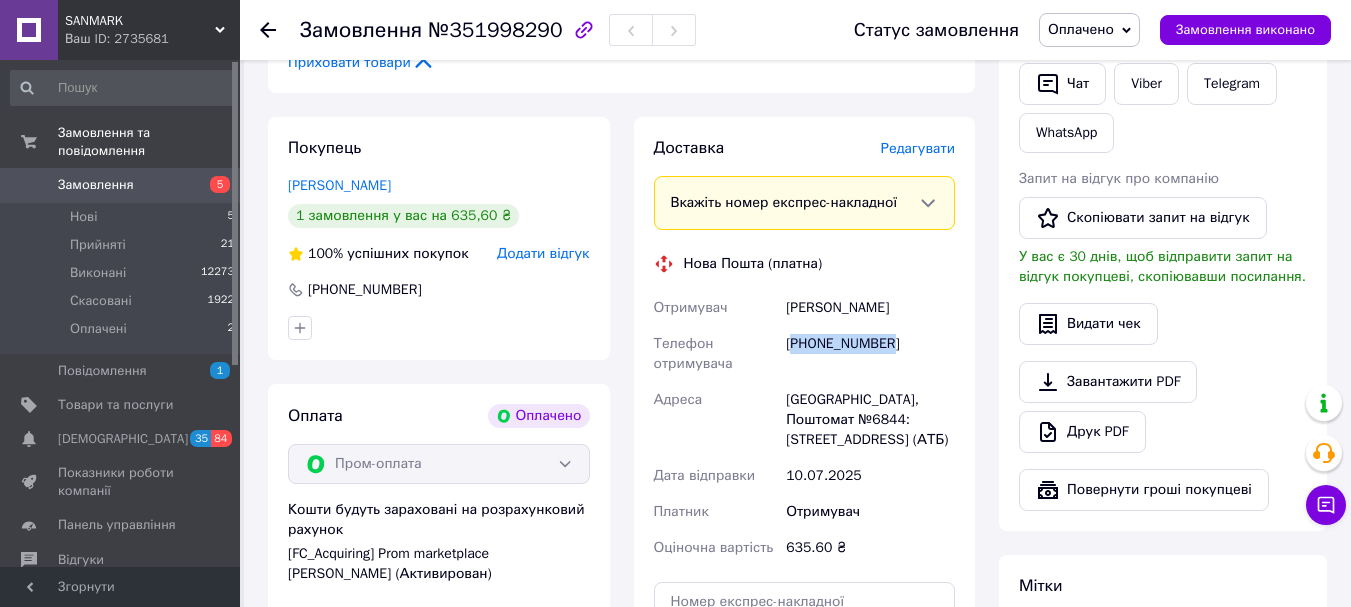 click on "[PHONE_NUMBER]" at bounding box center [870, 354] 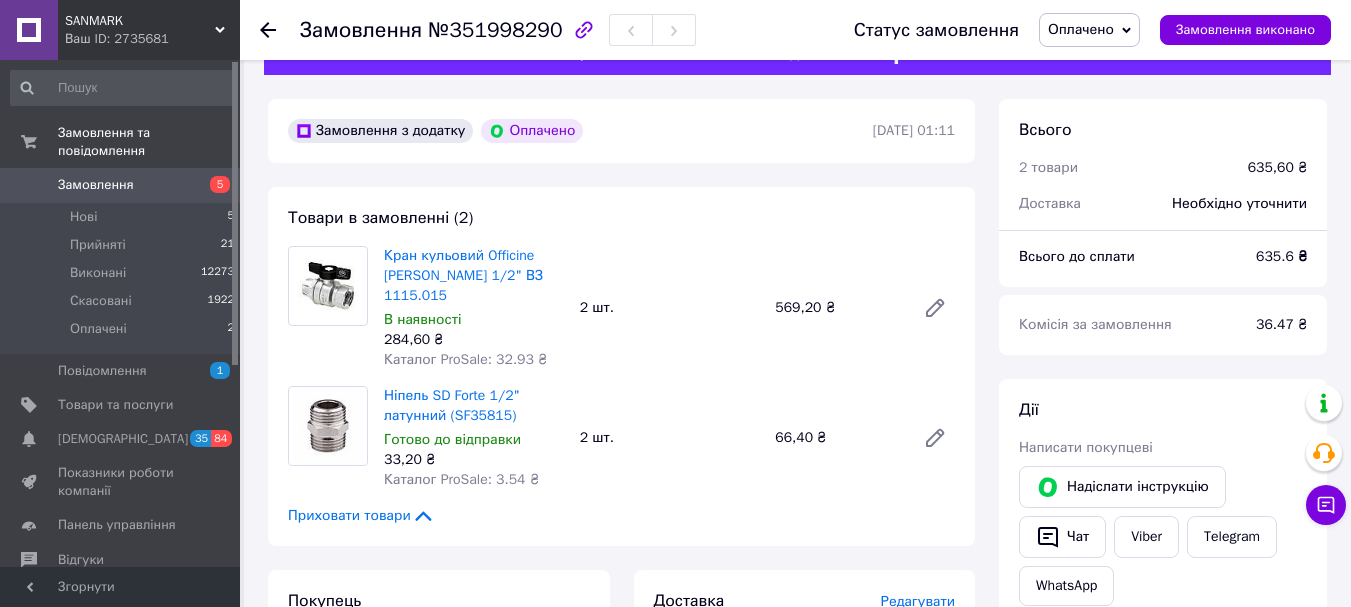 scroll, scrollTop: 0, scrollLeft: 0, axis: both 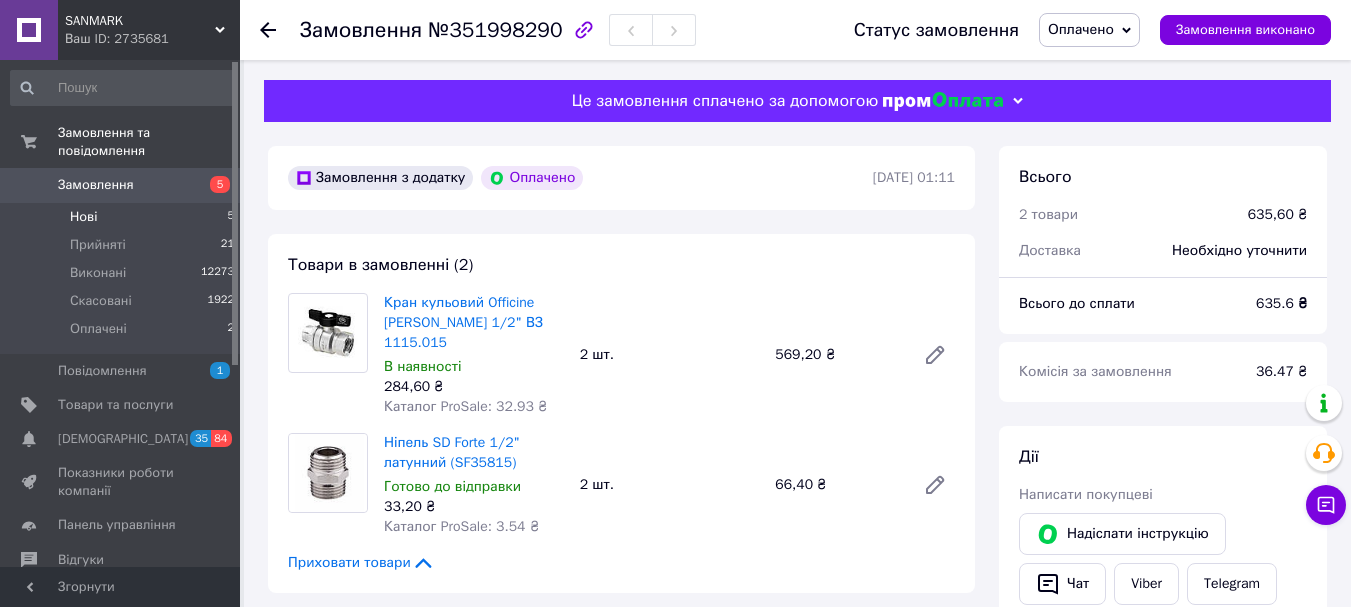 click on "Нові 5" at bounding box center [123, 217] 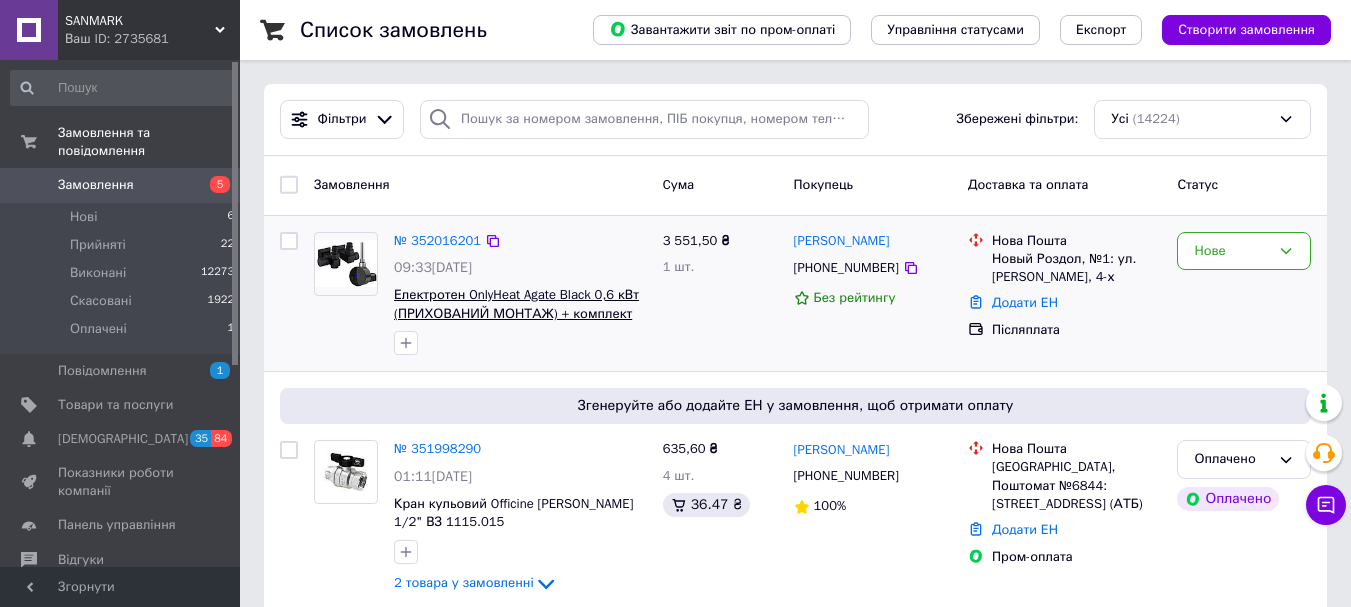 click on "Електротен OnlyHeat Agate Black 0,6 кВт (ПРИХОВАНИЙ МОНТАЖ) + комплект кранів під [PERSON_NAME] Cube" at bounding box center (516, 313) 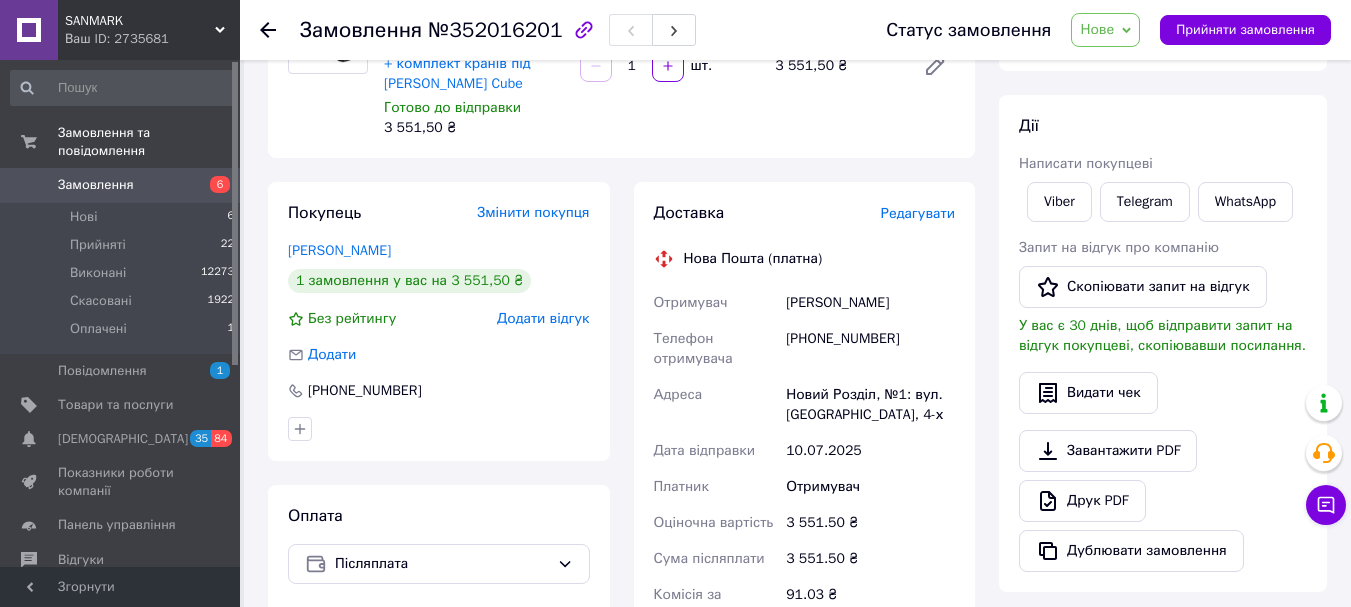 scroll, scrollTop: 100, scrollLeft: 0, axis: vertical 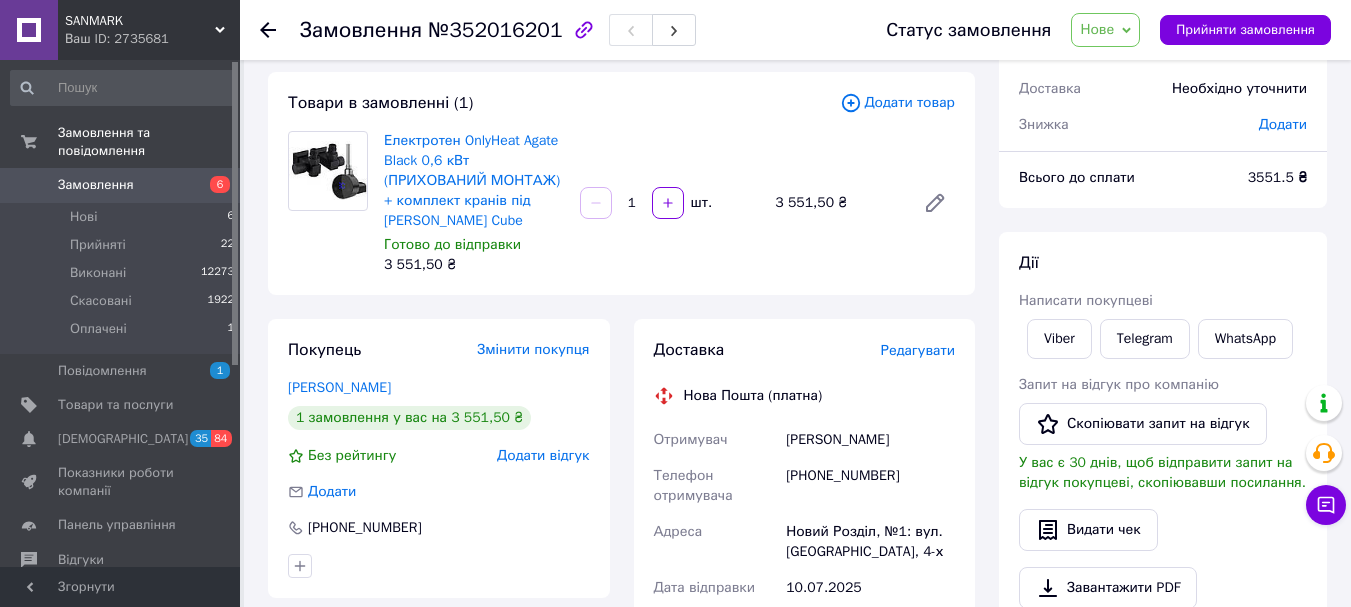drag, startPoint x: 786, startPoint y: 437, endPoint x: 930, endPoint y: 429, distance: 144.22205 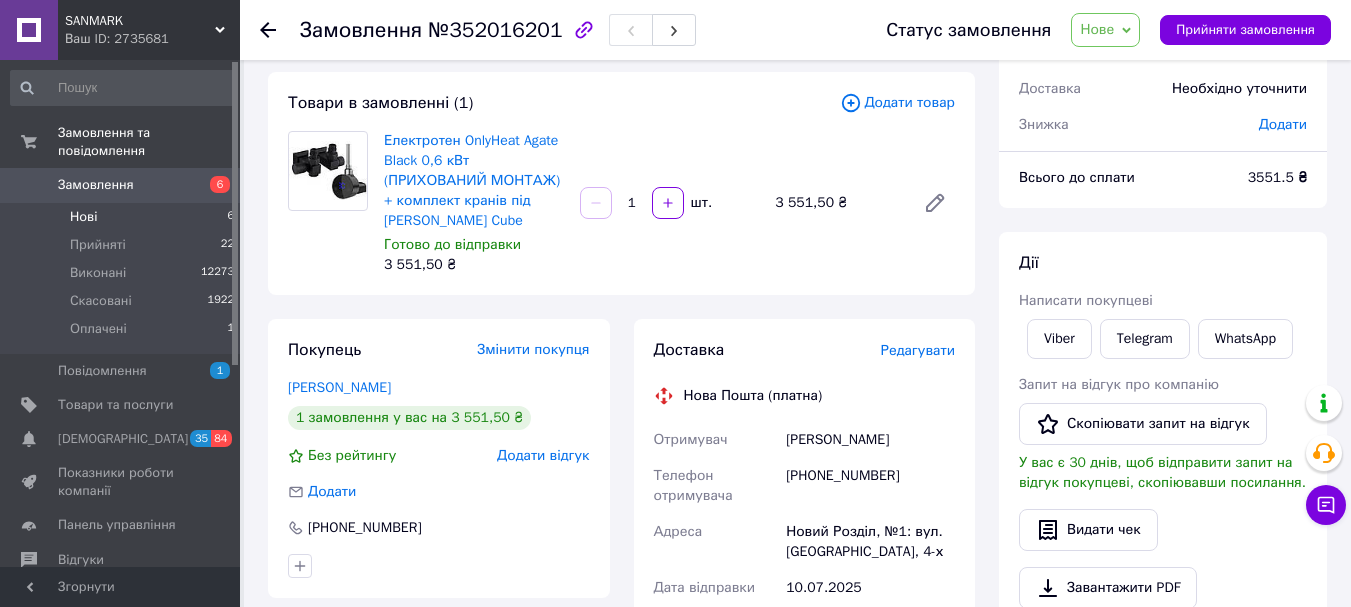 click on "Нові" at bounding box center [83, 217] 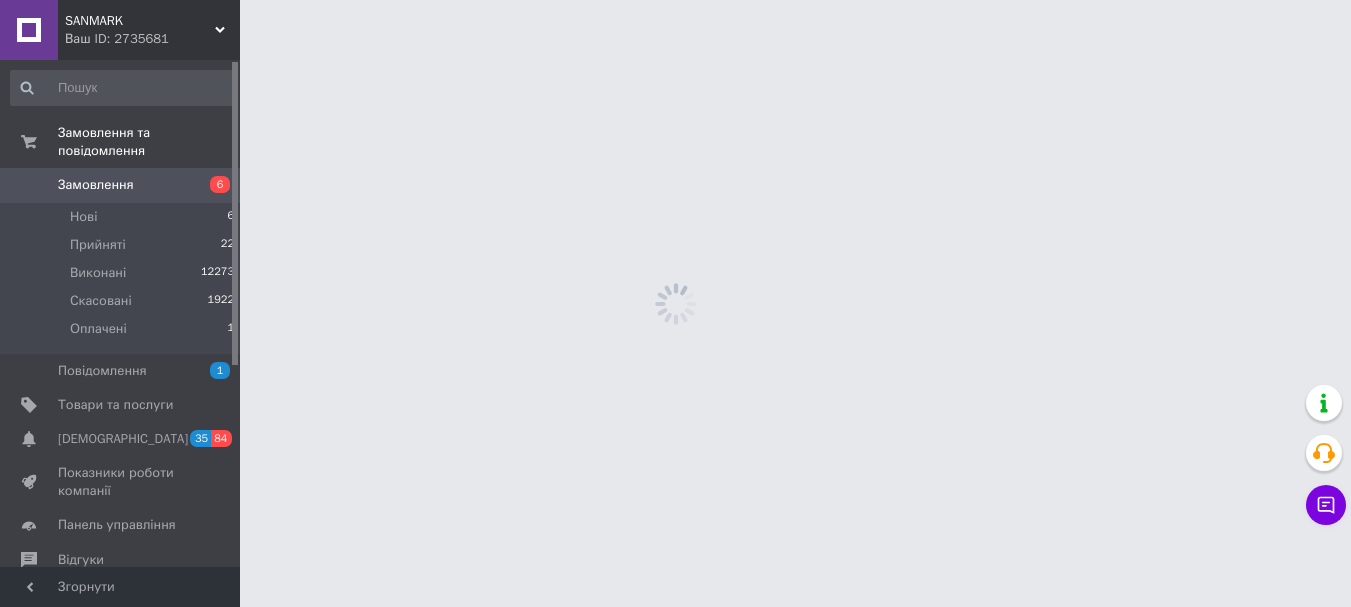 scroll, scrollTop: 0, scrollLeft: 0, axis: both 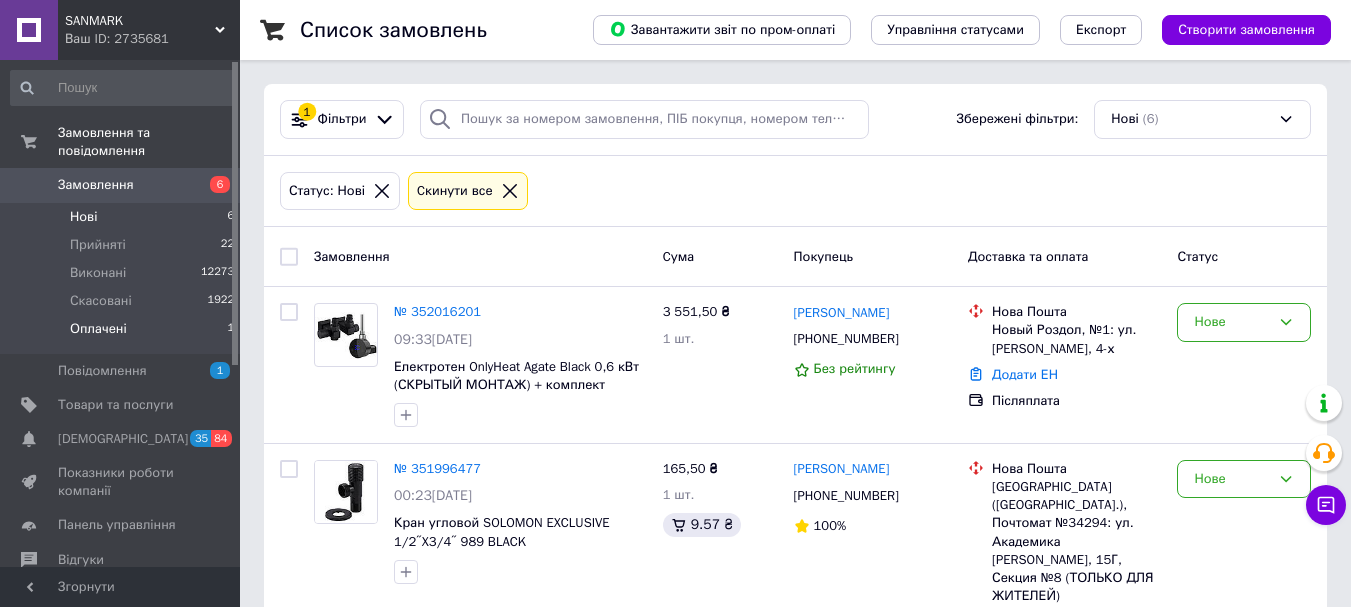 click on "Оплачені 1" at bounding box center (123, 334) 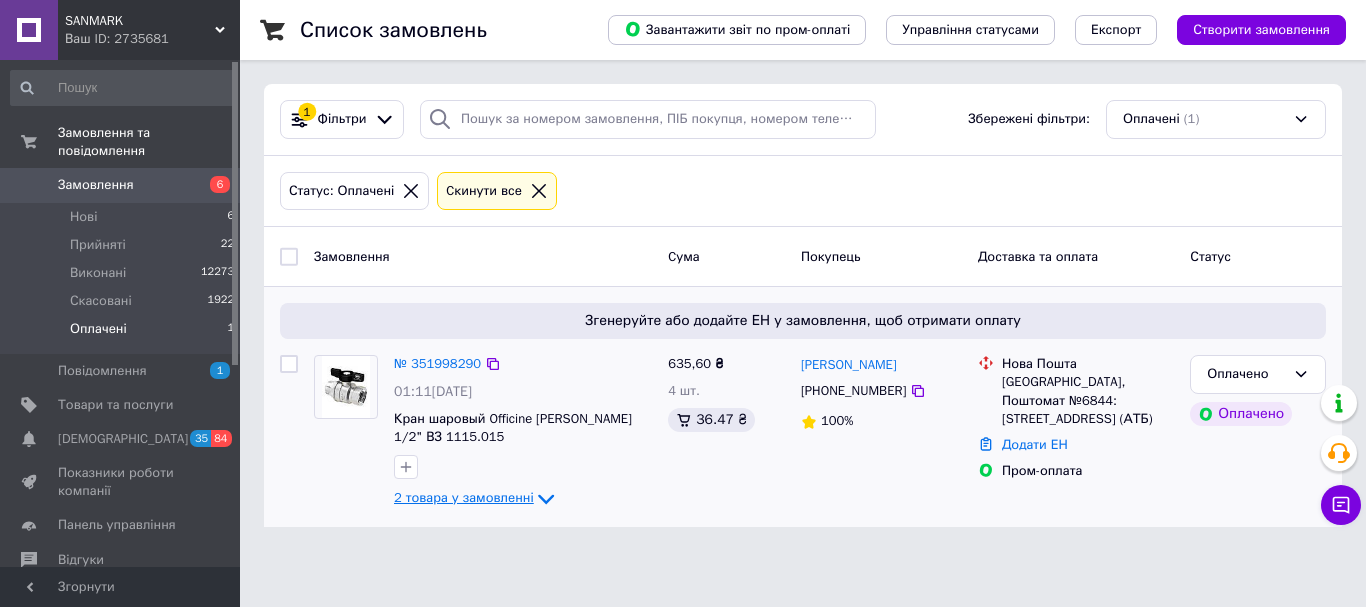 click on "2 товара у замовленні" at bounding box center (464, 498) 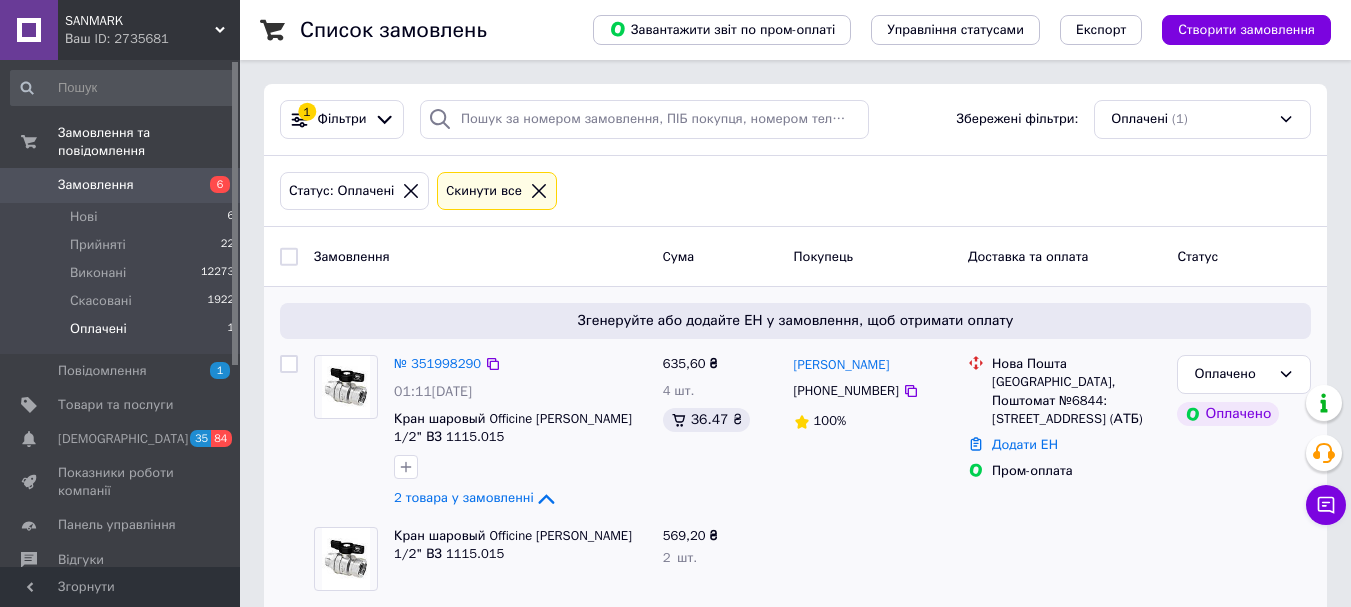 click at bounding box center [346, 387] 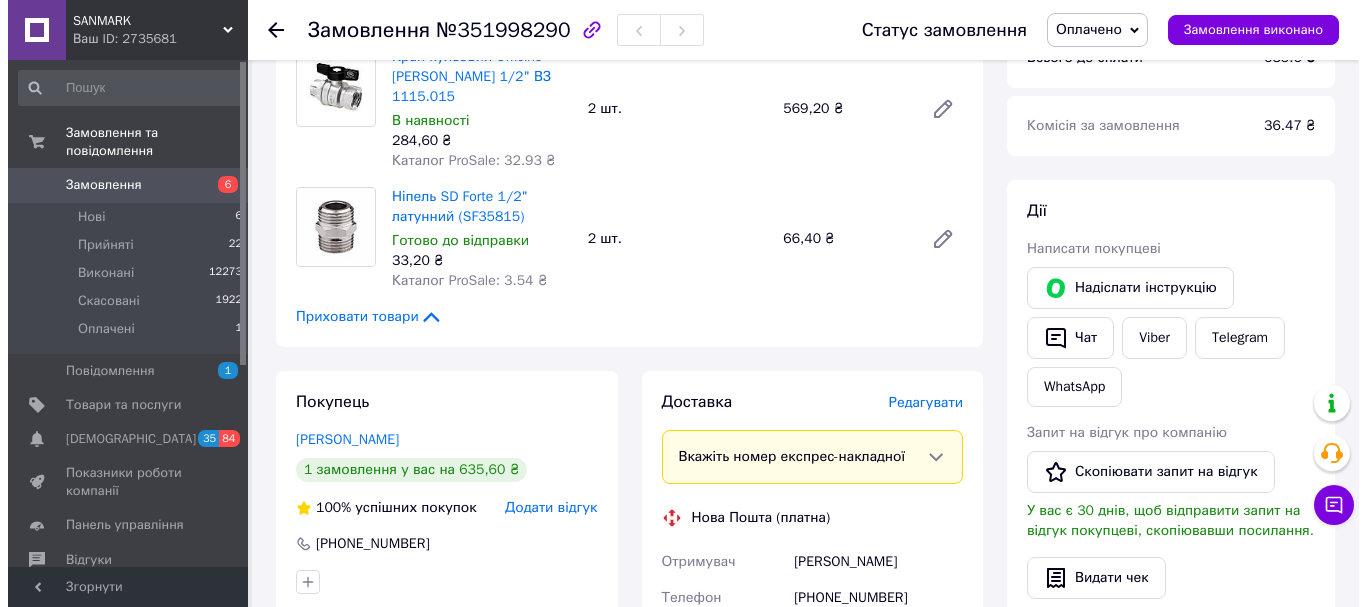 scroll, scrollTop: 300, scrollLeft: 0, axis: vertical 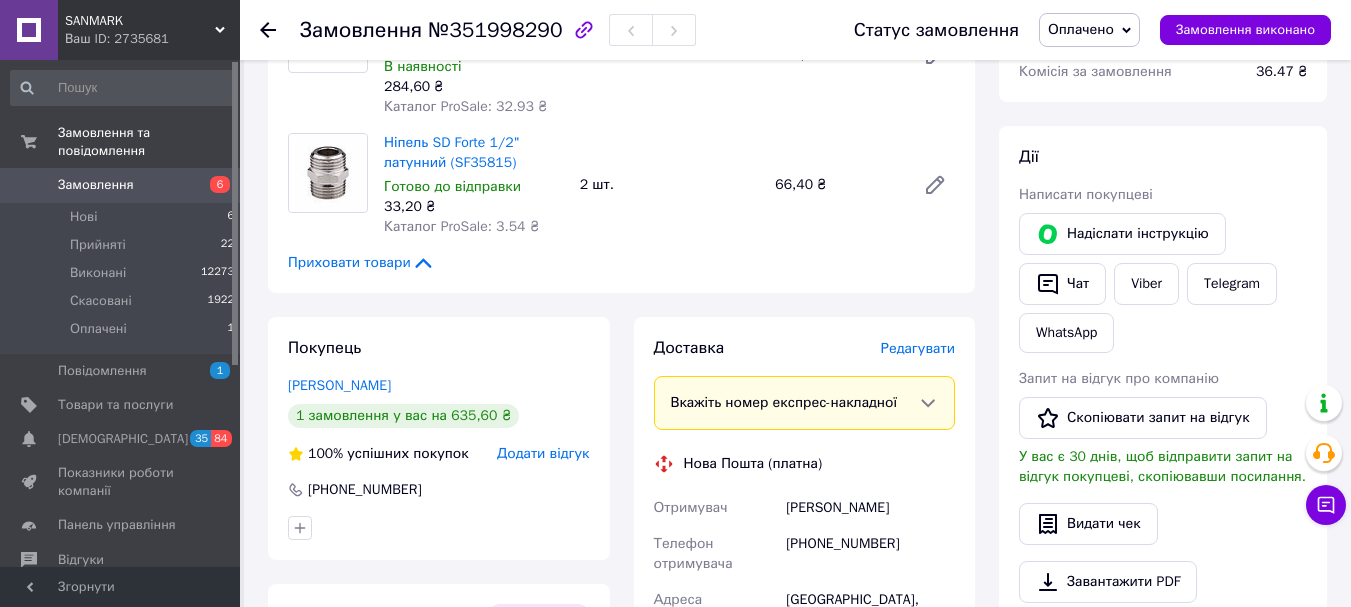 click on "Редагувати" at bounding box center (918, 348) 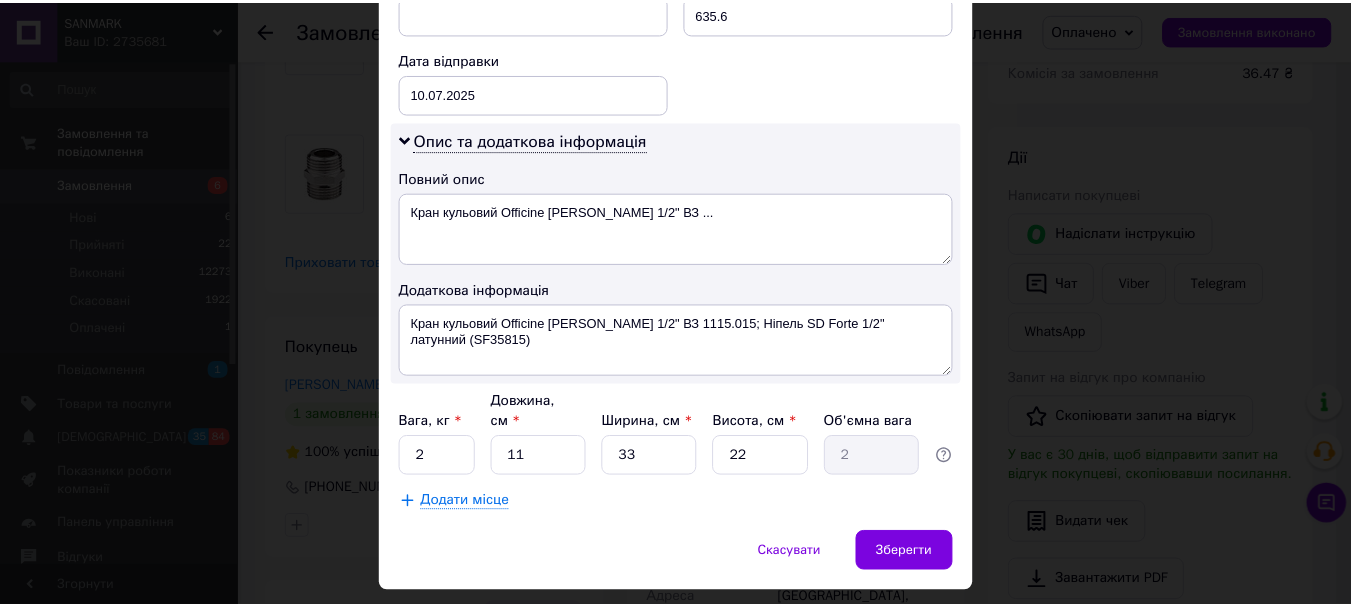 scroll, scrollTop: 945, scrollLeft: 0, axis: vertical 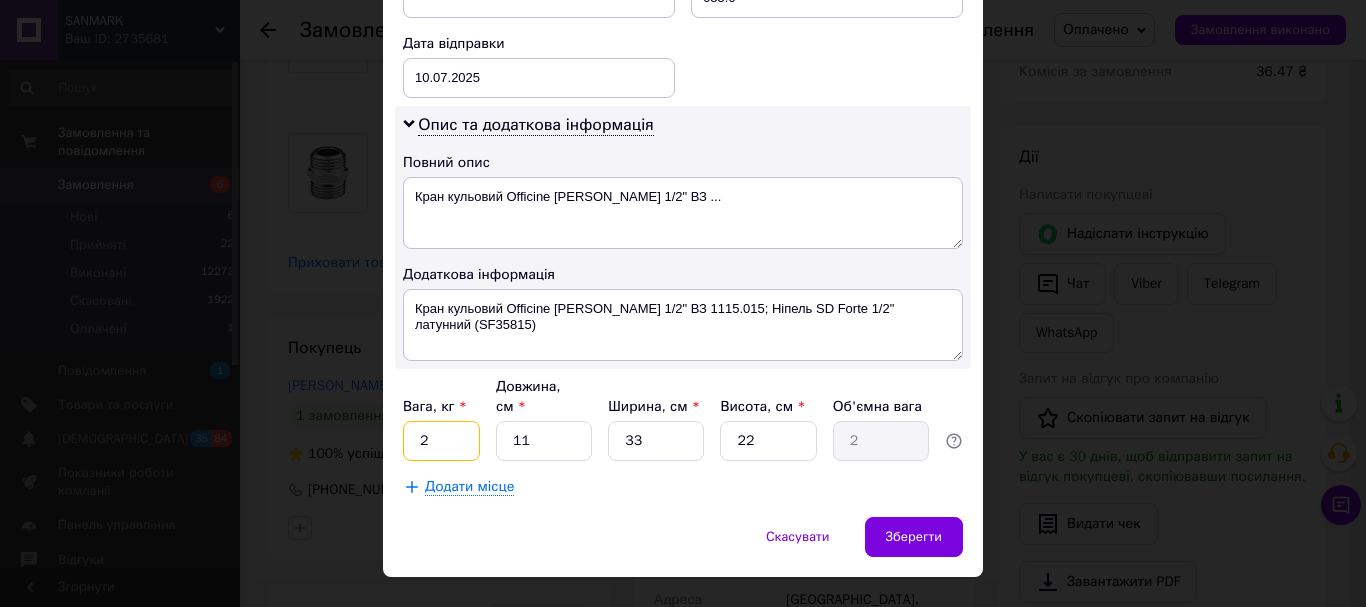 drag, startPoint x: 457, startPoint y: 399, endPoint x: 399, endPoint y: 416, distance: 60.440052 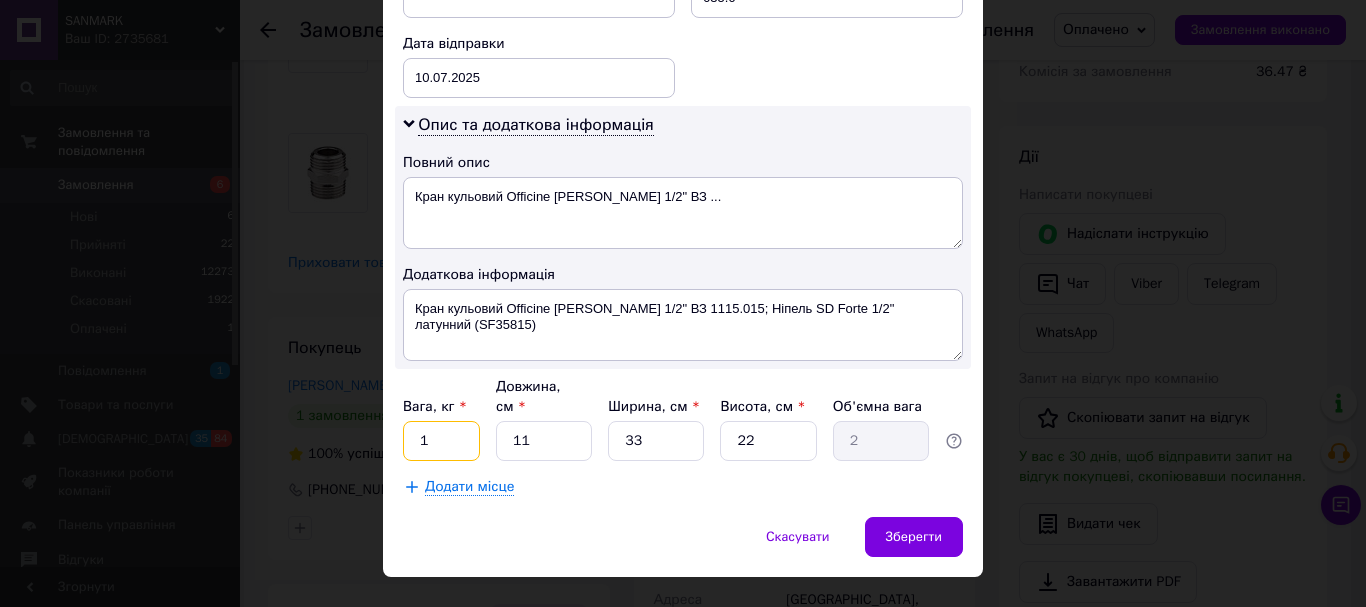type on "1" 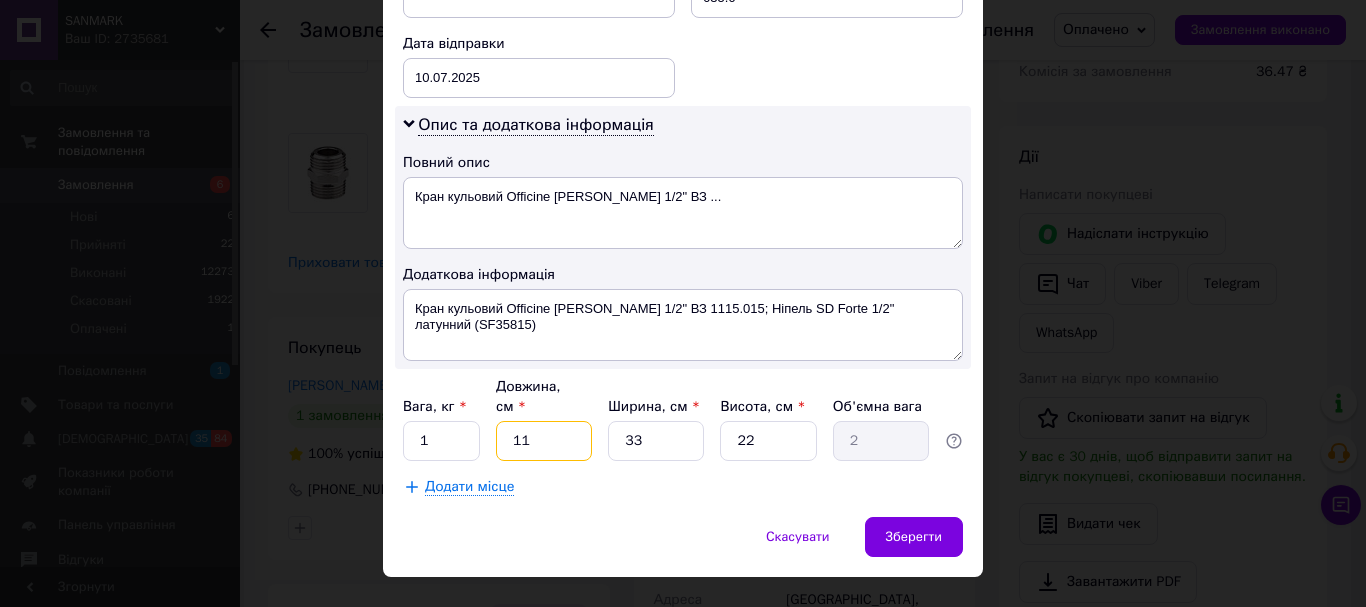 drag, startPoint x: 539, startPoint y: 395, endPoint x: 503, endPoint y: 411, distance: 39.39543 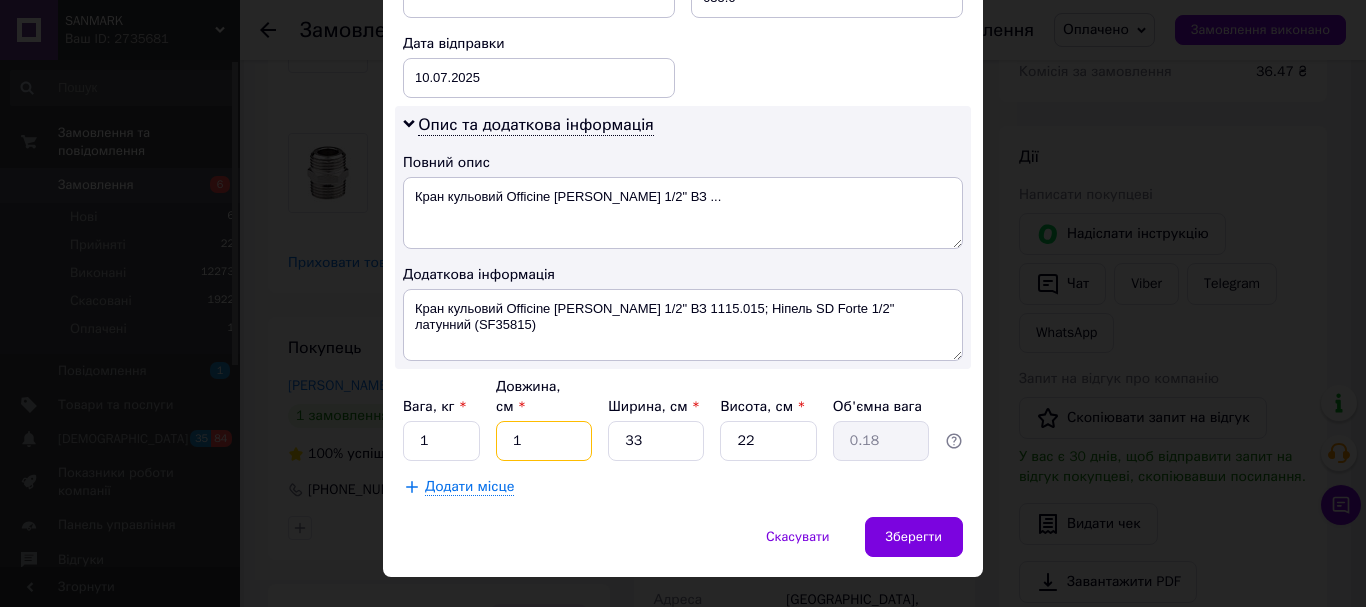 type on "15" 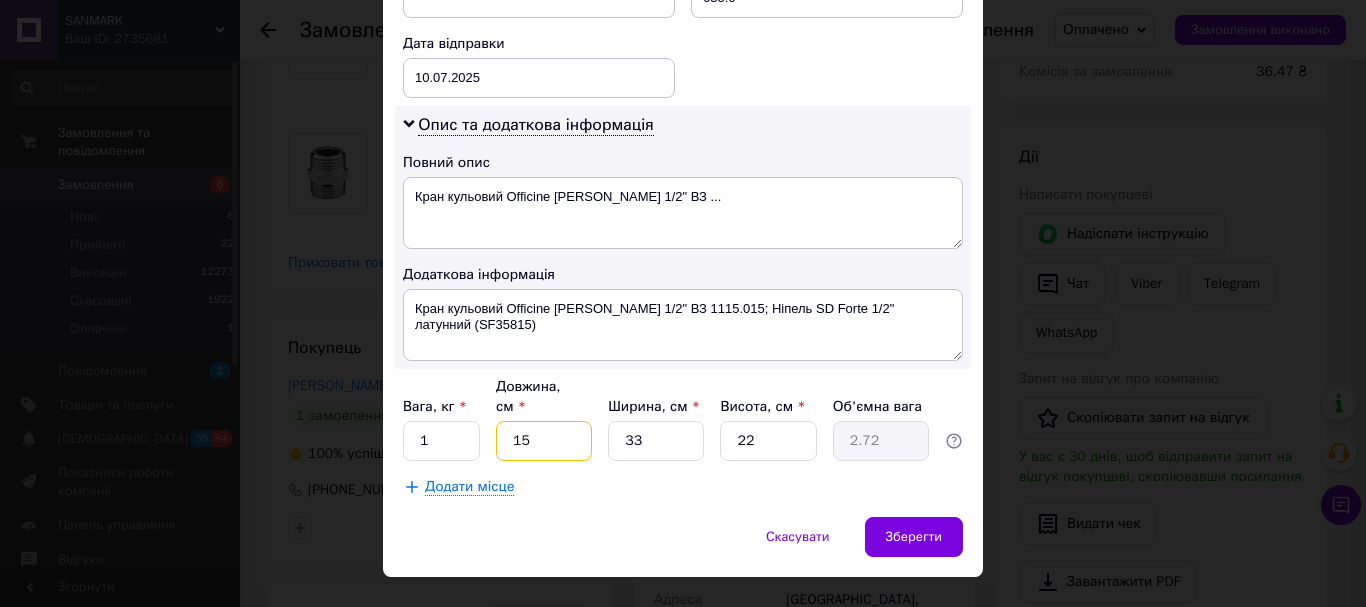 type on "15" 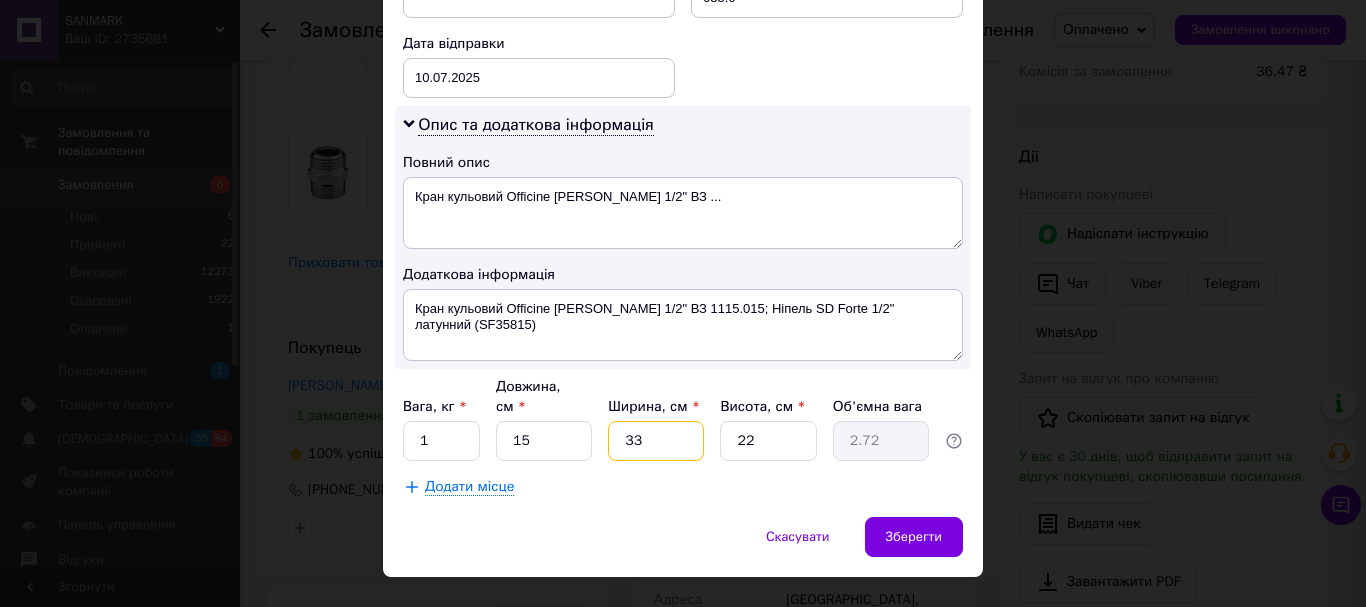 click on "33" at bounding box center (656, 441) 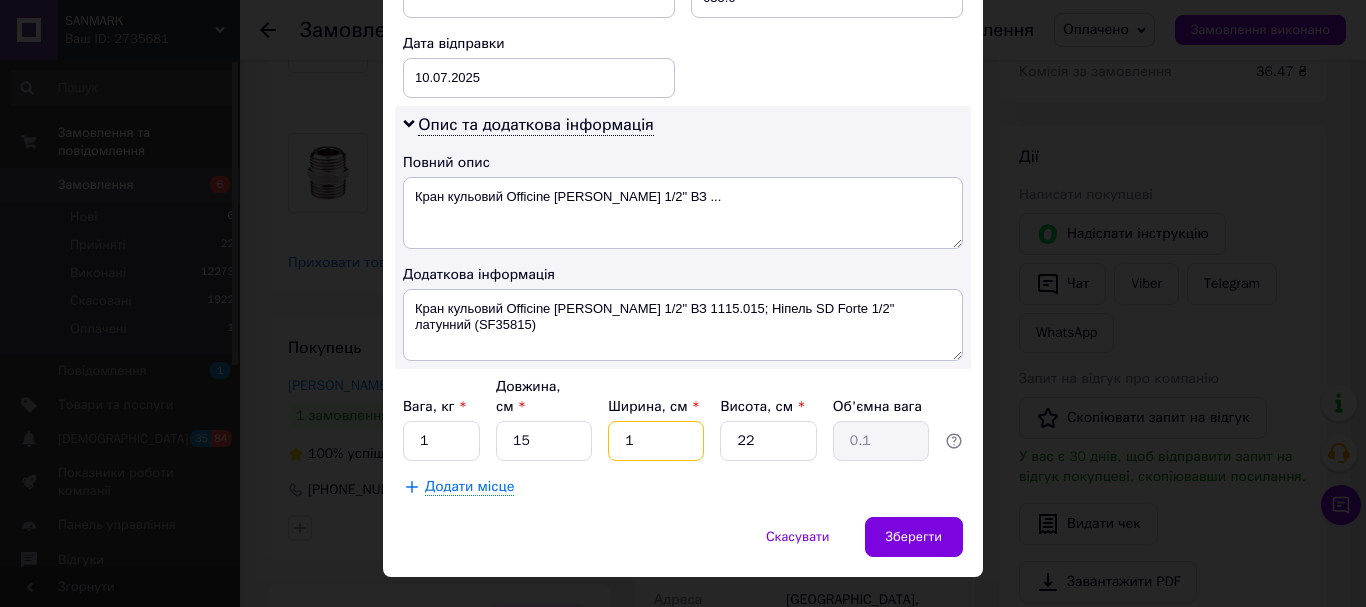 type on "15" 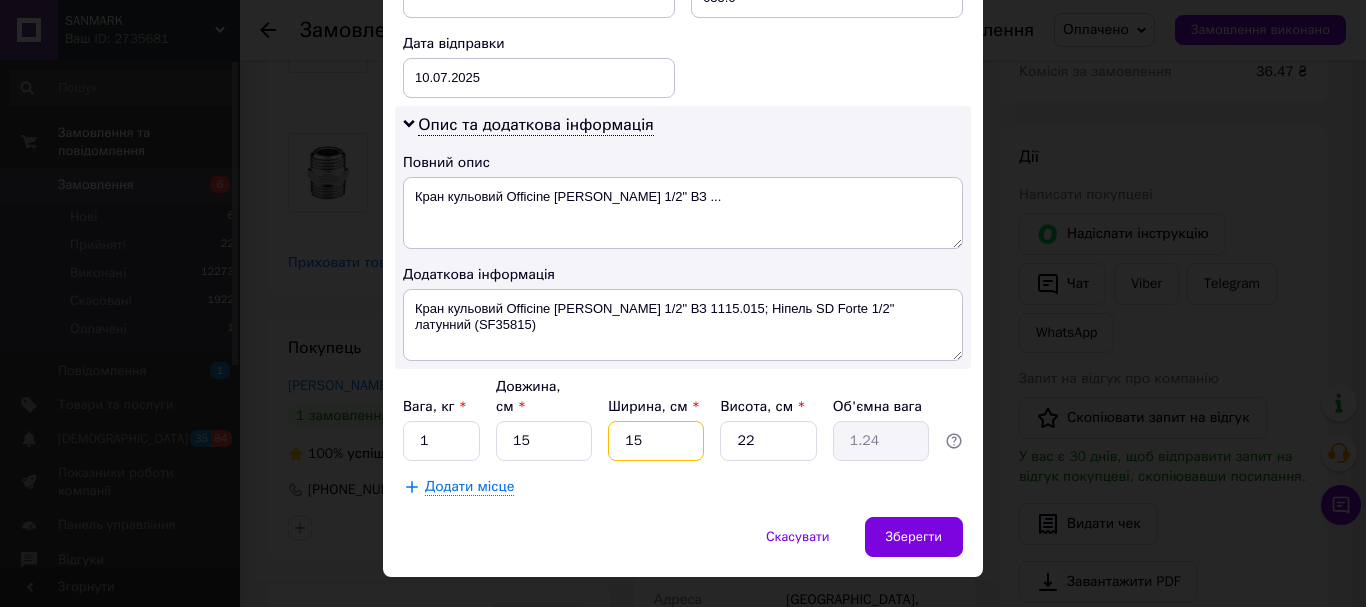 type on "15" 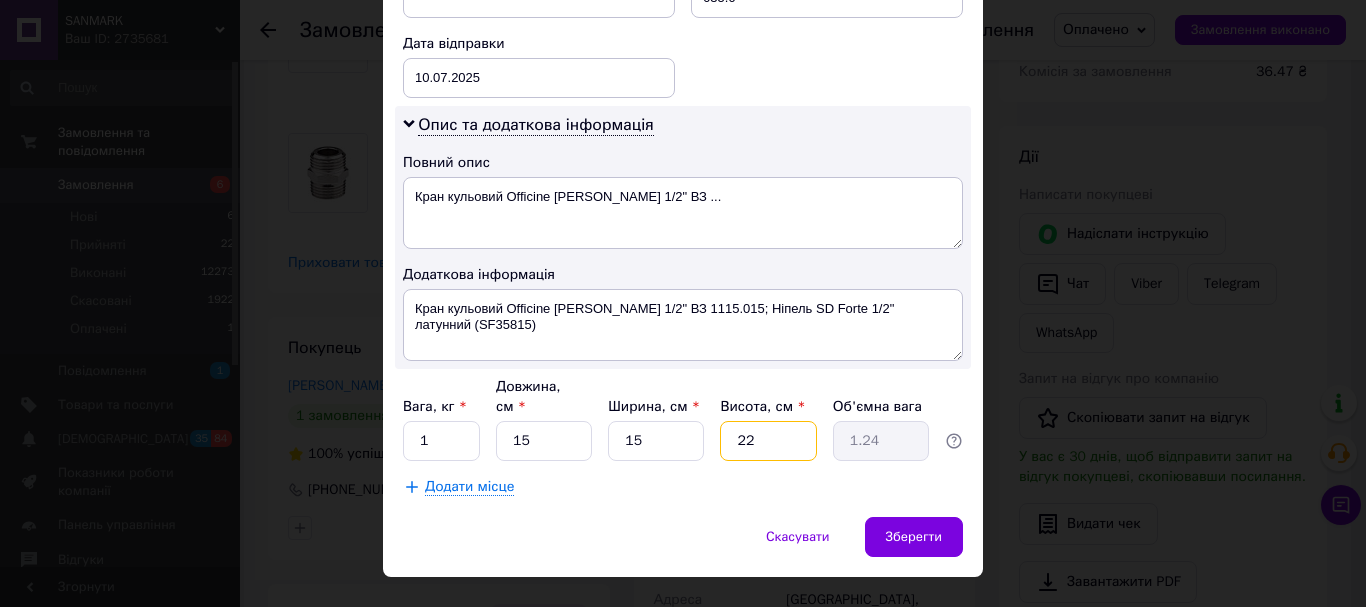 drag, startPoint x: 748, startPoint y: 400, endPoint x: 731, endPoint y: 406, distance: 18.027756 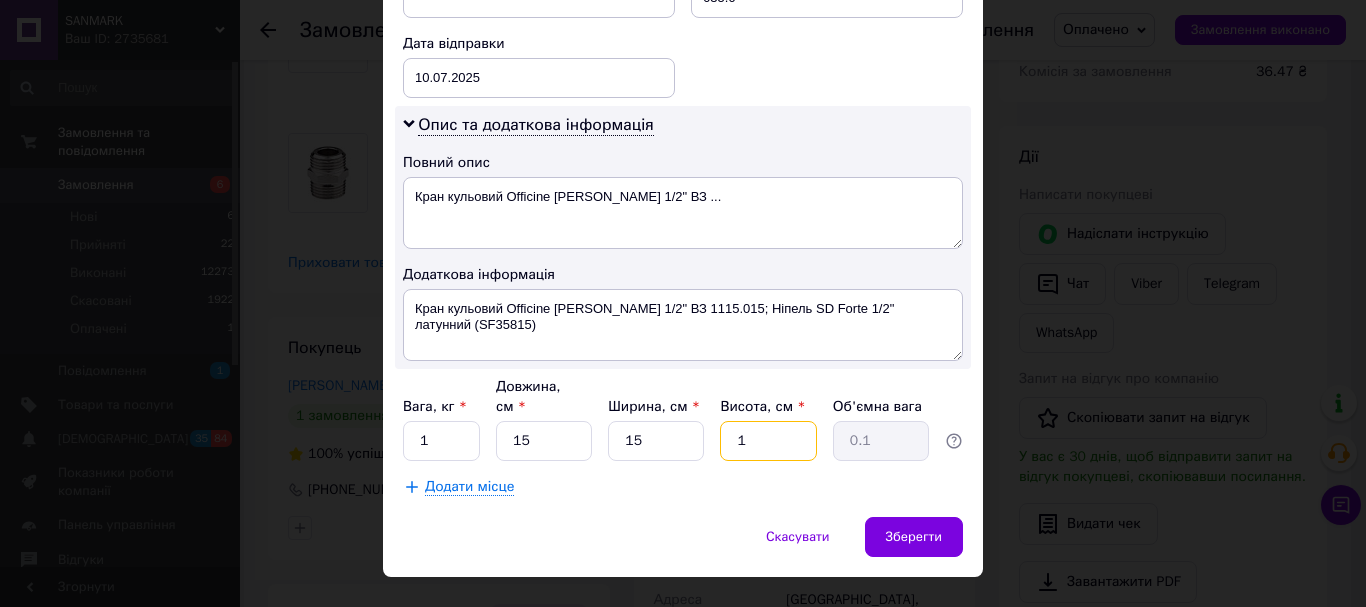 type on "15" 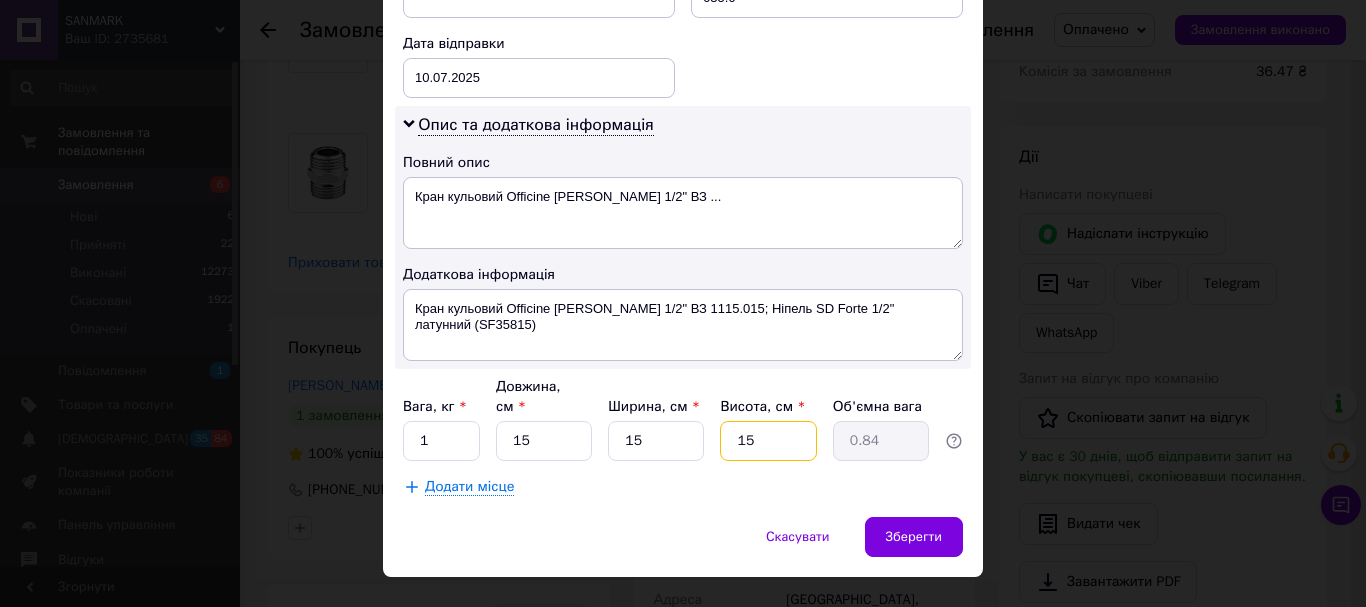 type on "15" 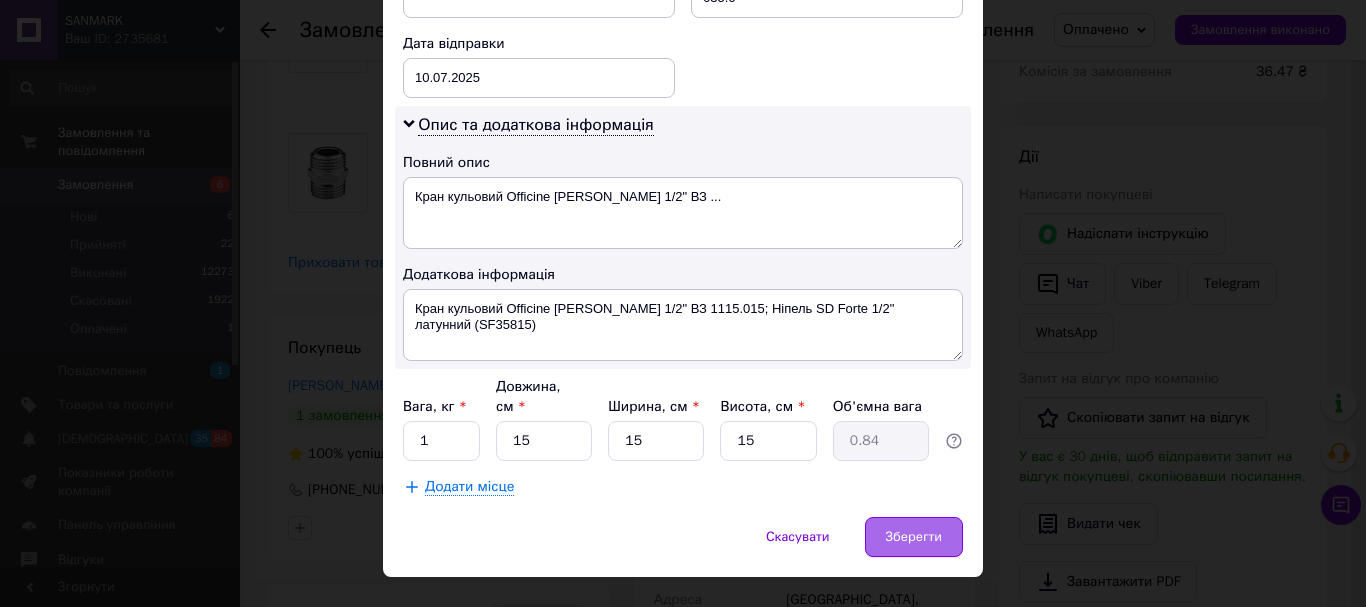 click on "Зберегти" at bounding box center (914, 537) 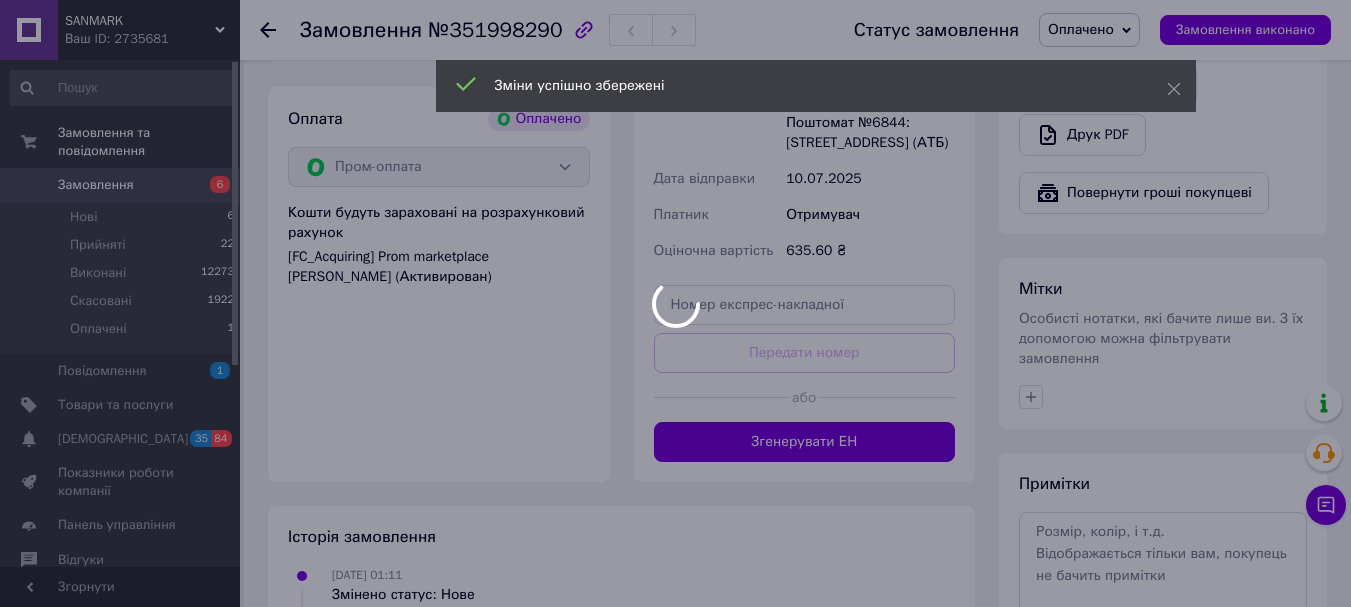 scroll, scrollTop: 800, scrollLeft: 0, axis: vertical 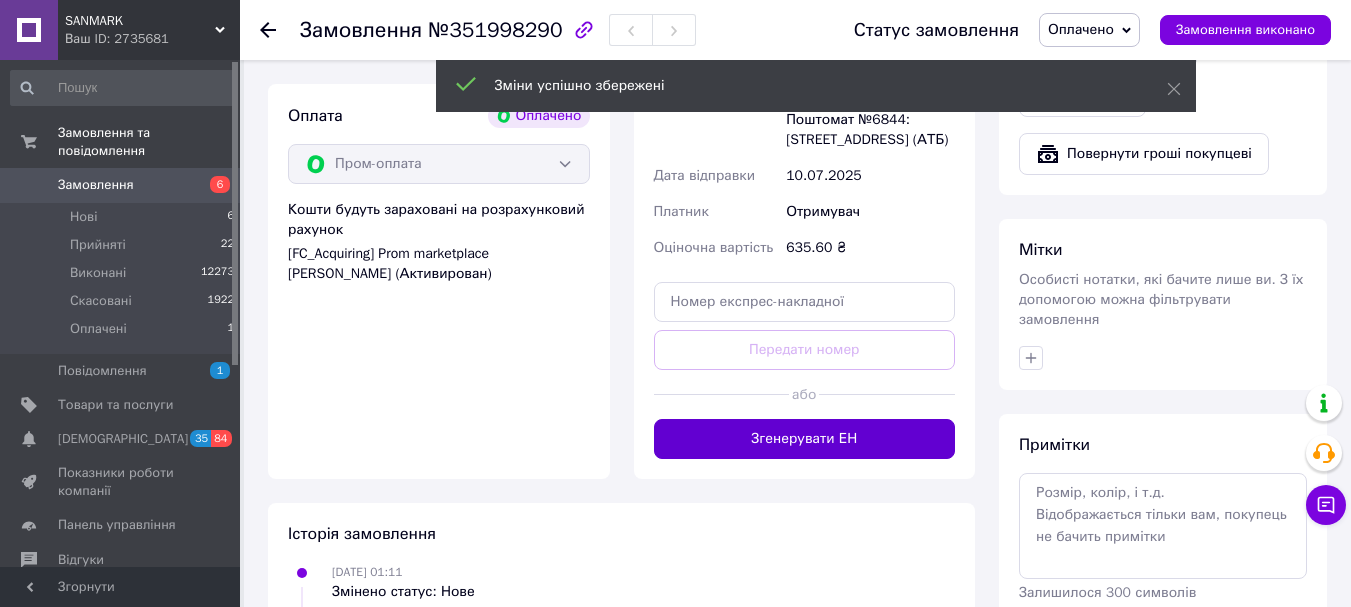 click on "Згенерувати ЕН" at bounding box center (805, 439) 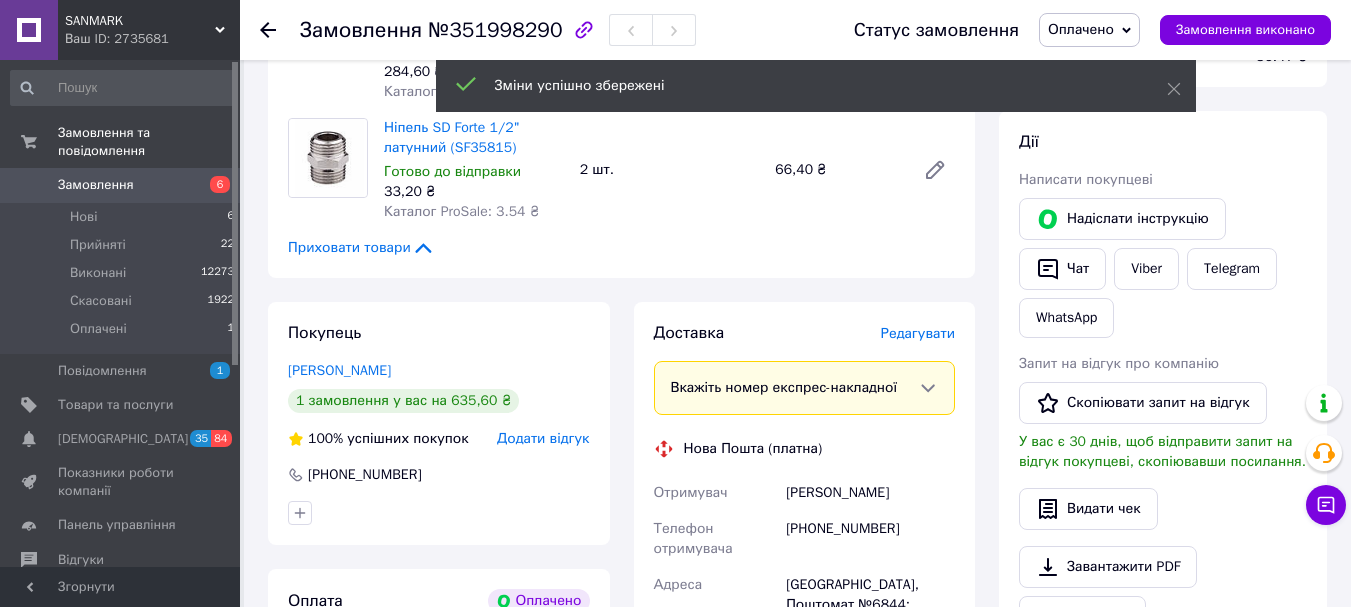 scroll, scrollTop: 300, scrollLeft: 0, axis: vertical 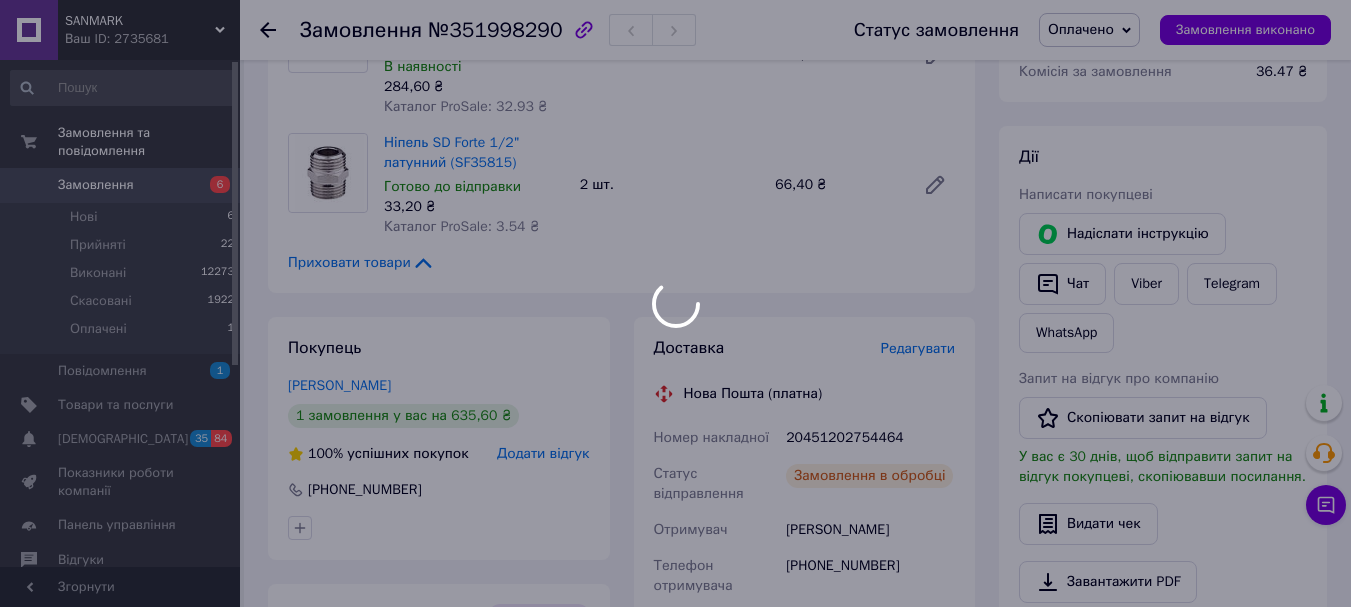 click at bounding box center (675, 303) 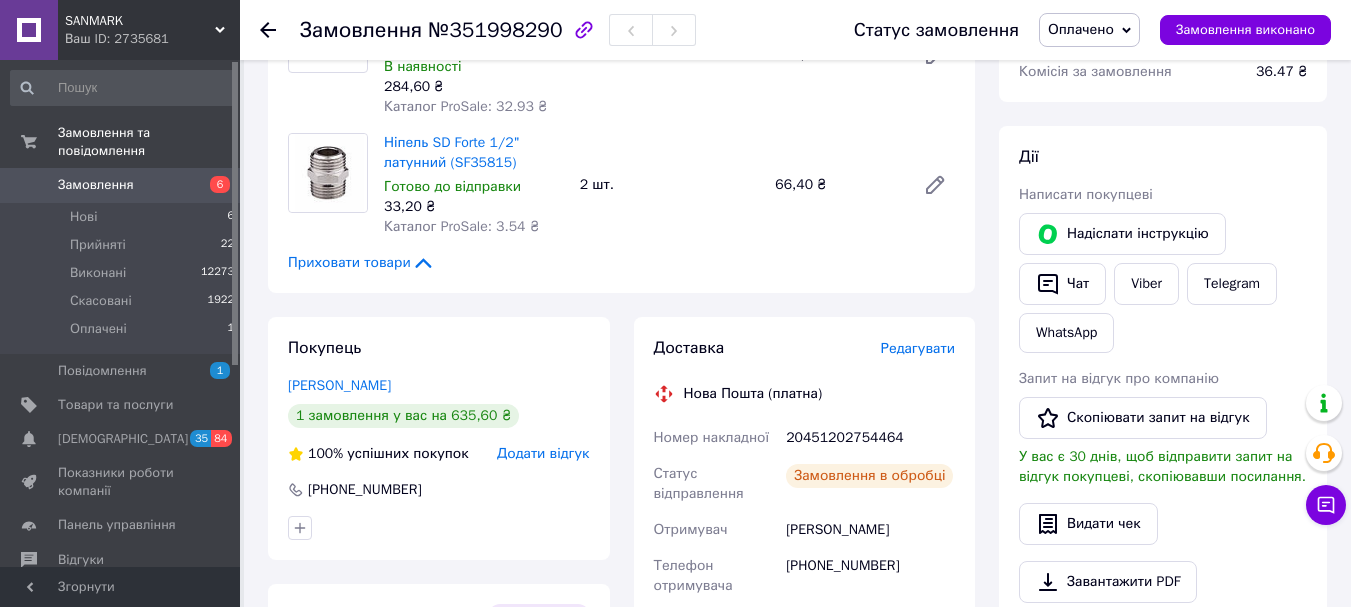 click on "20451202754464" at bounding box center [870, 438] 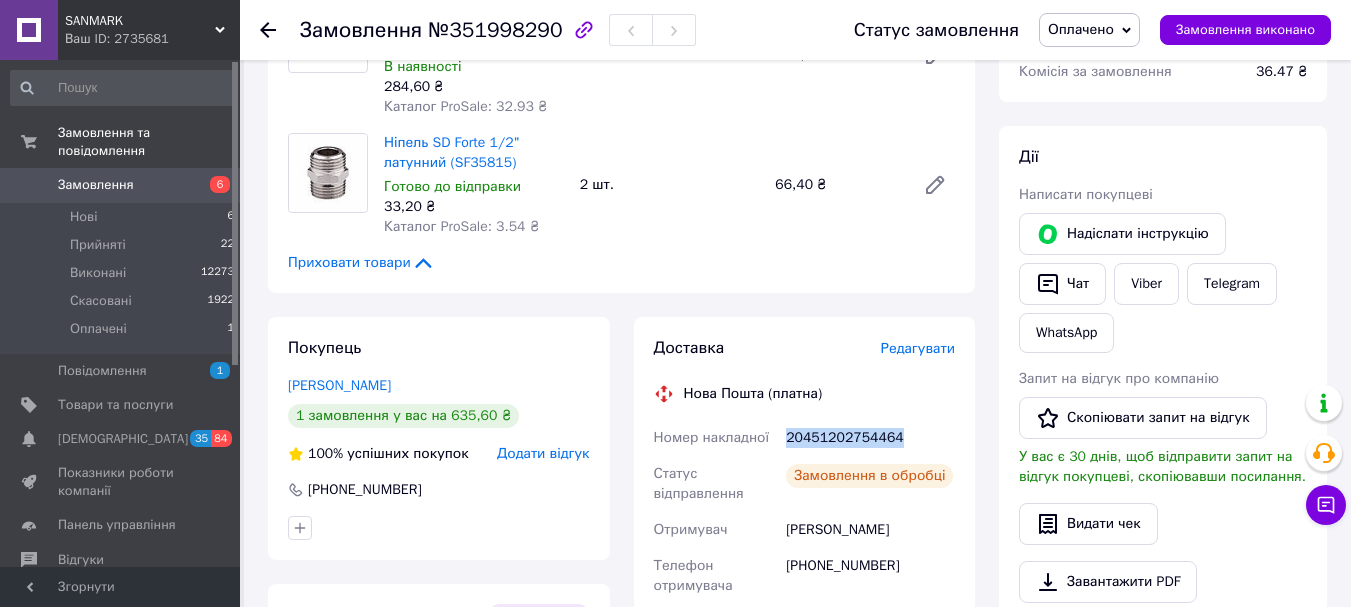click on "20451202754464" at bounding box center (870, 438) 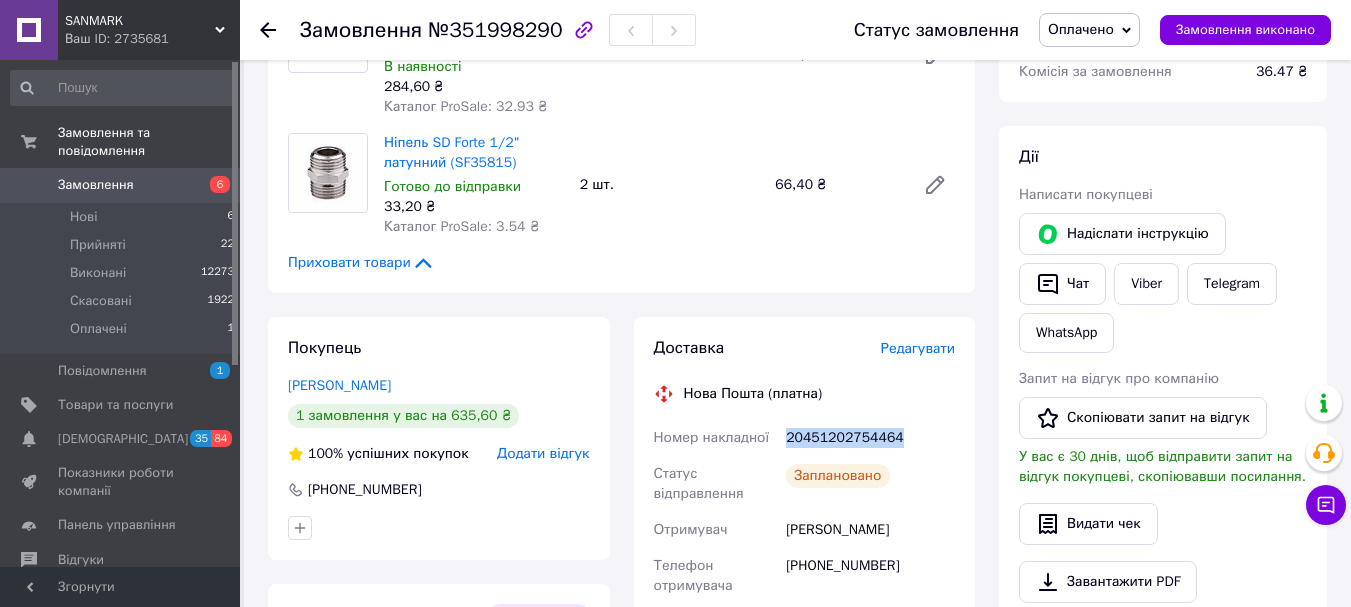 copy on "20451202754464" 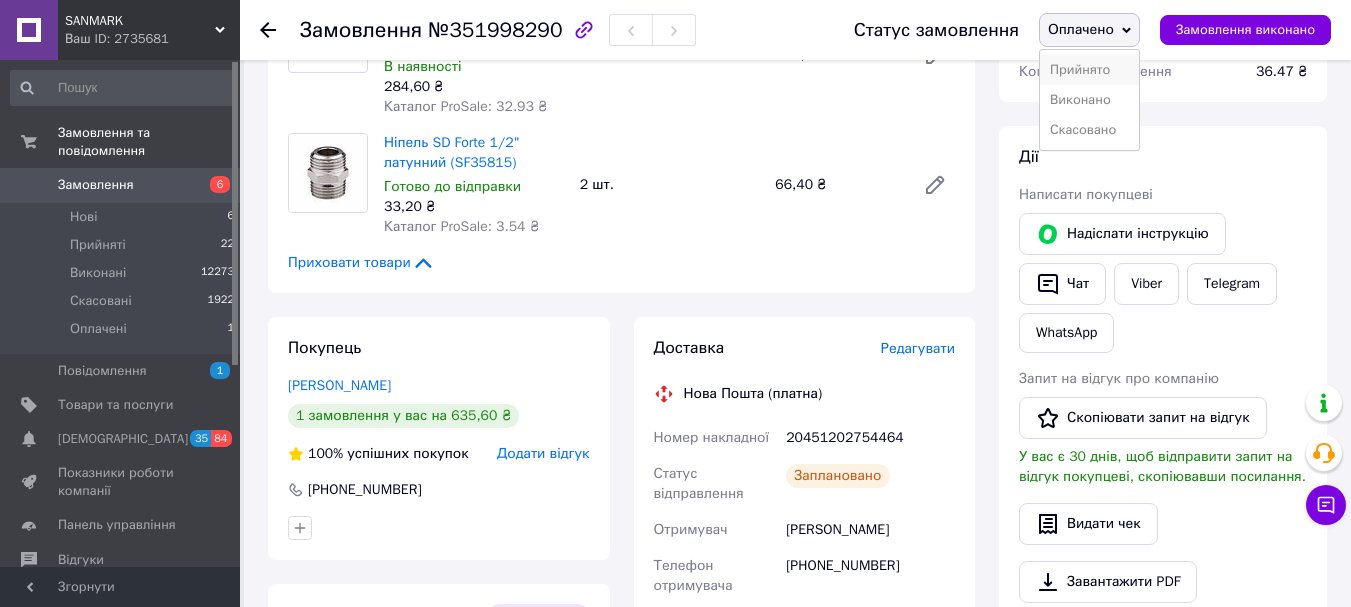 click on "Прийнято" at bounding box center (1089, 70) 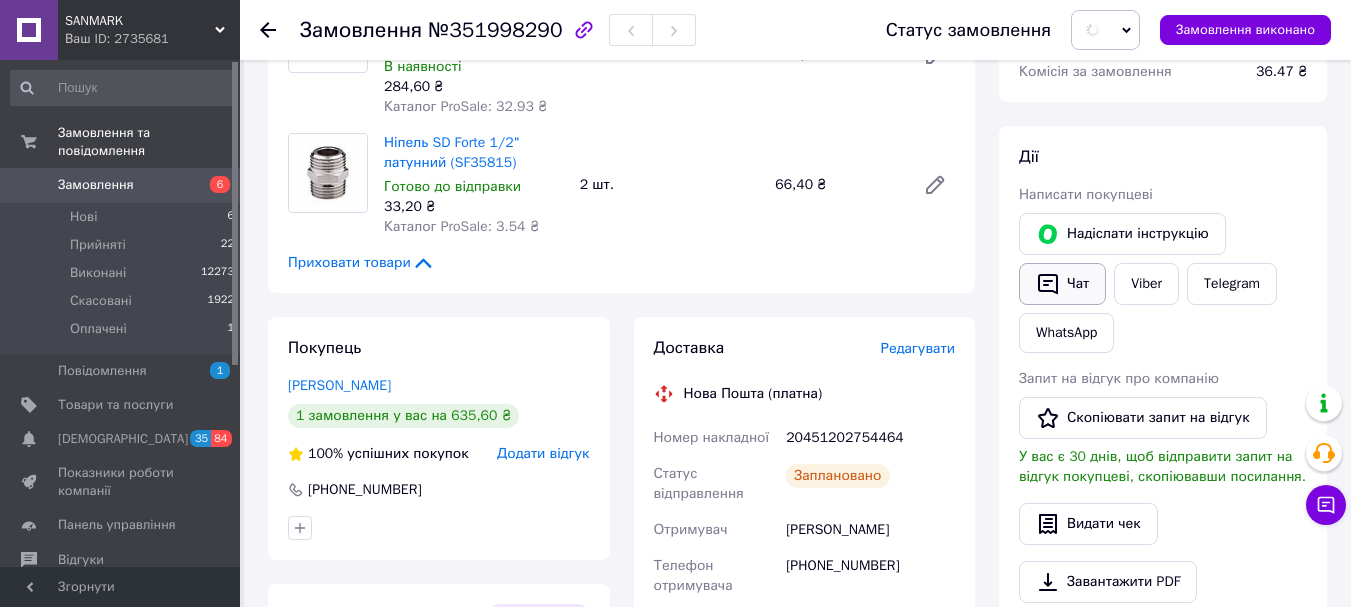 click on "Чат" at bounding box center (1062, 284) 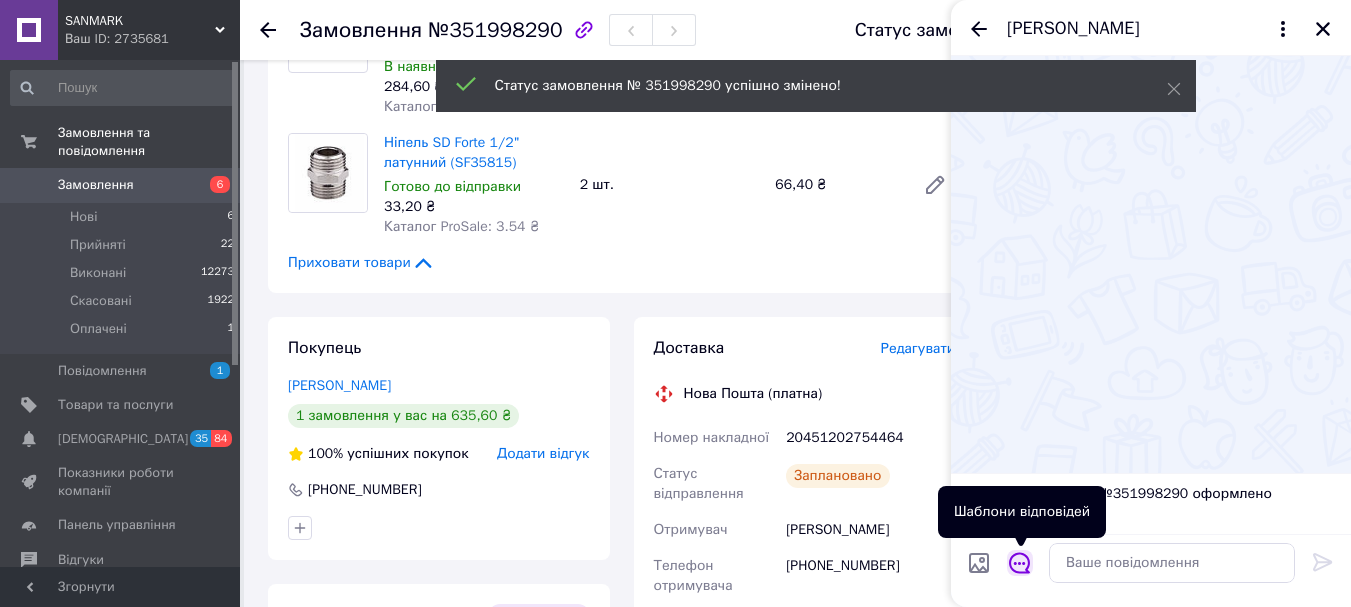 click 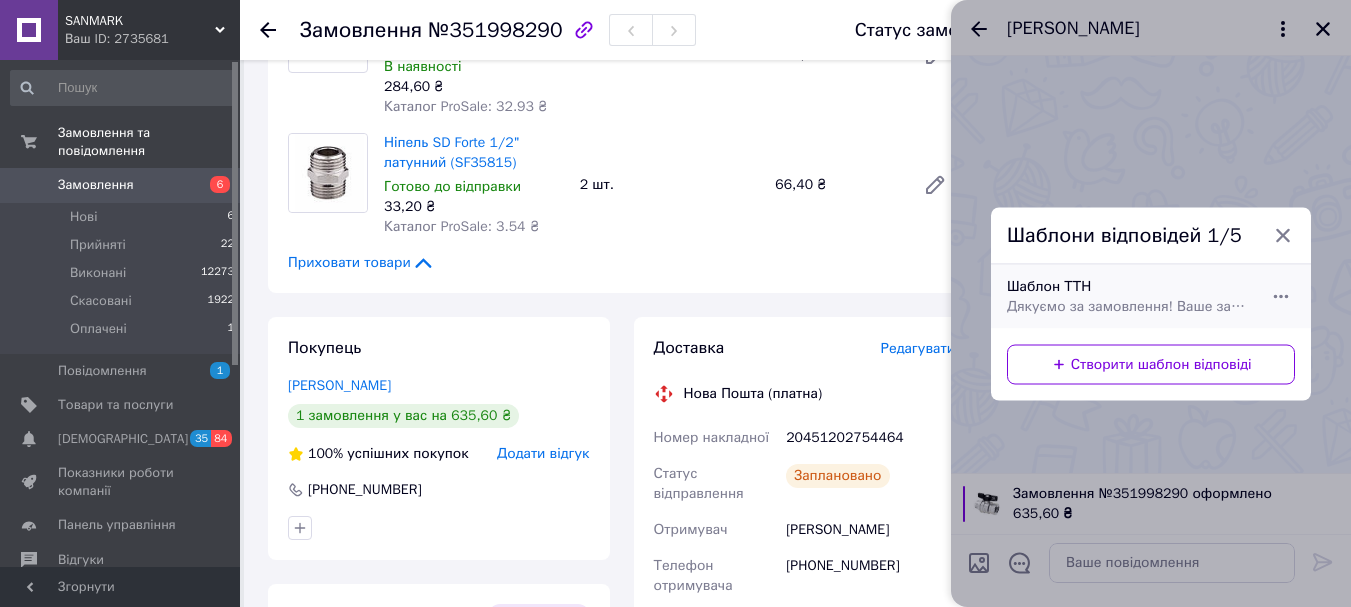 click on "Дякуємо за замовлення! Ваше замовлення буде відправлено сьогодні. Будемо вдячні за ваші відгуки на сайті,) Ось номер вашої ттн:
20451194312522
Слідкуйте за оновленнями, акціями та корисними порадами у наших соцмережах:
🔹 Telegram: https://t.me/sanmark_ua
🔹 Instagram: https://www.instagram.com/sanmark.com.ua?igsh=MXY1Z3dwZWo1YmdxcQ==
🔹 TikTok: https://www.tiktok.com/@sanmark.com.ua?_t=ZM-8vC58LwBCr
1" at bounding box center (1129, 306) 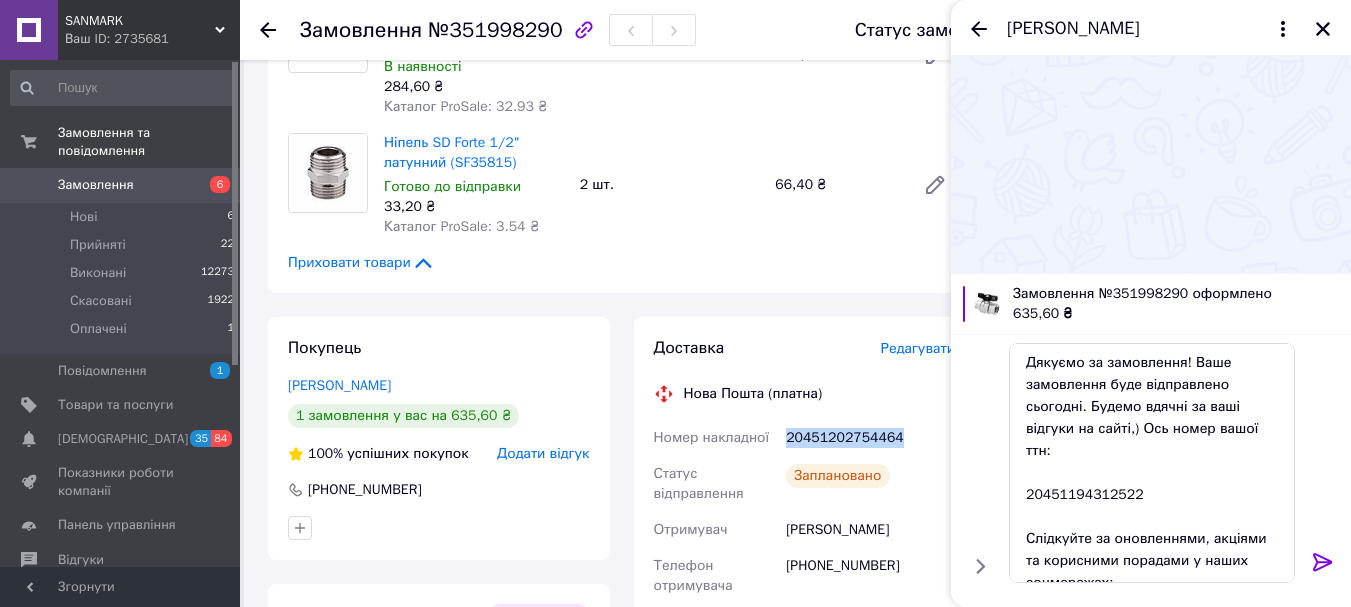 drag, startPoint x: 890, startPoint y: 439, endPoint x: 786, endPoint y: 454, distance: 105.076164 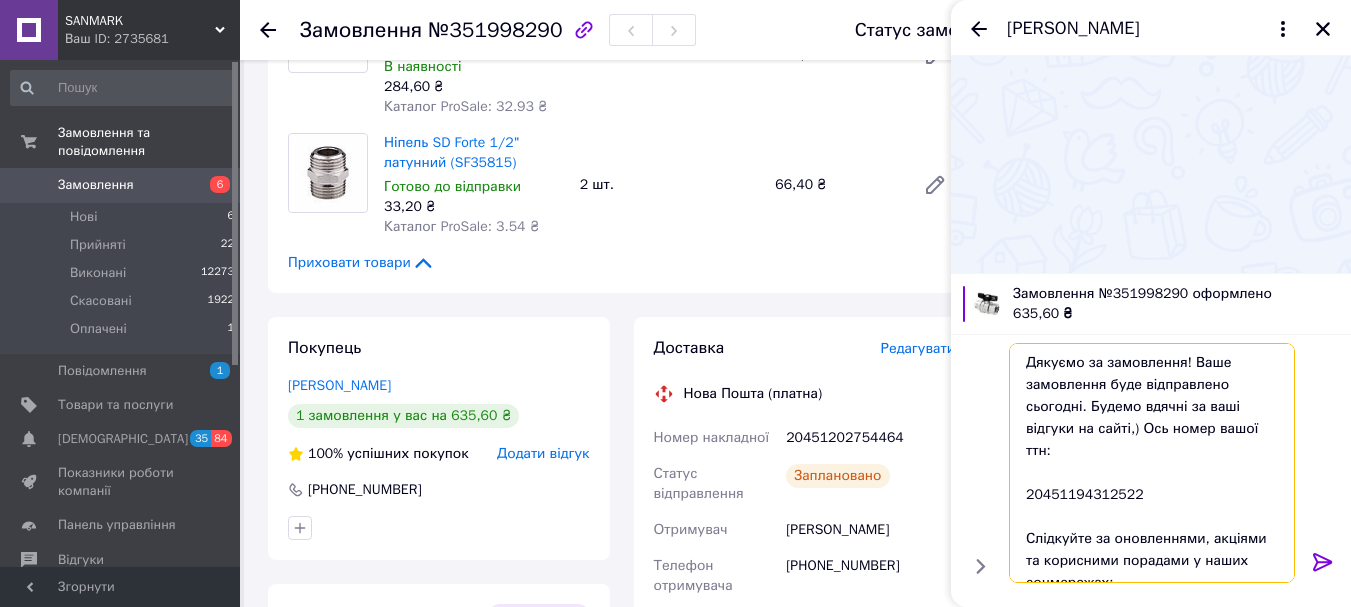 click on "Дякуємо за замовлення! Ваше замовлення буде відправлено сьогодні. Будемо вдячні за ваші відгуки на сайті,) Ось номер вашої ттн:
20451194312522
Слідкуйте за оновленнями, акціями та корисними порадами у наших соцмережах:
🔹 Telegram: https://t.me/sanmark_ua
🔹 Instagram: https://www.instagram.com/sanmark.com.ua?igsh=MXY1Z3dwZWo1YmdxcQ==
🔹 TikTok: https://www.tiktok.com/@sanmark.com.ua?_t=ZM-8vC58LwBCr
1" at bounding box center (1152, 463) 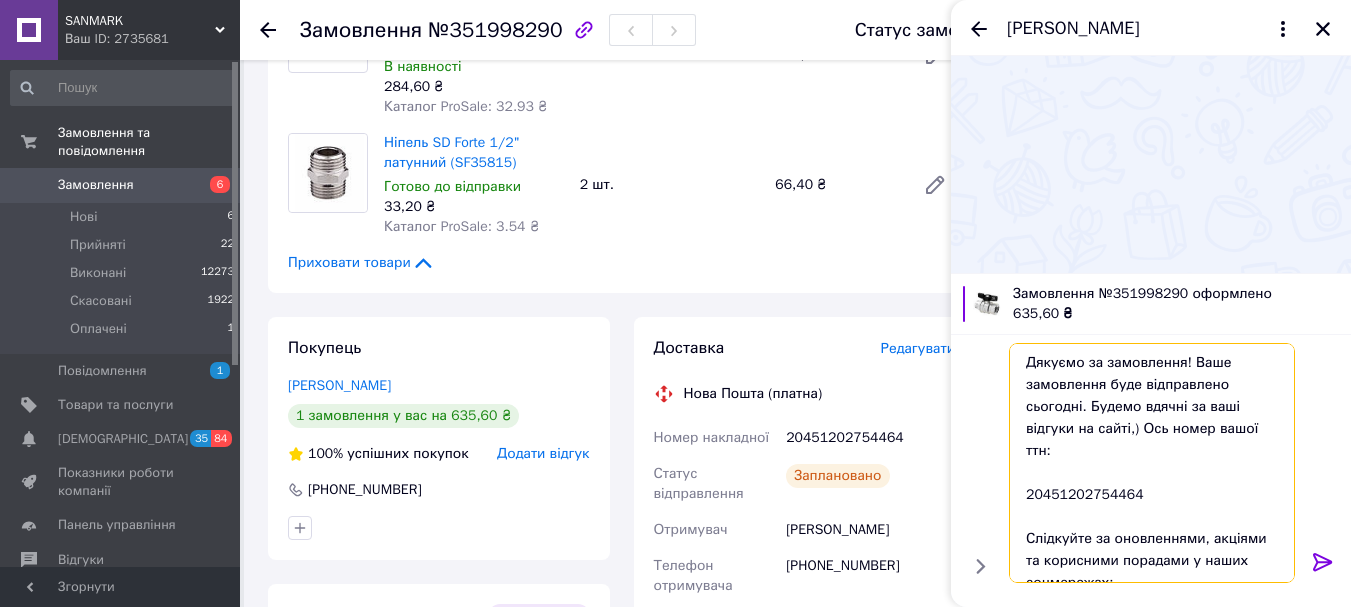 type on "Дякуємо за замовлення! Ваше замовлення буде відправлено сьогодні. Будемо вдячні за ваші відгуки на сайті,) Ось номер вашої ттн:
20451202754464
Слідкуйте за оновленнями, акціями та корисними порадами у наших соцмережах:
🔹 Telegram: https://t.me/sanmark_ua
🔹 Instagram: https://www.instagram.com/sanmark.com.ua?igsh=MXY1Z3dwZWo1YmdxcQ==
🔹 TikTok: https://www.tiktok.com/@sanmark.com.ua?_t=ZM-8vC58LwBCr
1" 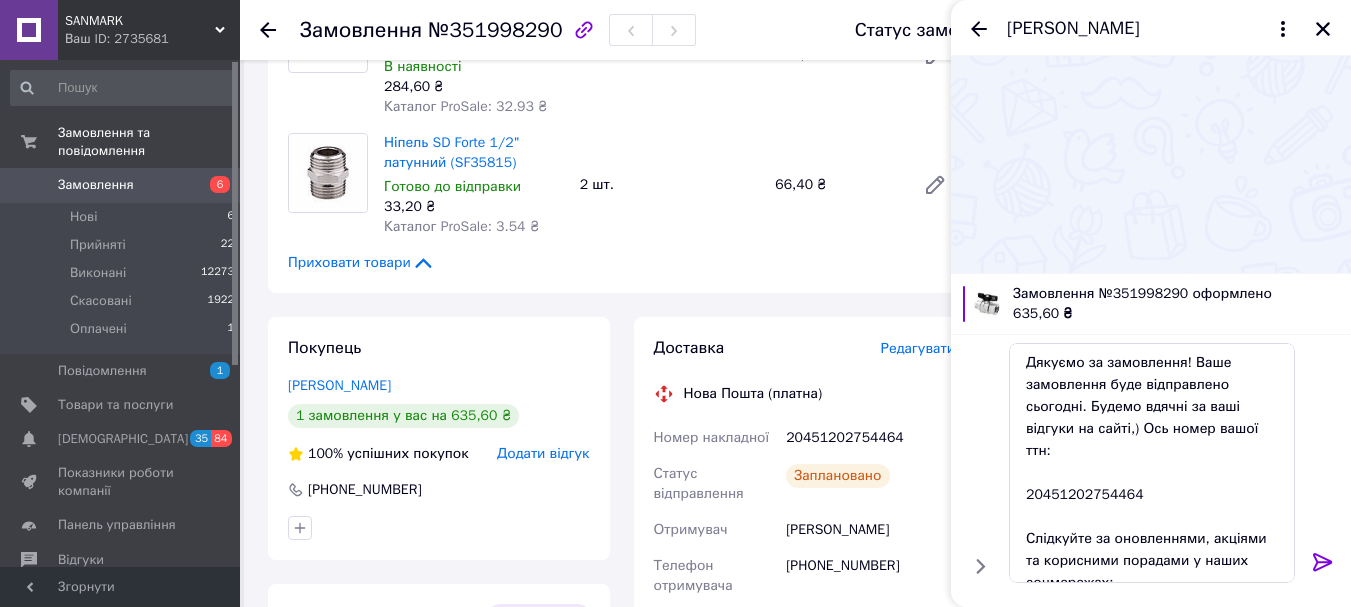 click 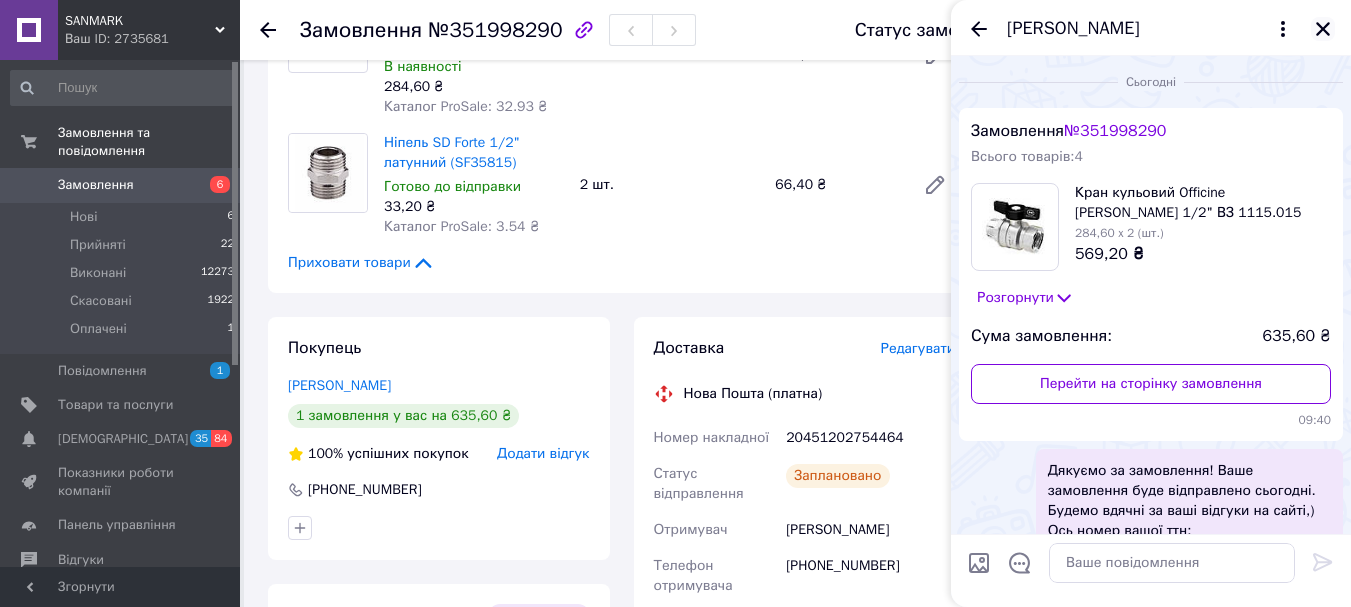 click 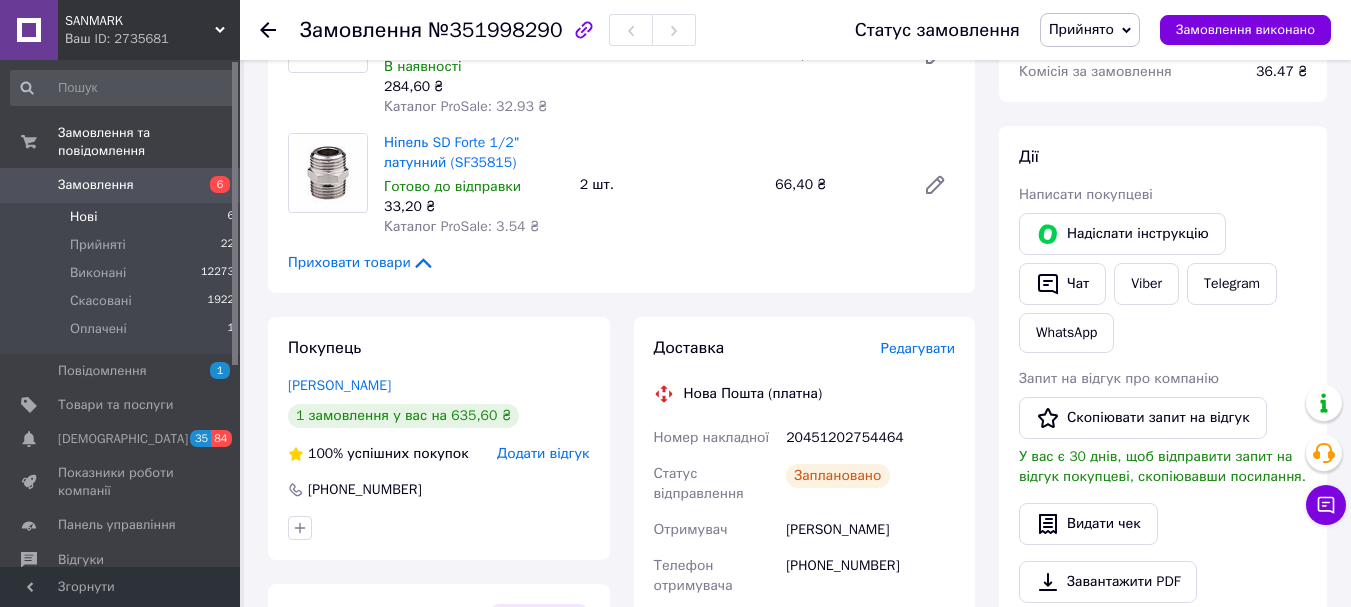 click on "Нові 6" at bounding box center [123, 217] 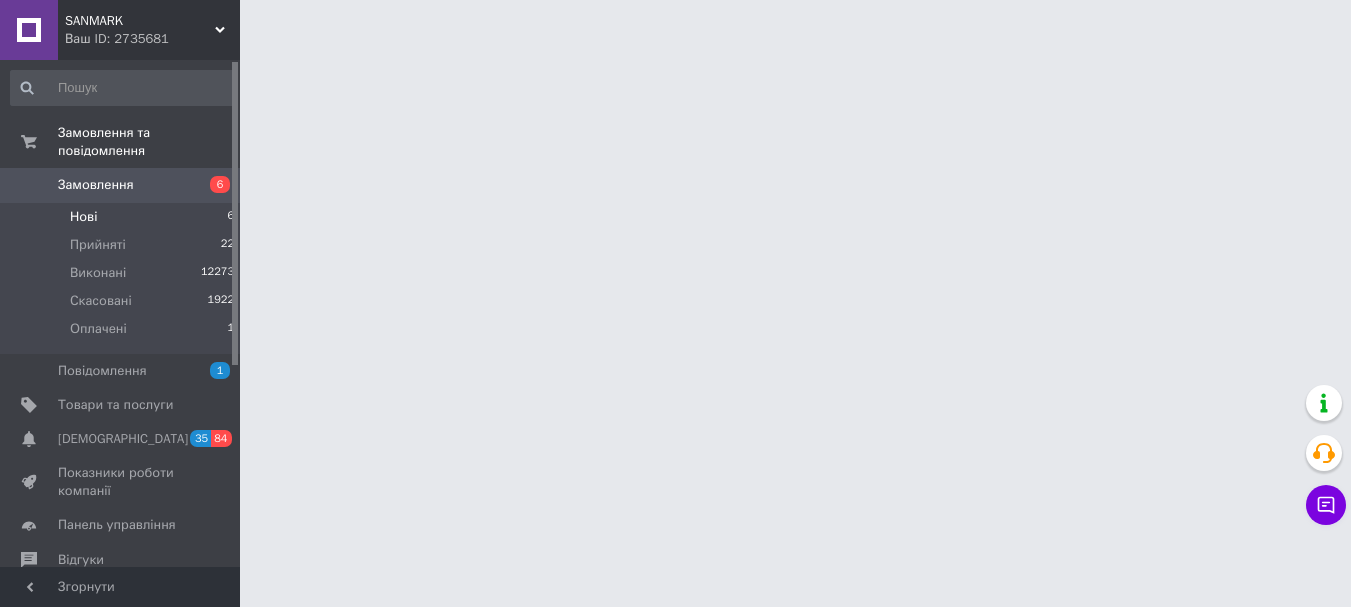 scroll, scrollTop: 0, scrollLeft: 0, axis: both 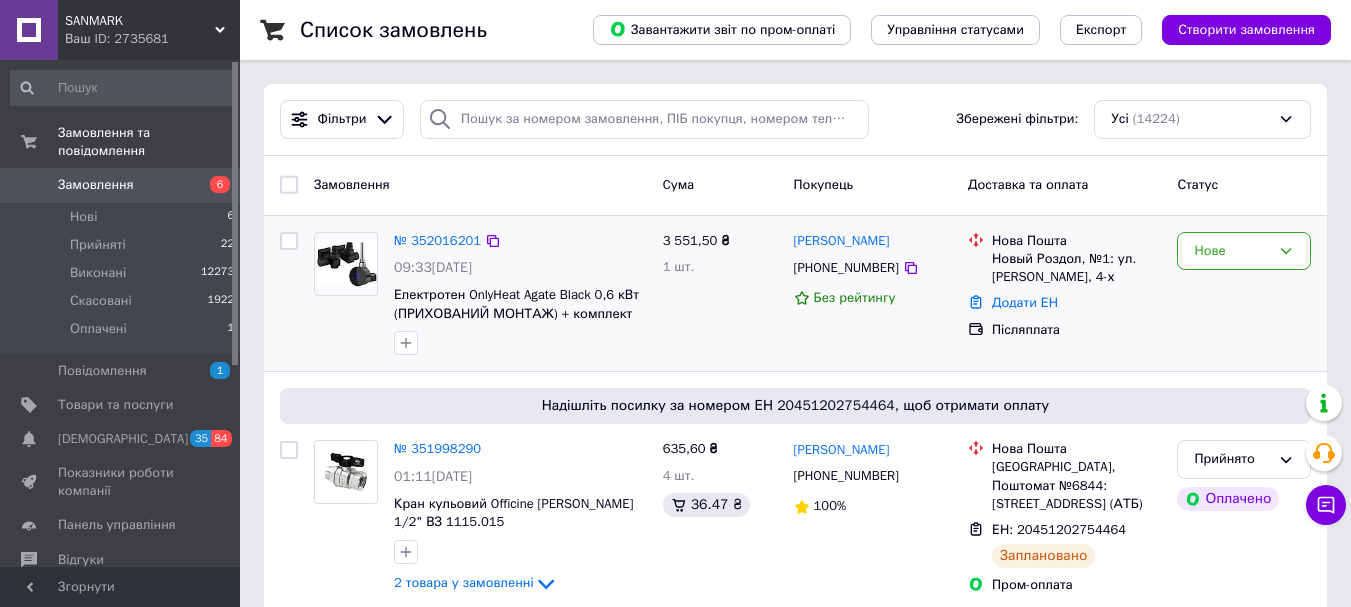 click at bounding box center (346, 263) 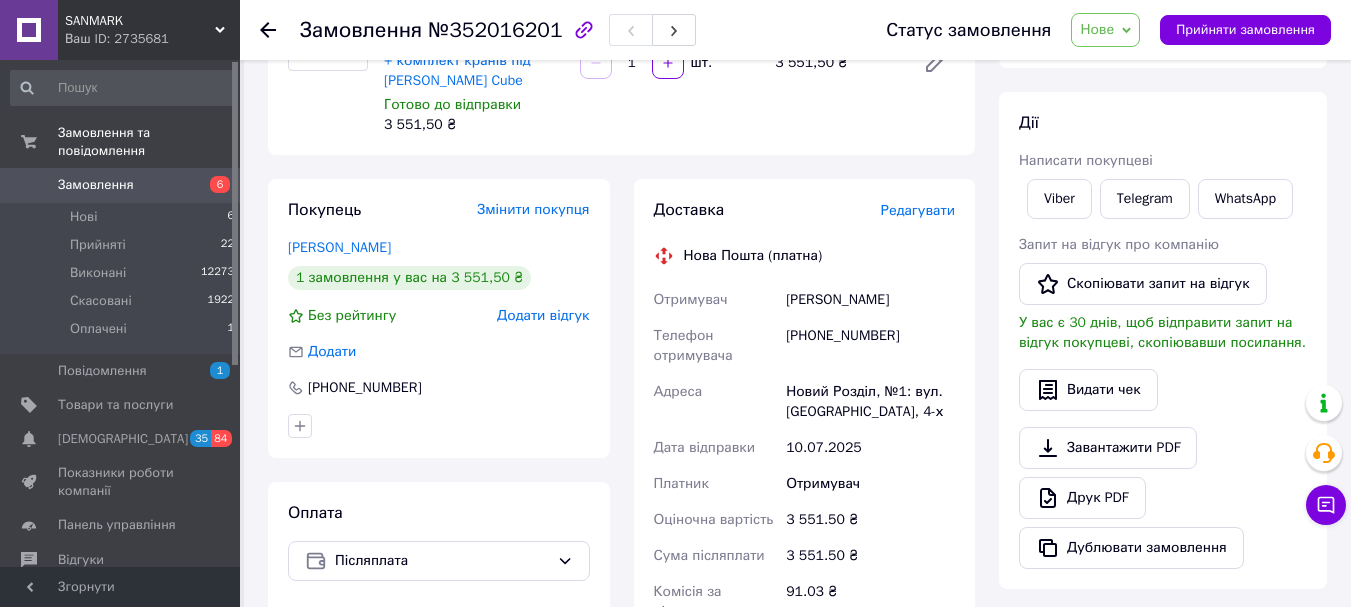 scroll, scrollTop: 300, scrollLeft: 0, axis: vertical 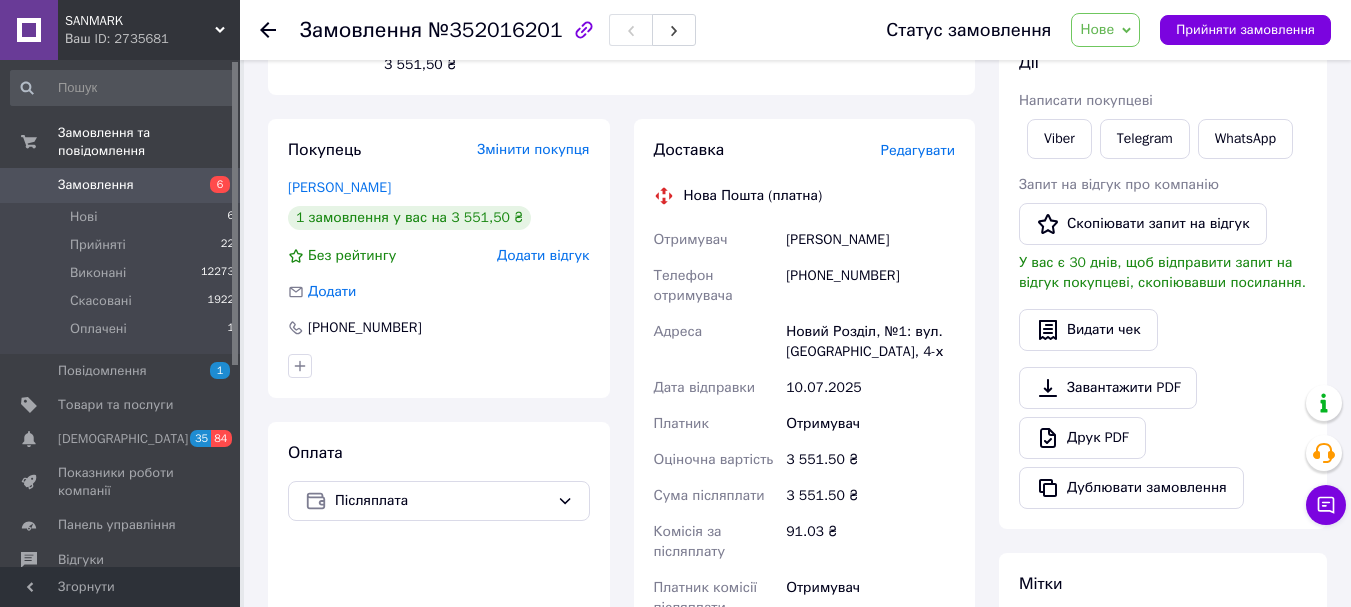 drag, startPoint x: 777, startPoint y: 232, endPoint x: 937, endPoint y: 252, distance: 161.24515 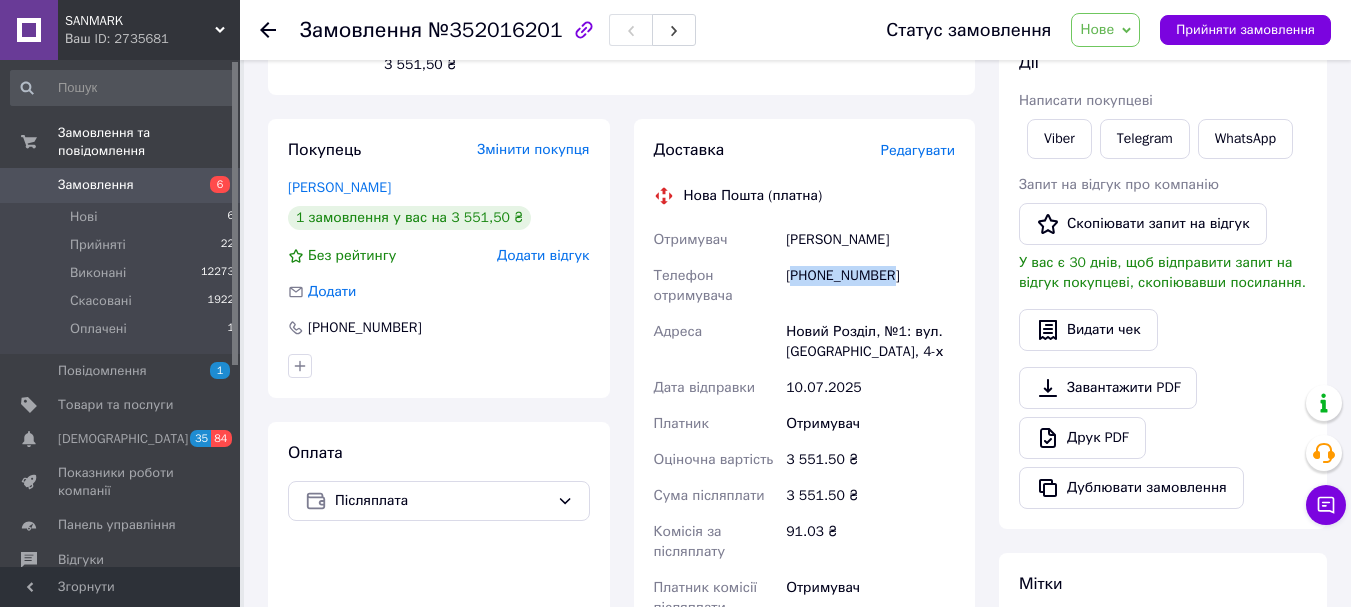 click on "[PHONE_NUMBER]" at bounding box center [870, 286] 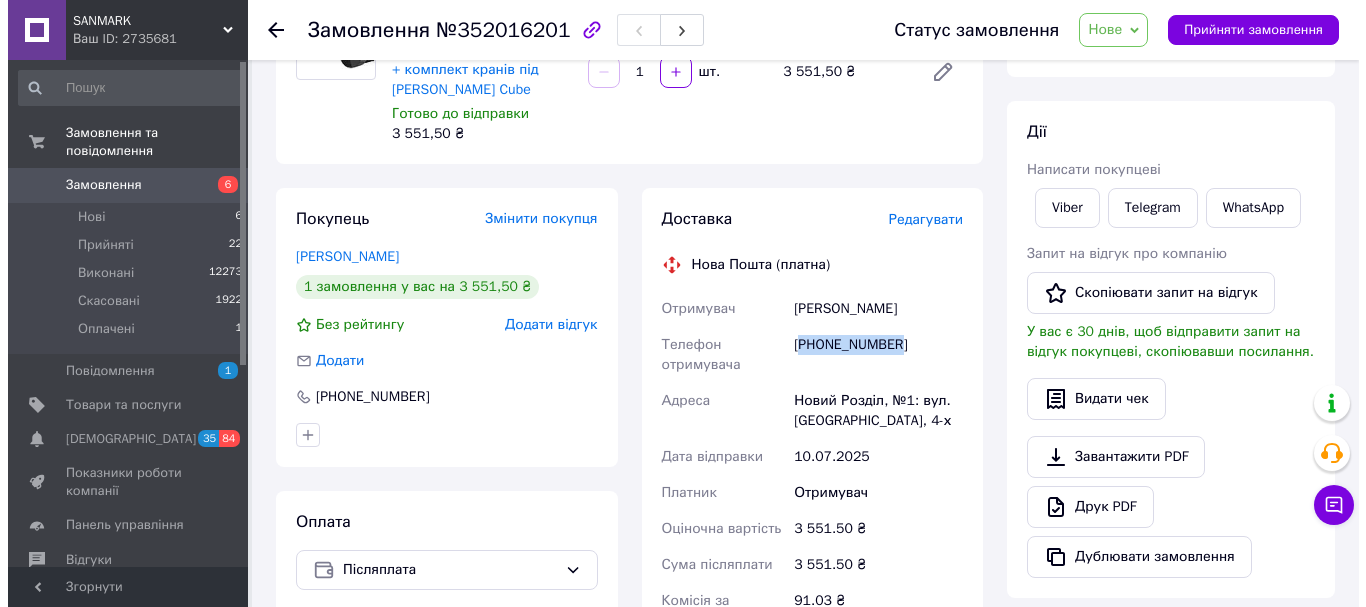 scroll, scrollTop: 0, scrollLeft: 0, axis: both 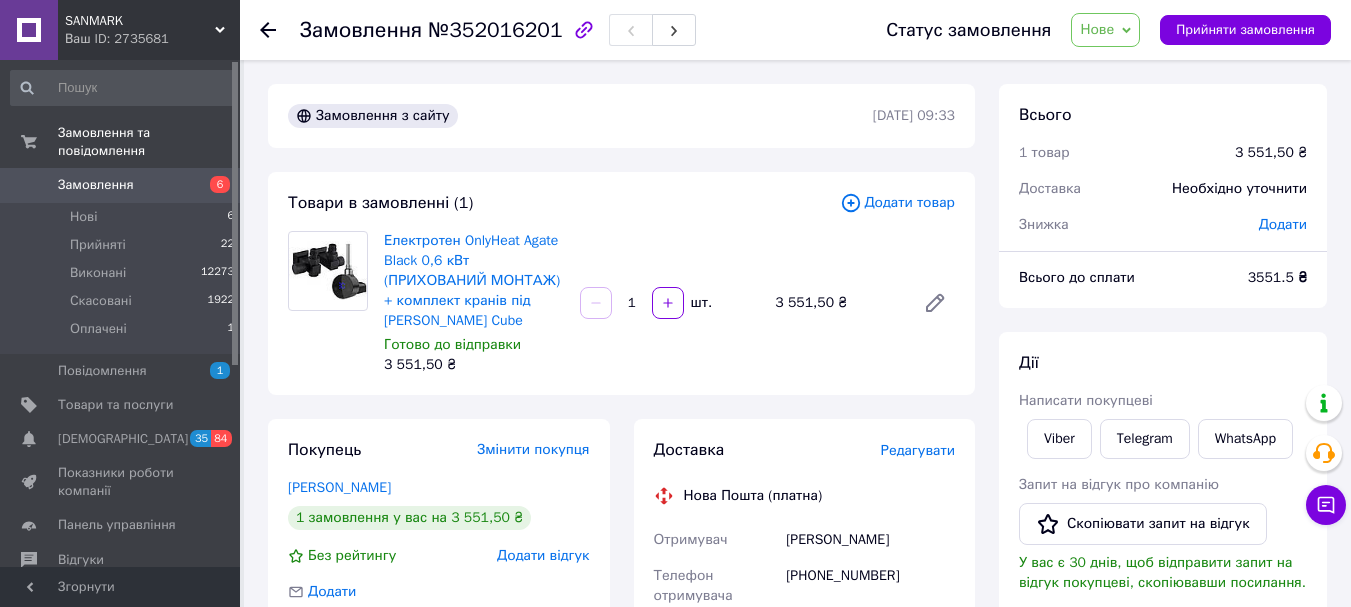 click on "Редагувати" at bounding box center [918, 450] 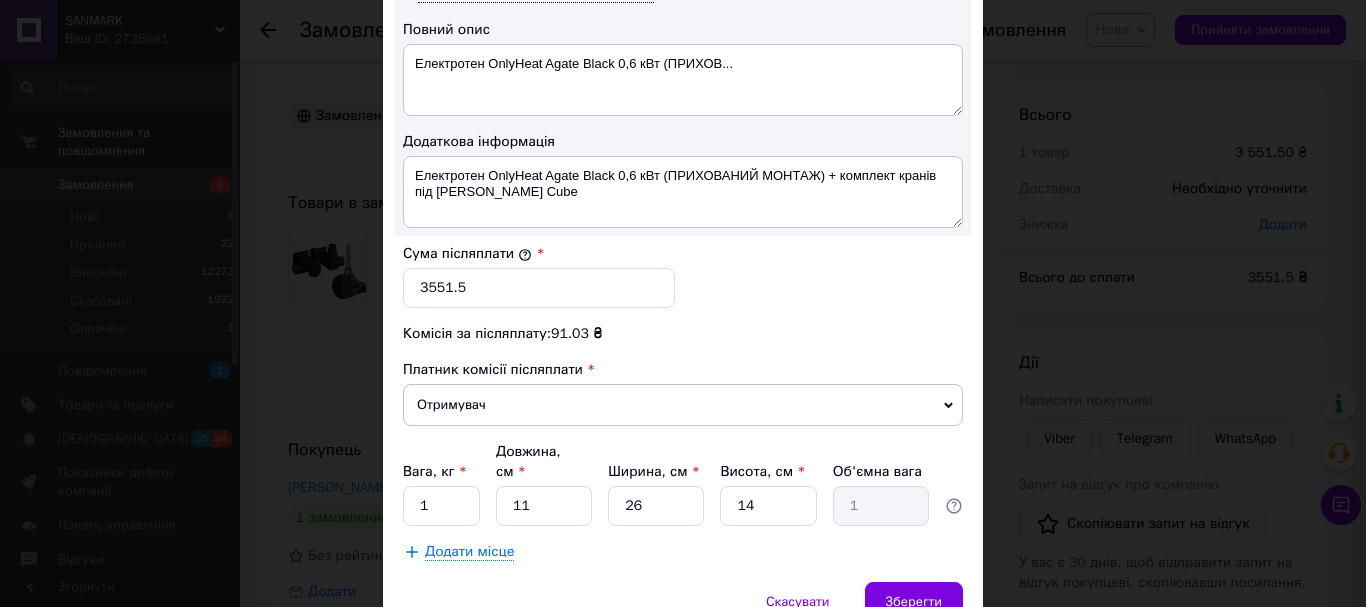 scroll, scrollTop: 1143, scrollLeft: 0, axis: vertical 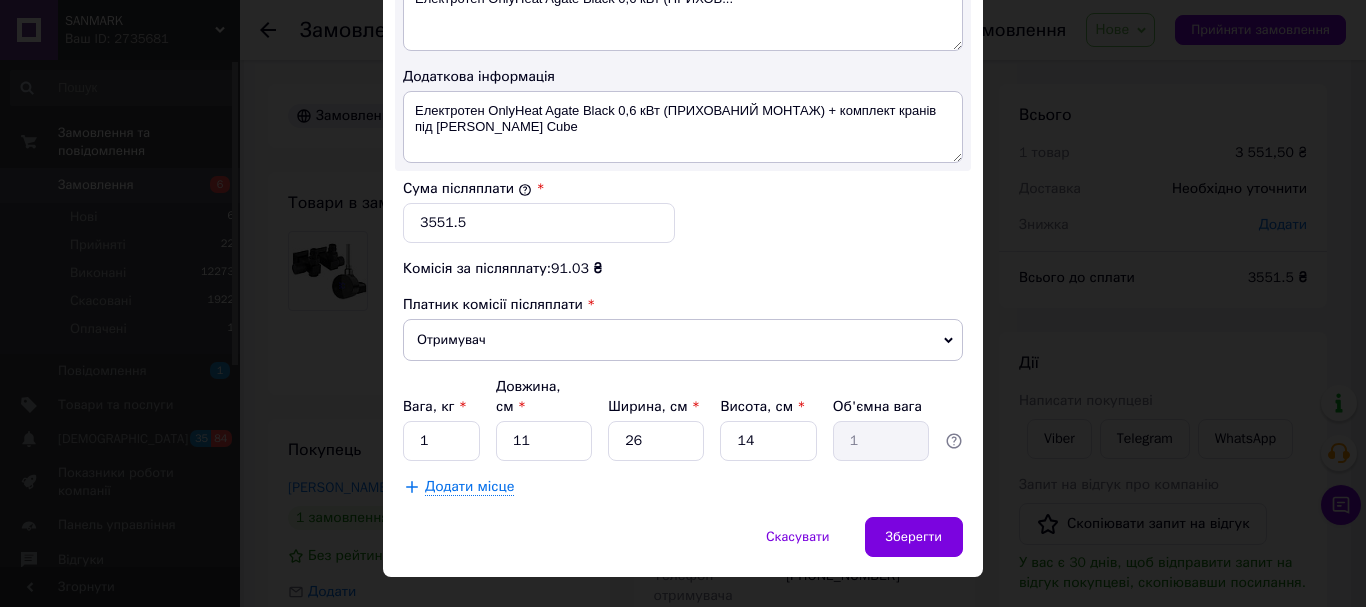 click on "Додати місце" at bounding box center (469, 487) 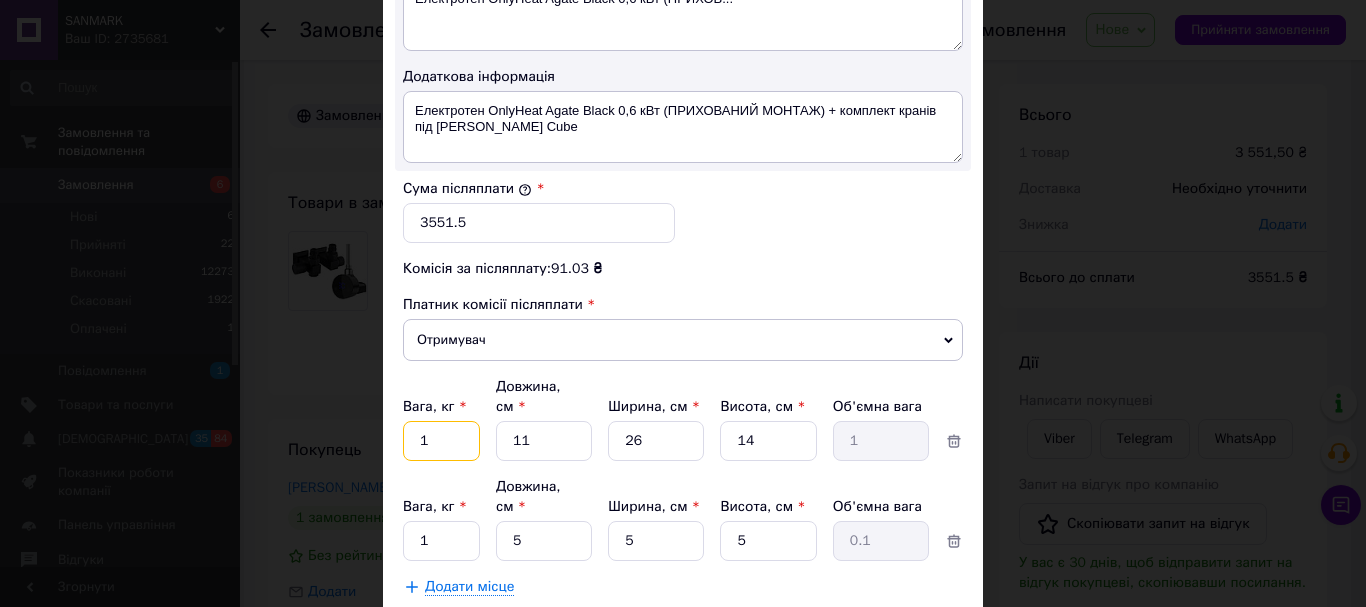 click on "1" at bounding box center [441, 441] 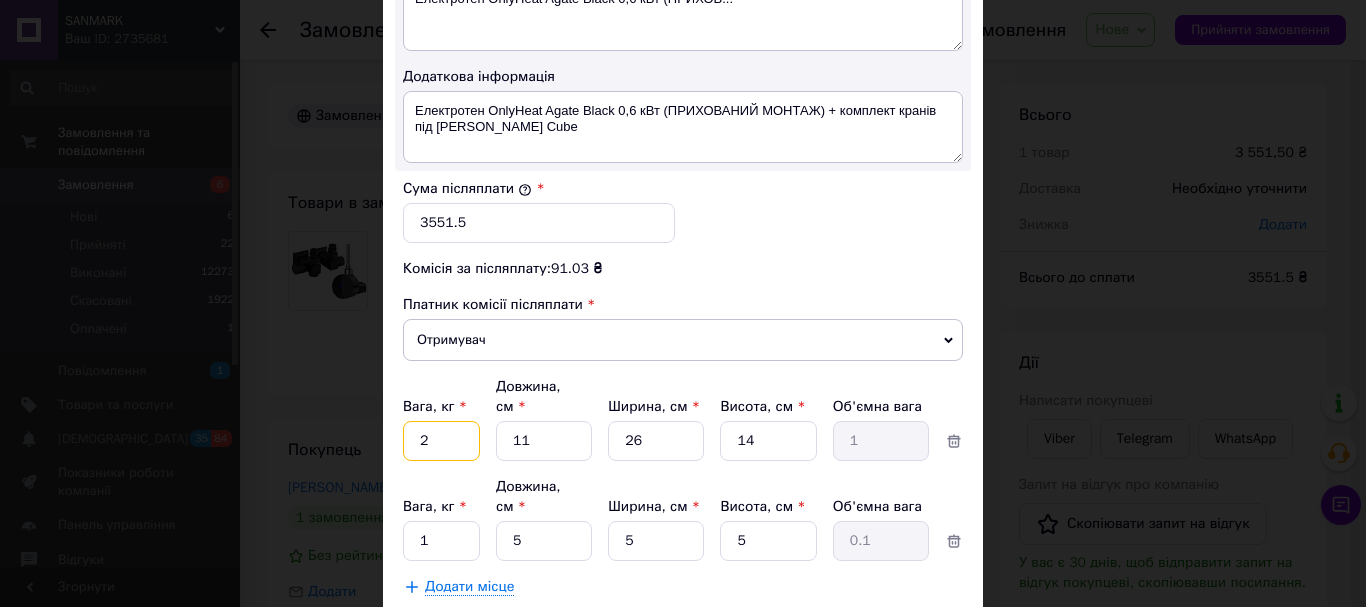 type on "2" 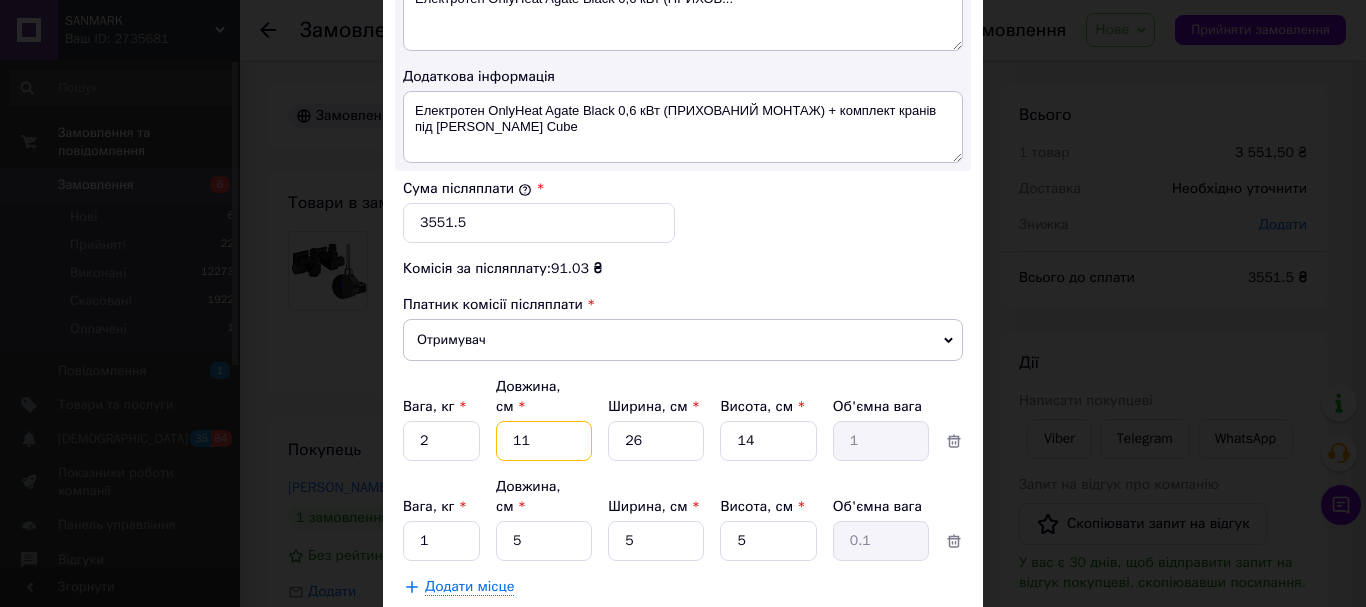 drag, startPoint x: 531, startPoint y: 410, endPoint x: 506, endPoint y: 417, distance: 25.96151 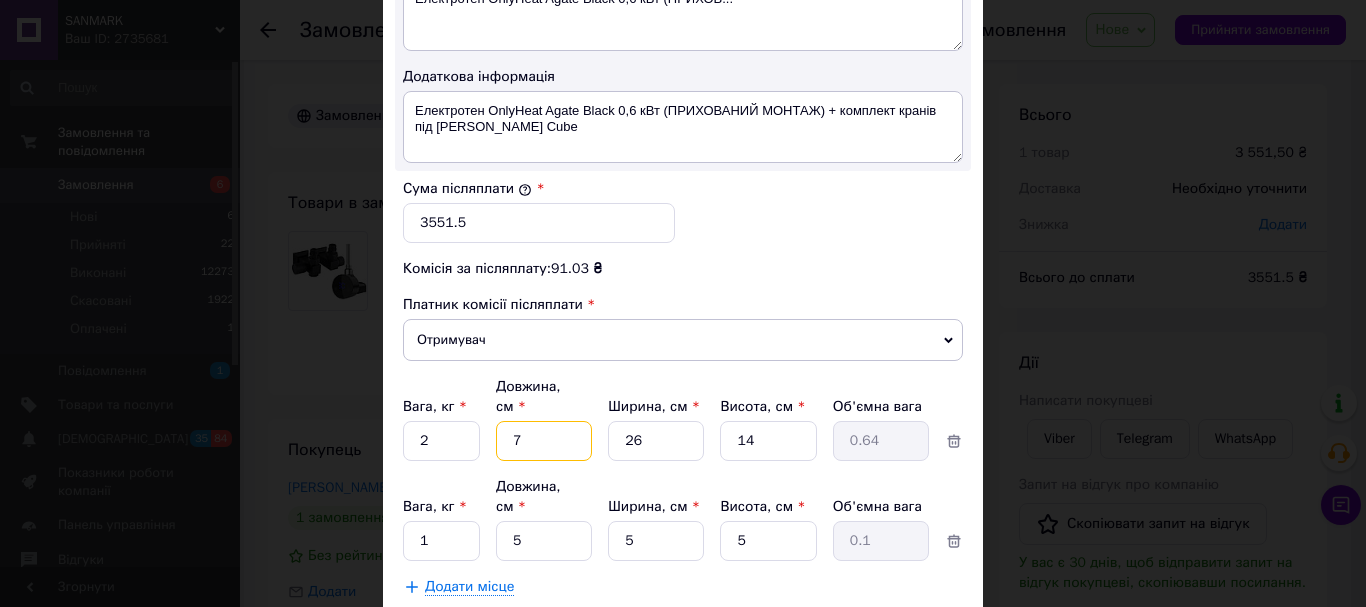 type on "70" 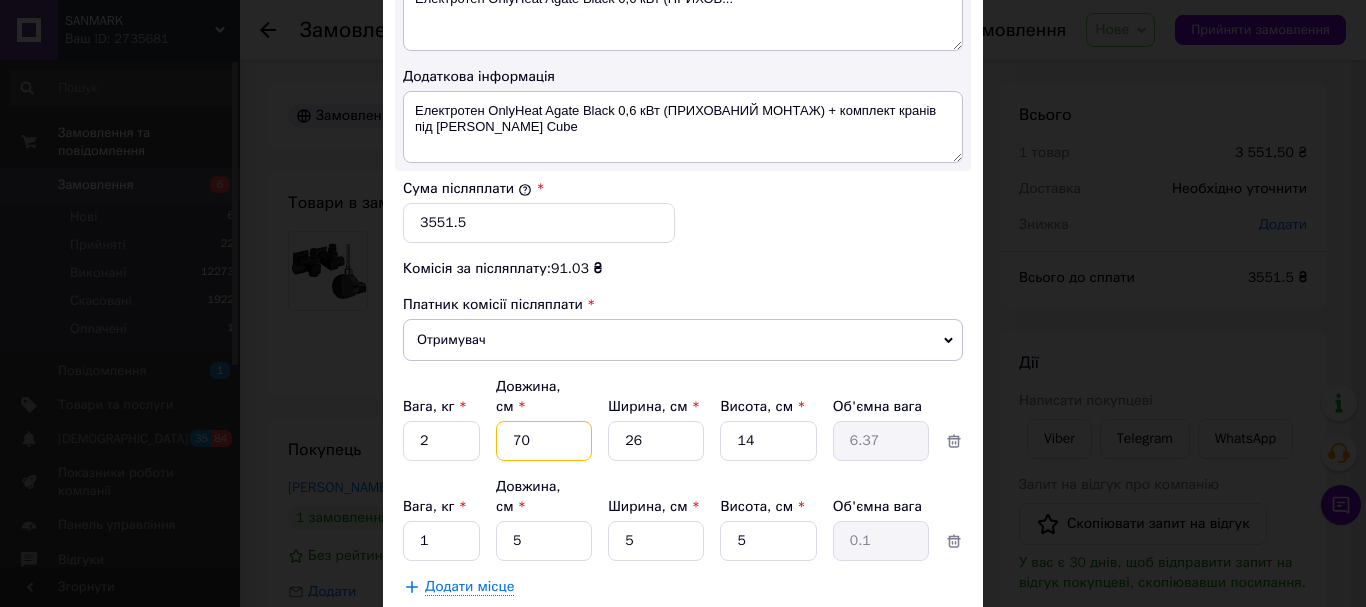type on "70" 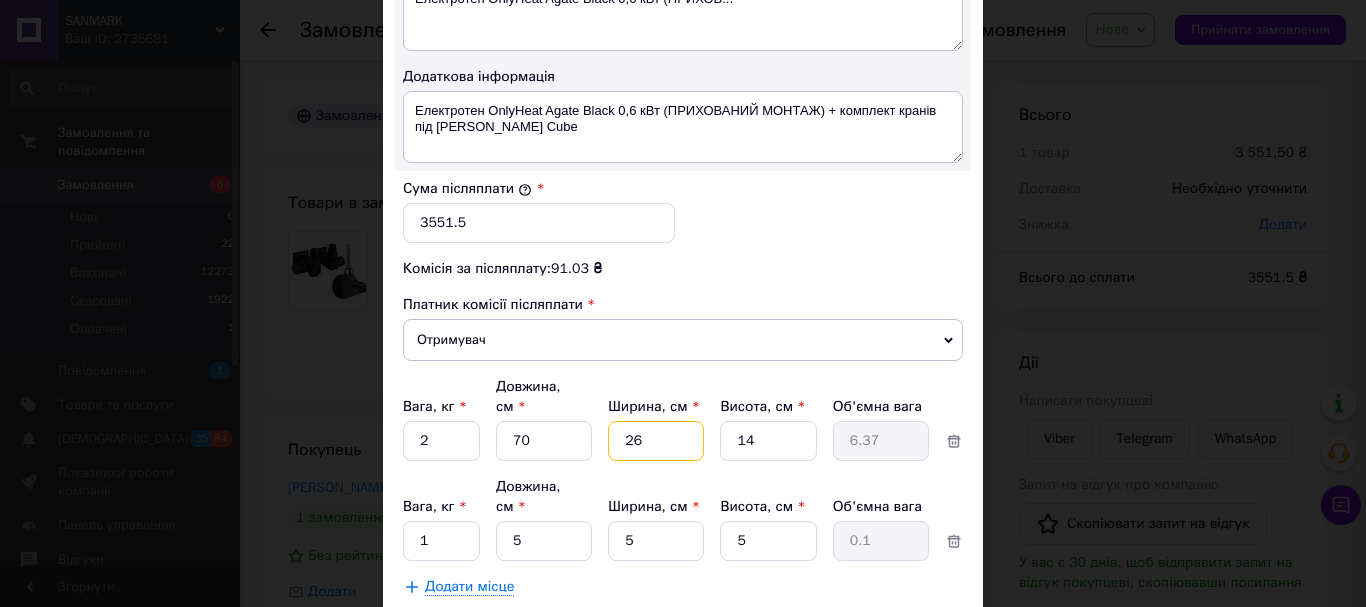 drag, startPoint x: 638, startPoint y: 407, endPoint x: 616, endPoint y: 412, distance: 22.561028 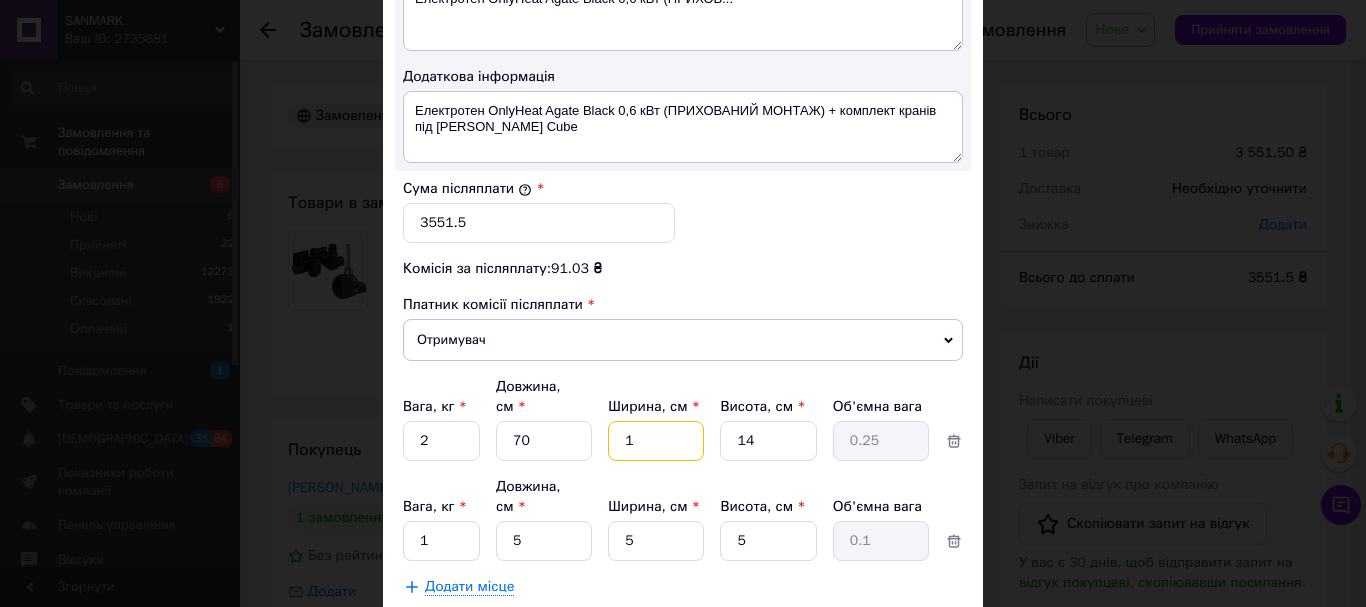 type on "15" 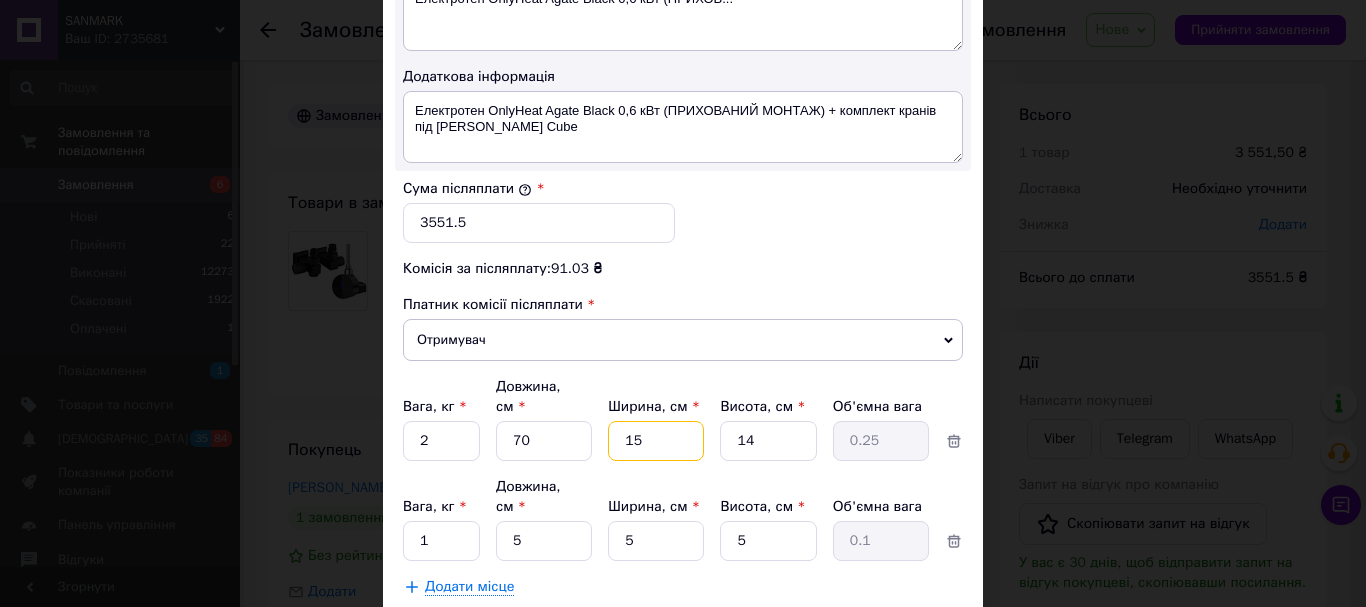 type on "3.68" 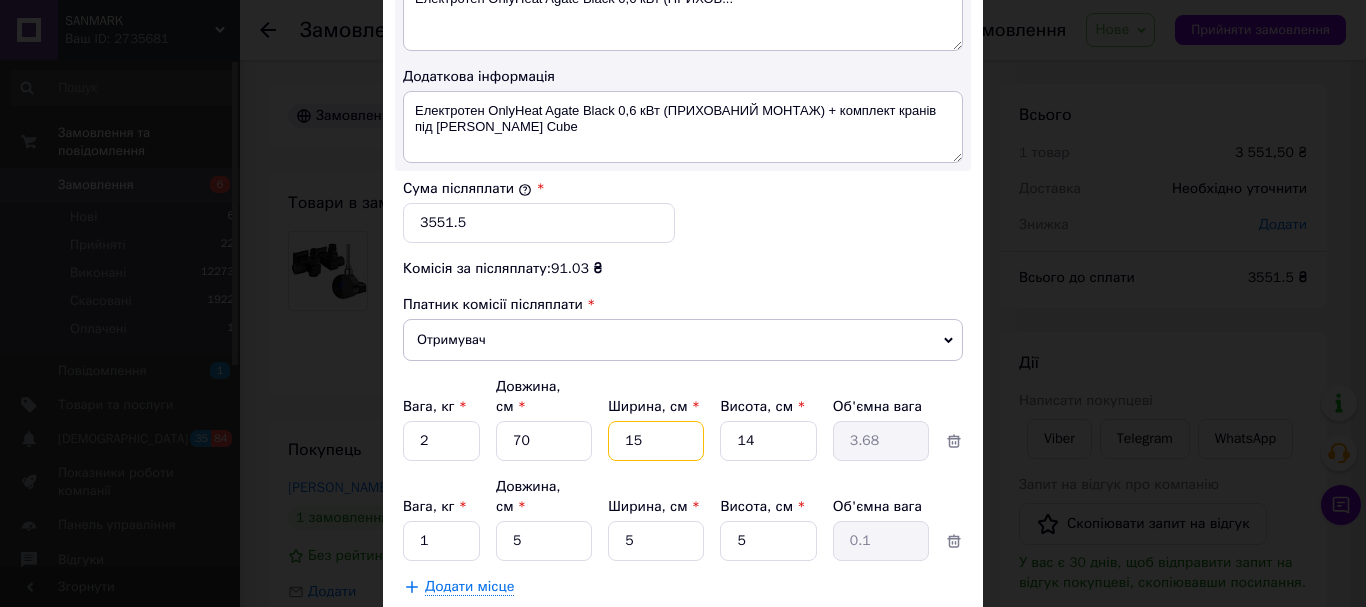 type on "15" 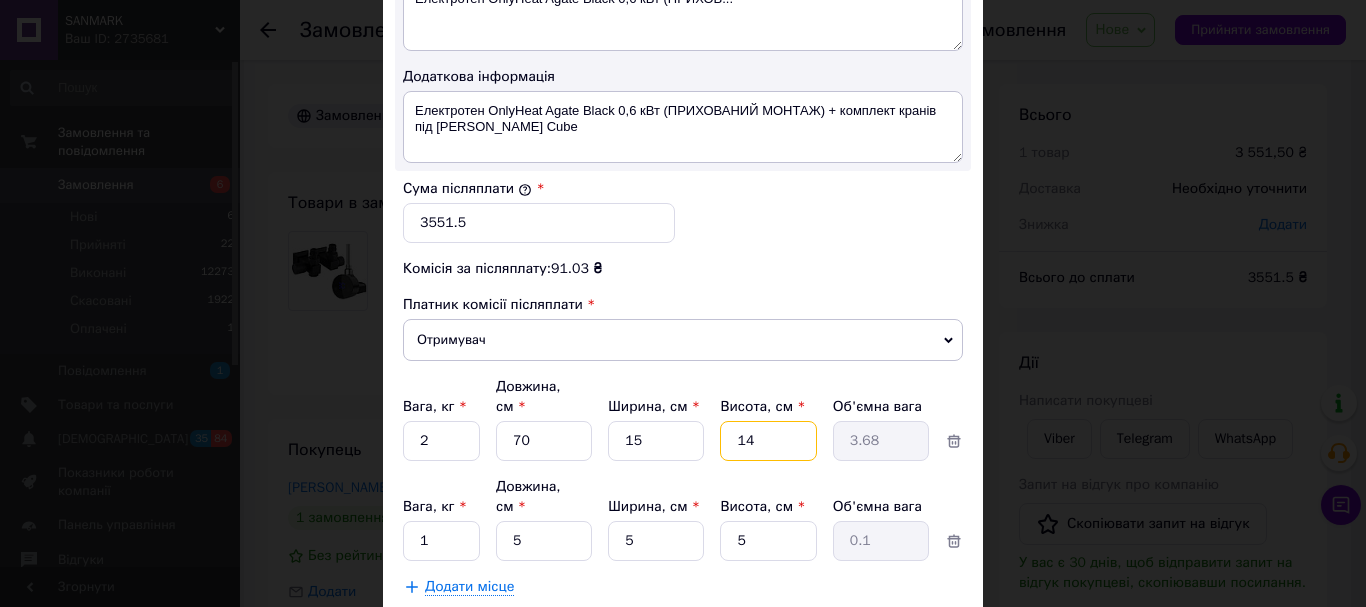 drag, startPoint x: 750, startPoint y: 414, endPoint x: 721, endPoint y: 416, distance: 29.068884 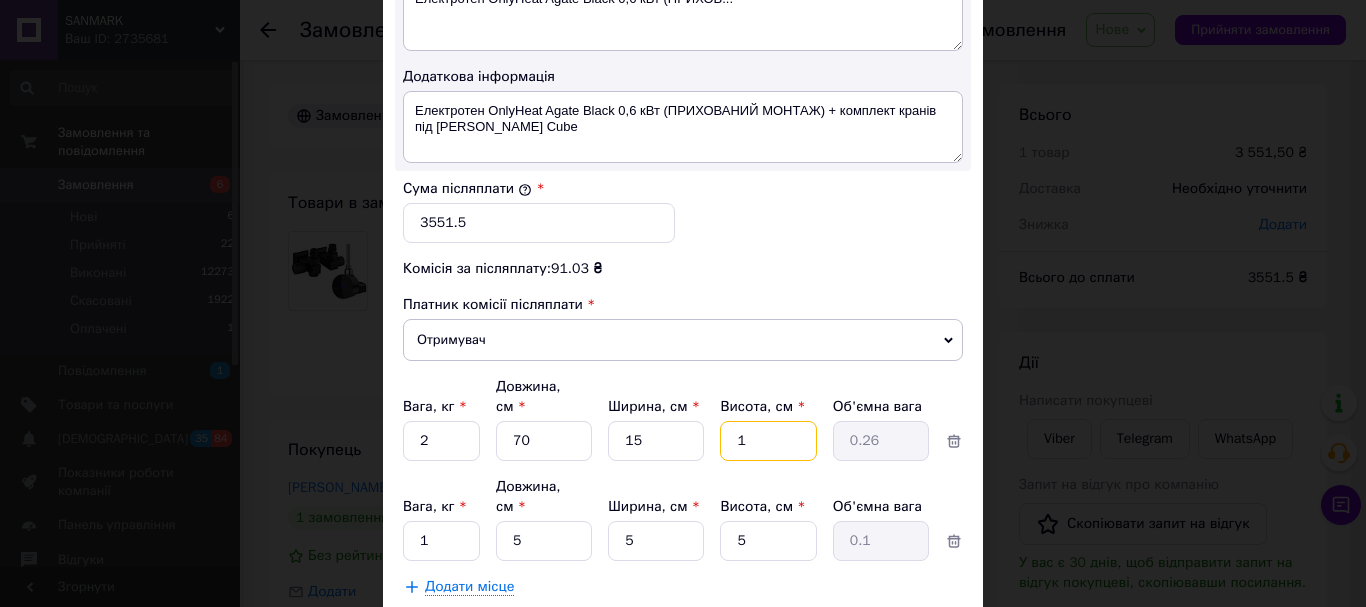 type on "5" 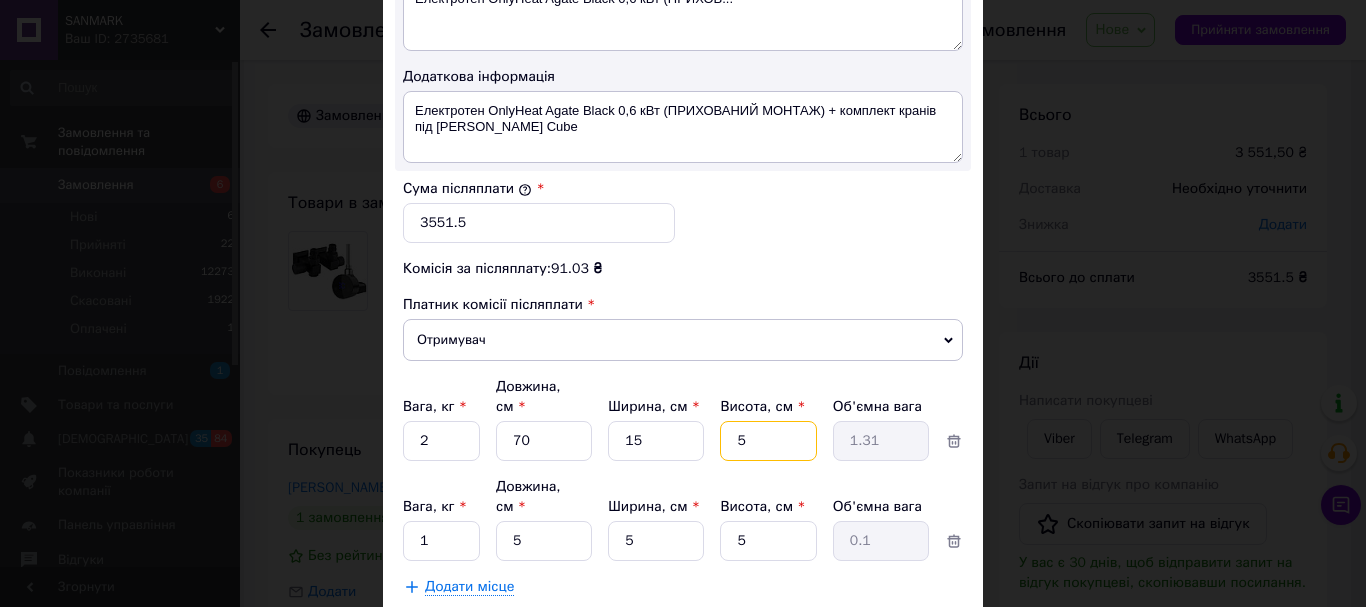 drag, startPoint x: 751, startPoint y: 418, endPoint x: 727, endPoint y: 419, distance: 24.020824 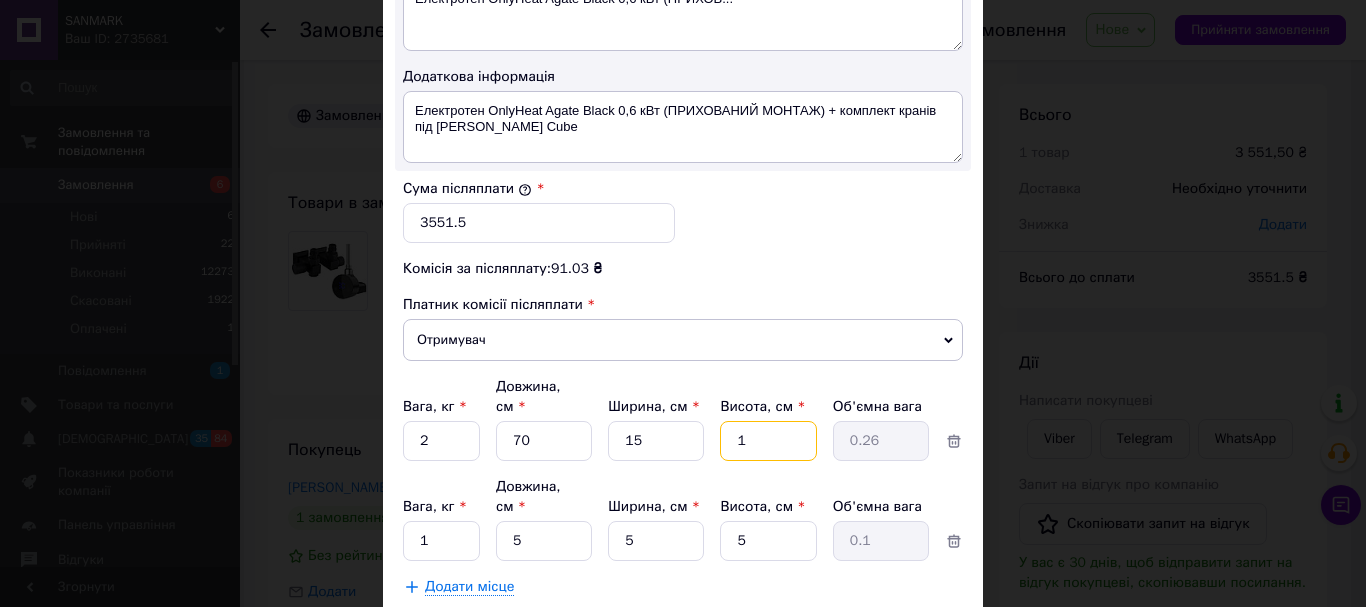 type on "15" 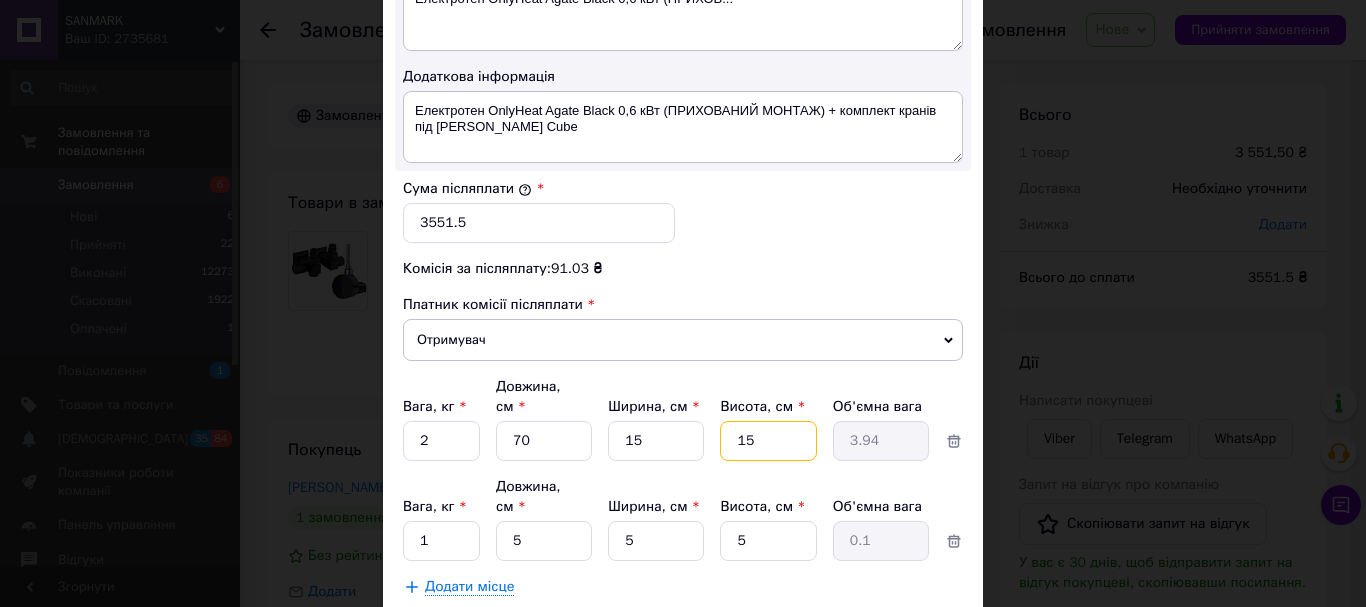 type on "15" 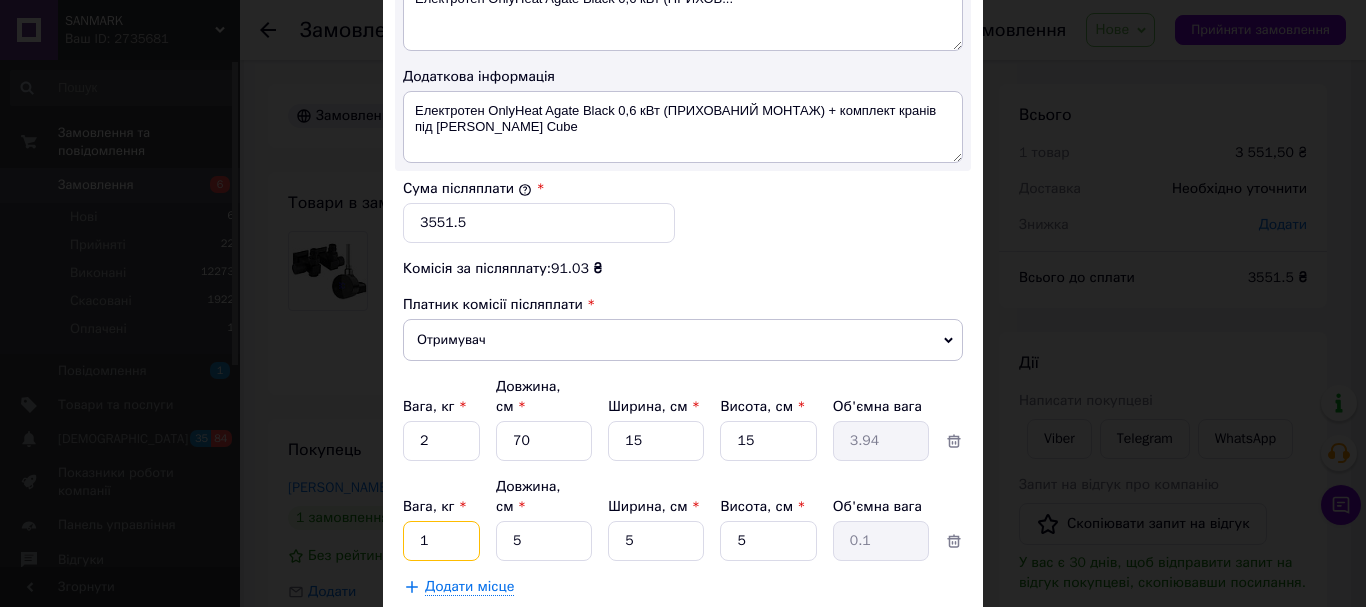 drag, startPoint x: 435, startPoint y: 484, endPoint x: 419, endPoint y: 485, distance: 16.03122 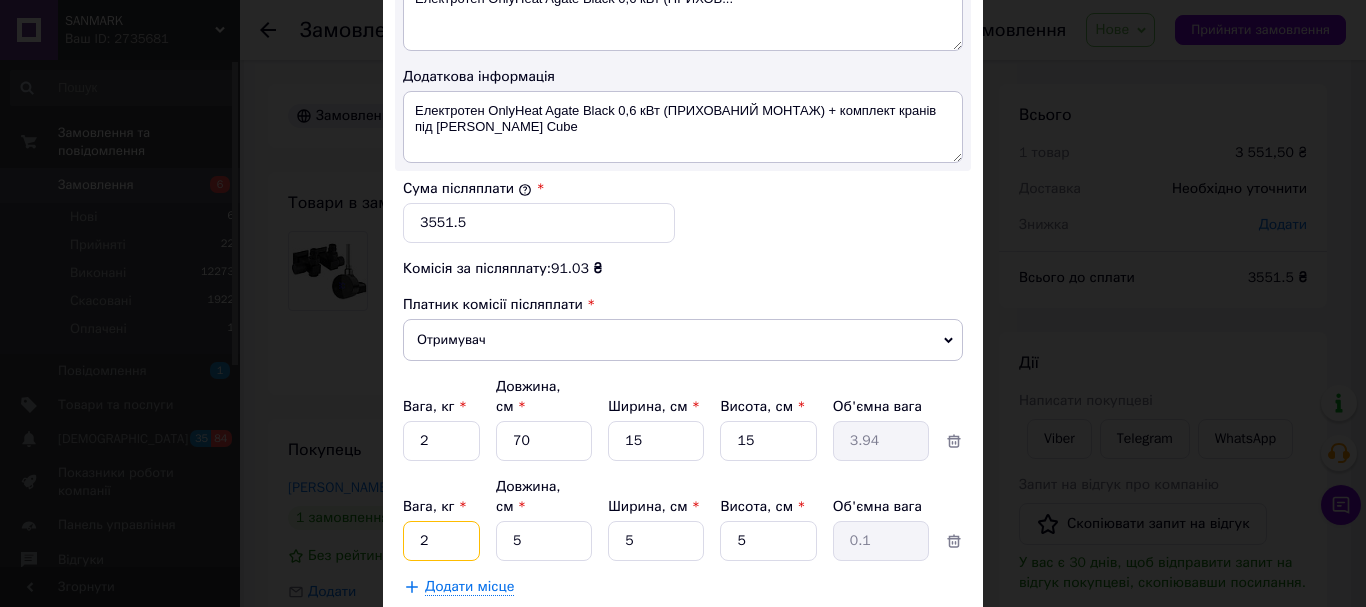 type on "2" 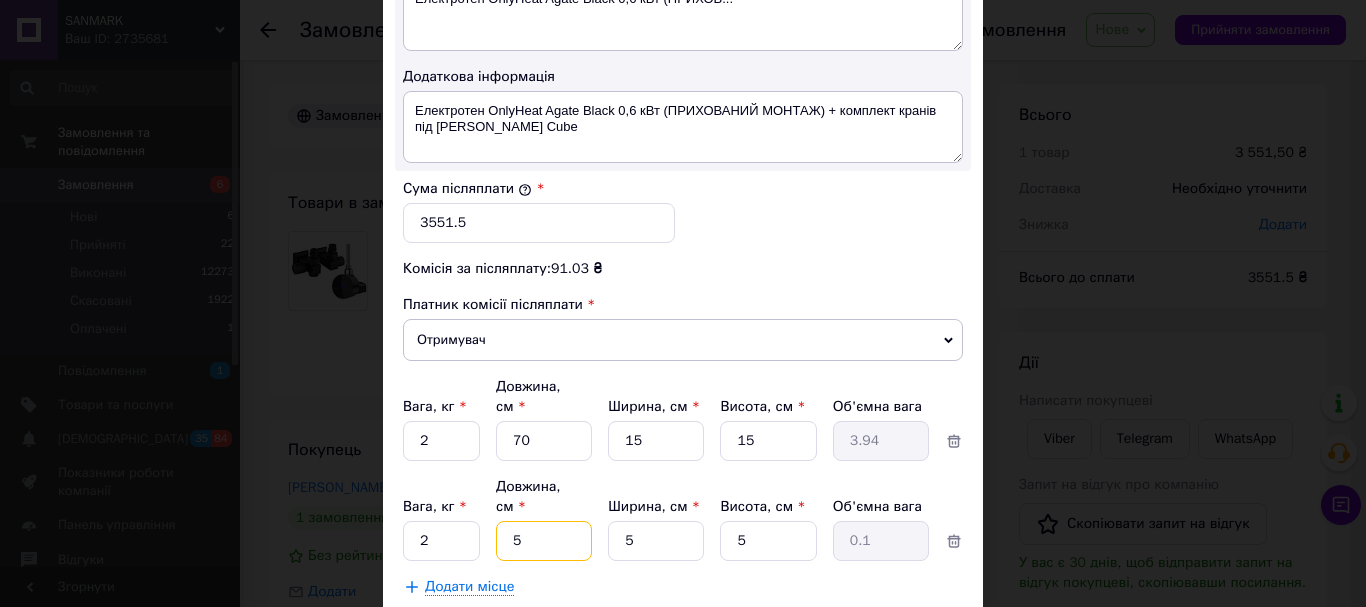drag, startPoint x: 533, startPoint y: 483, endPoint x: 501, endPoint y: 486, distance: 32.140316 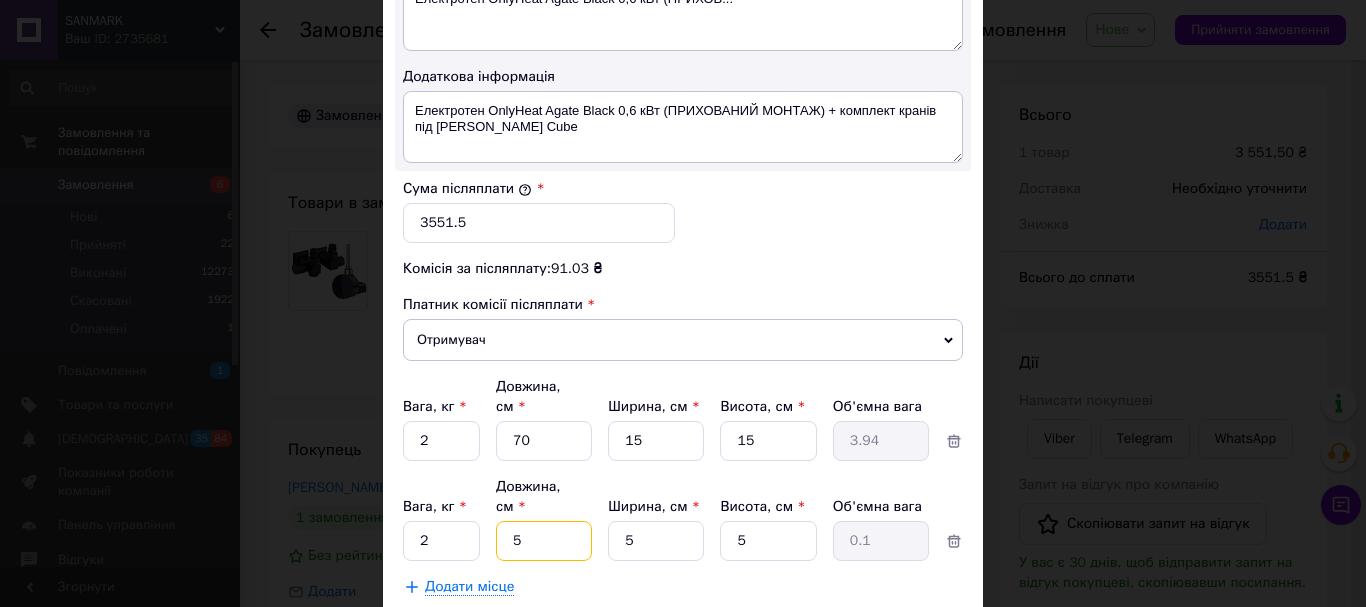 type on "7" 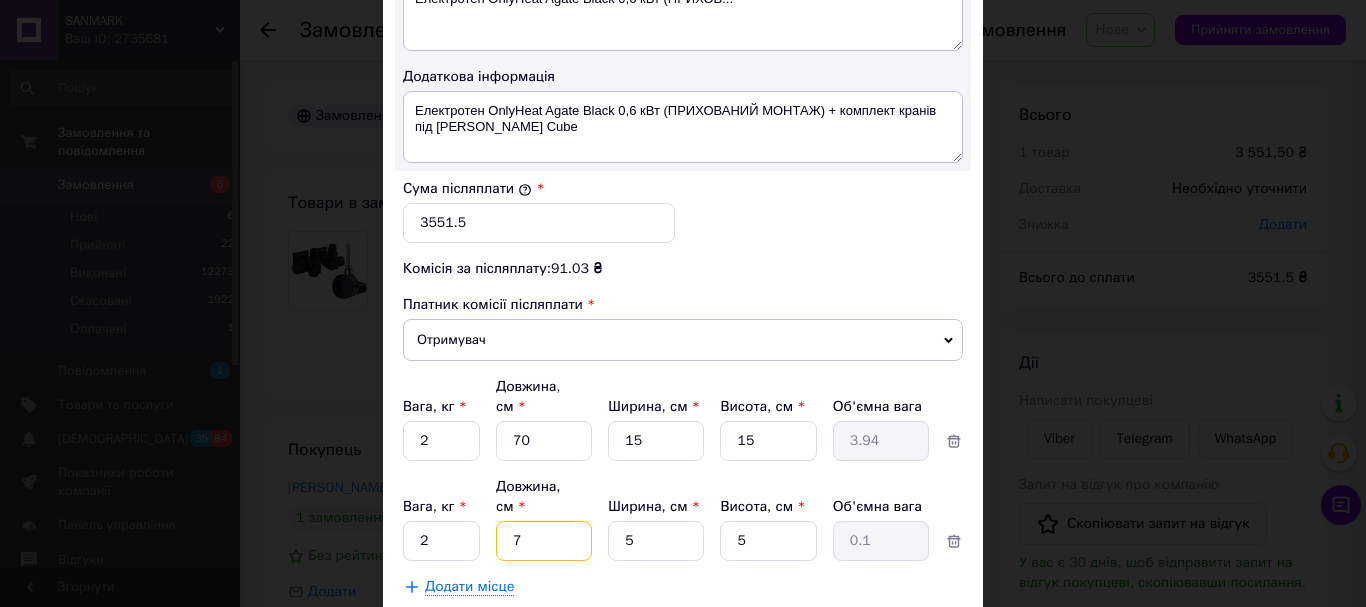 type 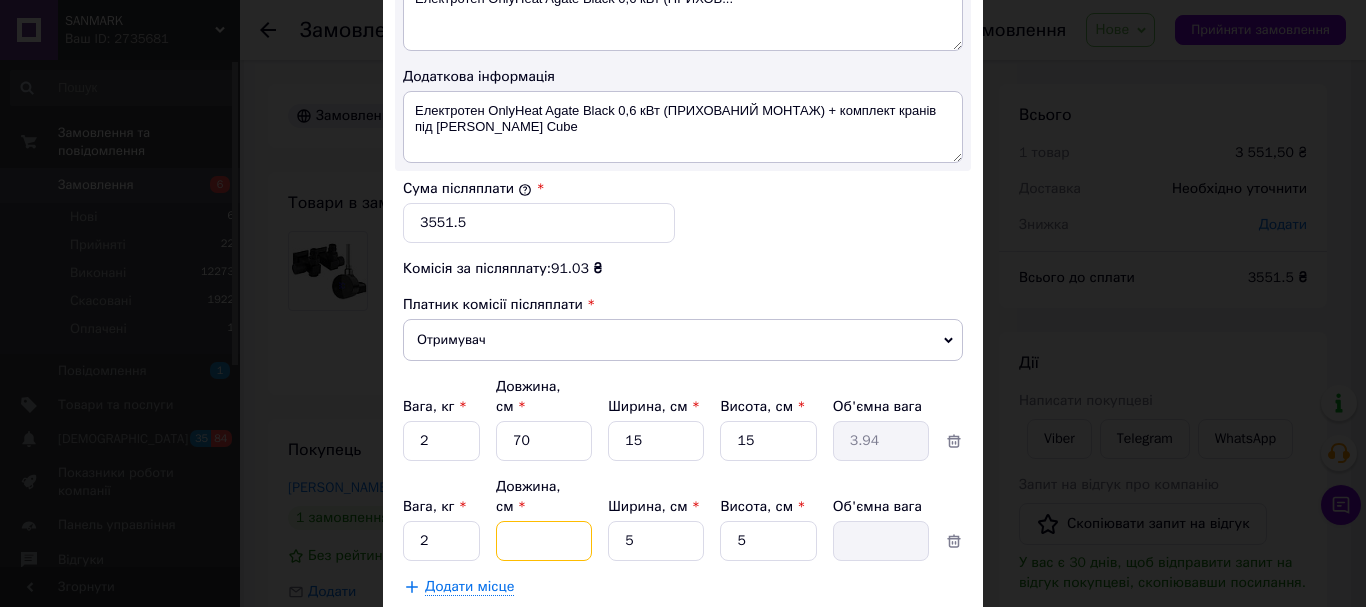 type on "1" 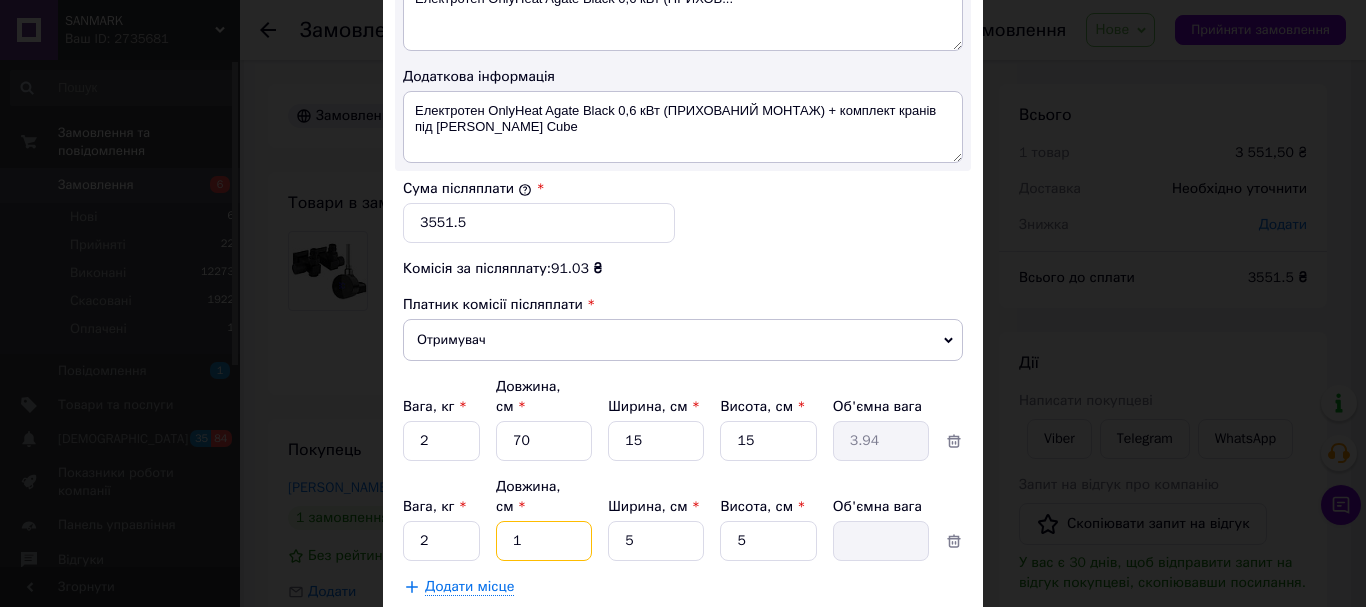 type on "0.1" 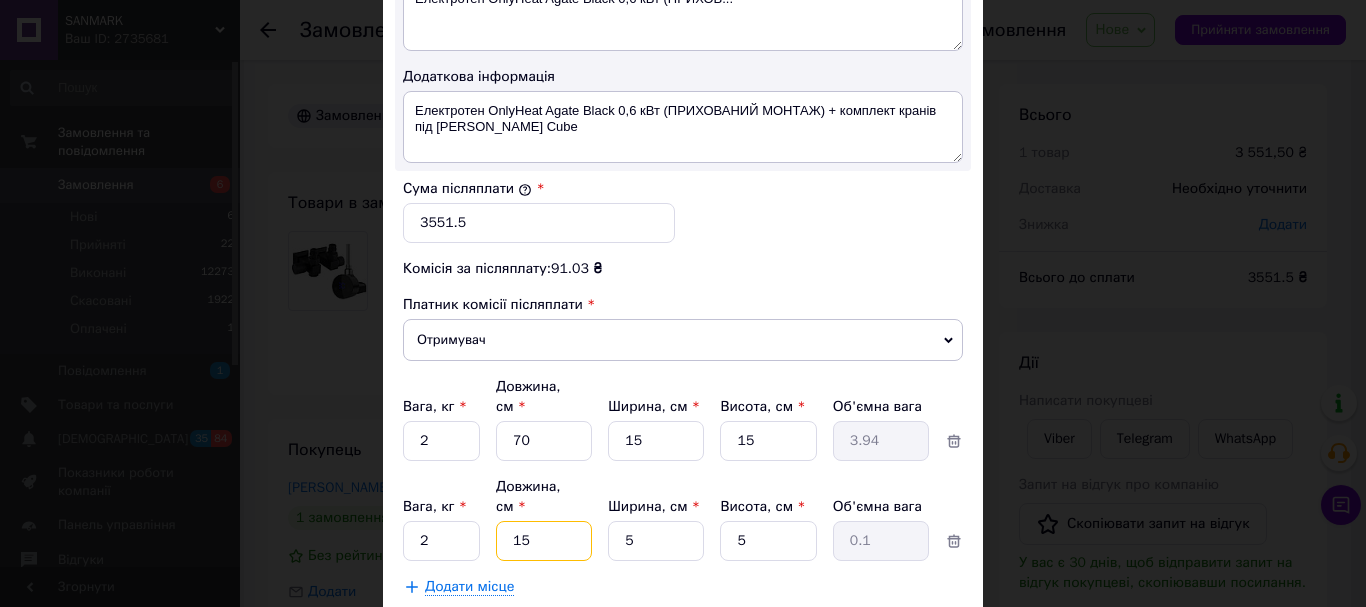 type on "15" 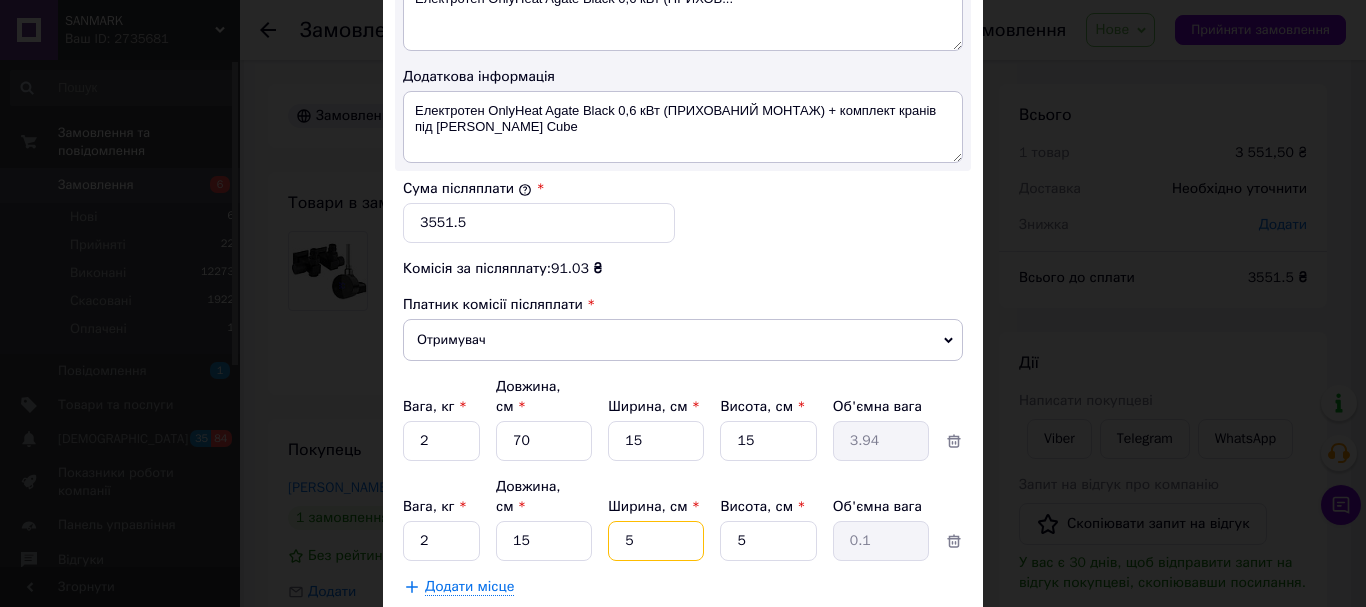 drag, startPoint x: 637, startPoint y: 483, endPoint x: 613, endPoint y: 487, distance: 24.33105 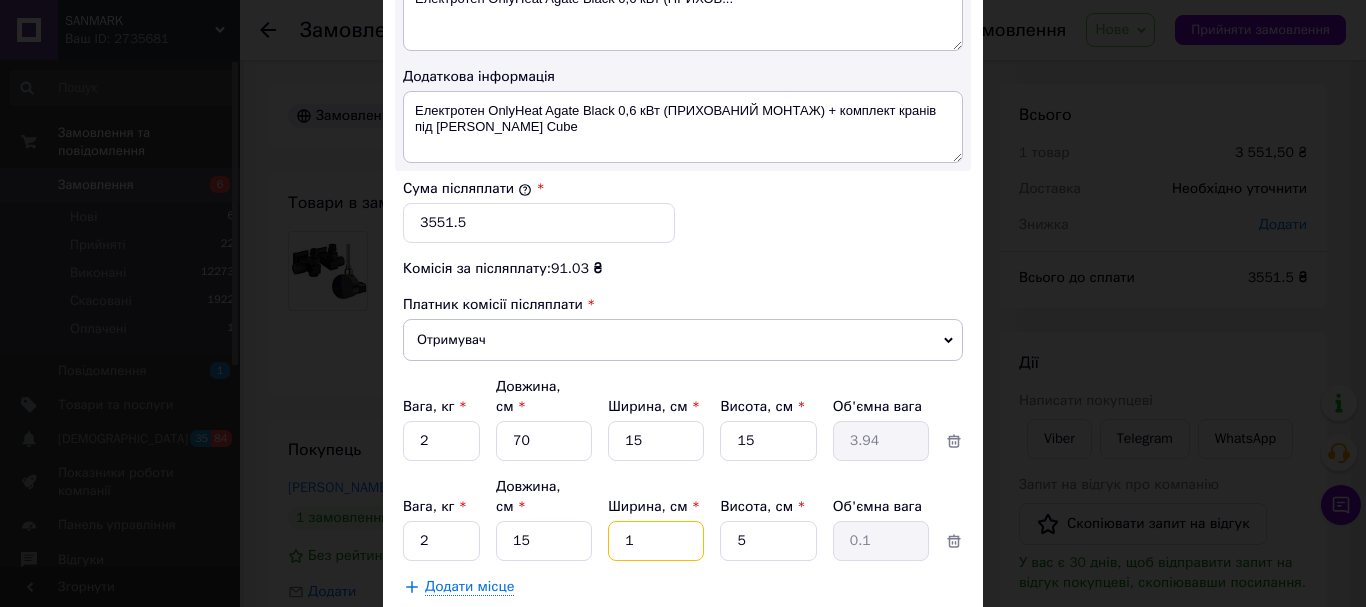 type on "16" 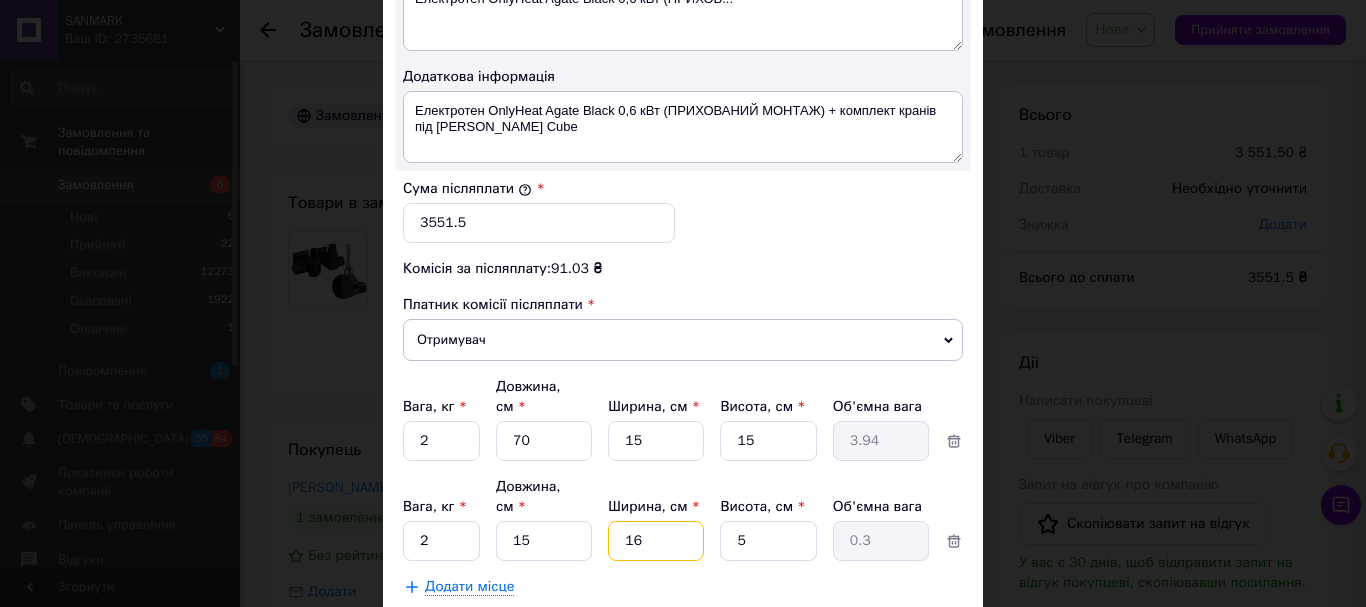 type on "16" 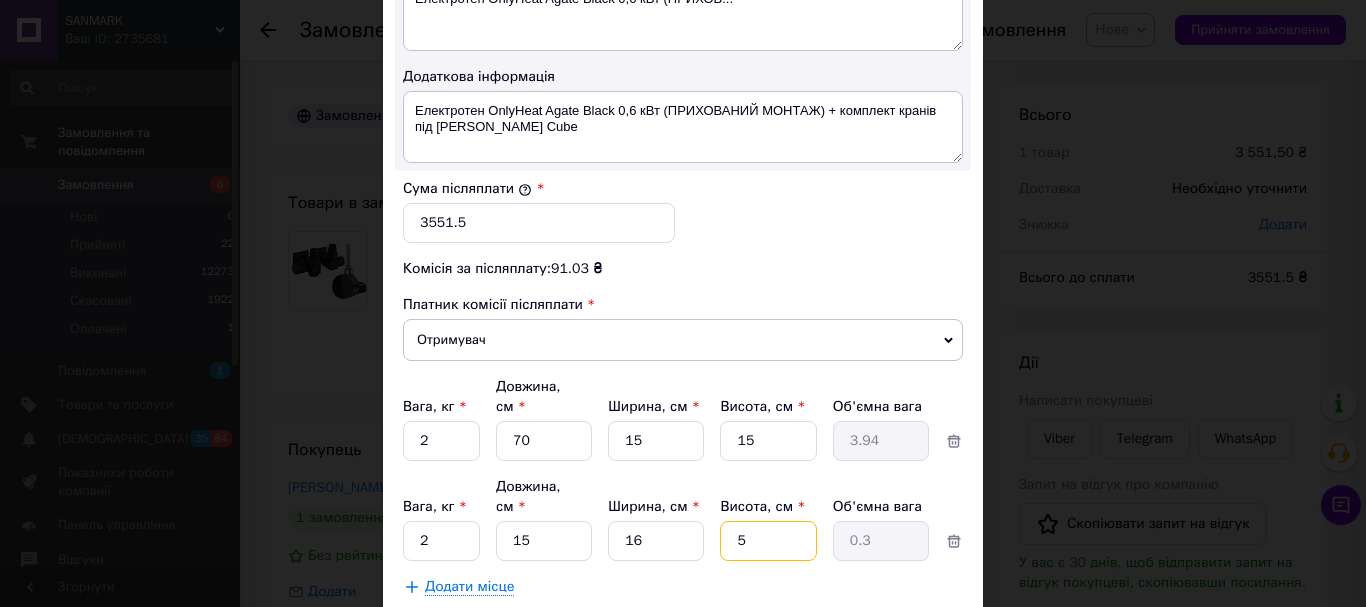 drag, startPoint x: 758, startPoint y: 476, endPoint x: 701, endPoint y: 495, distance: 60.083275 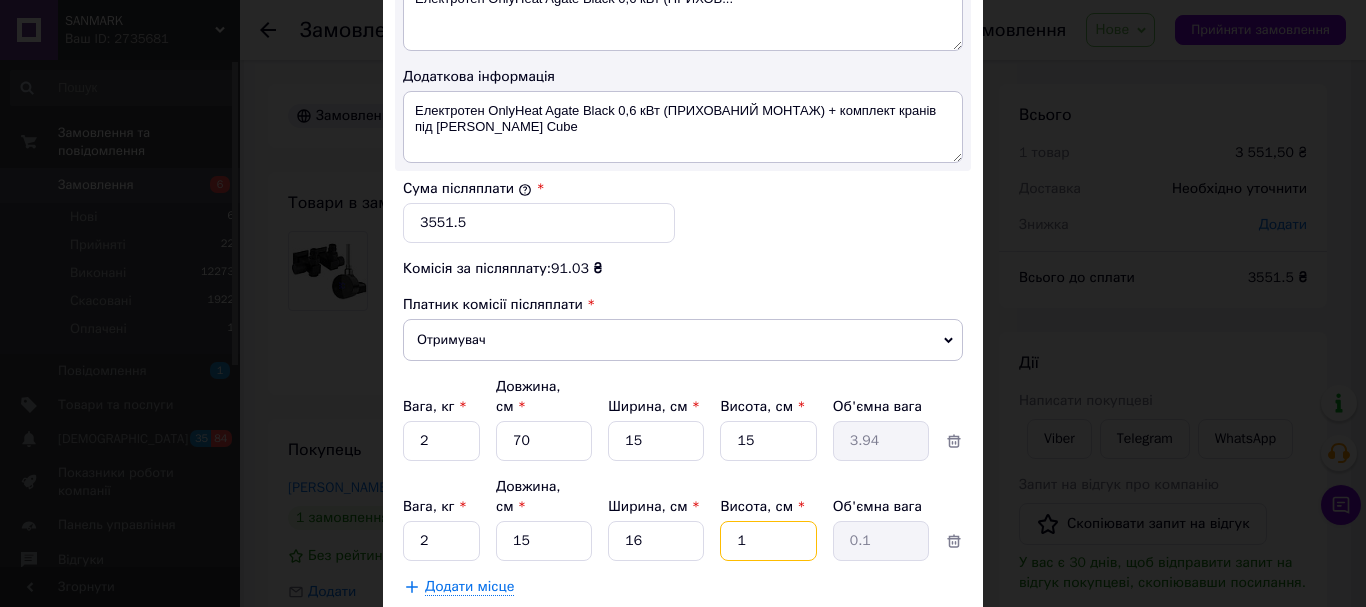 type on "10" 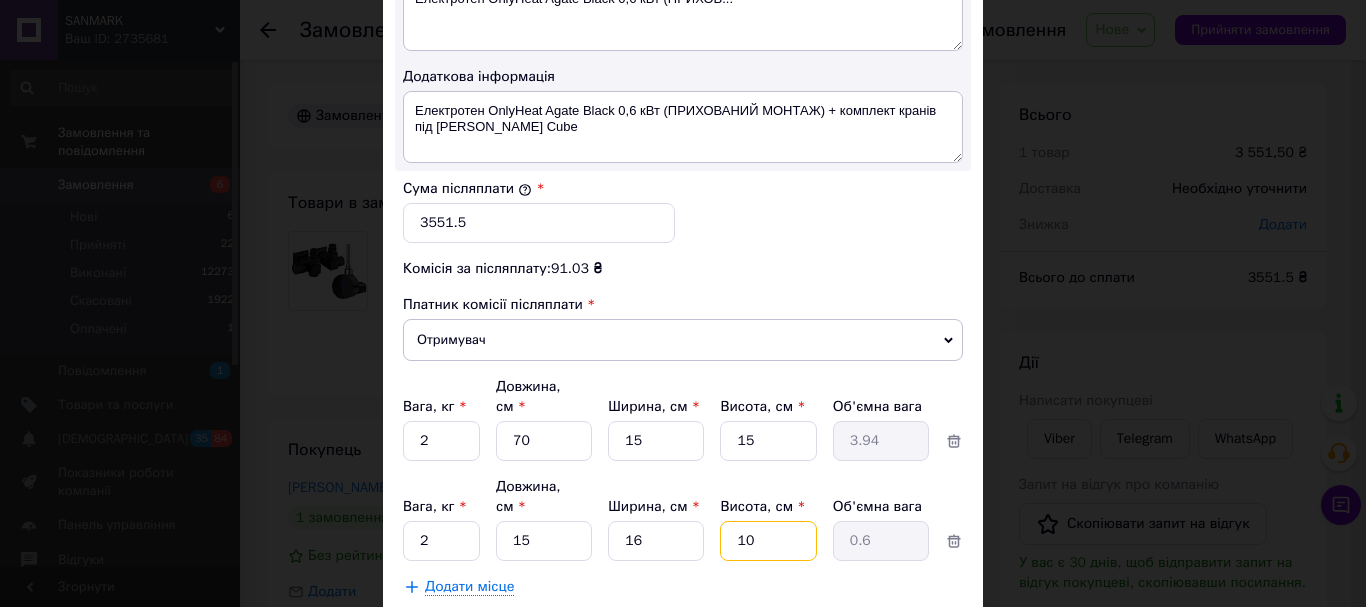 type on "10" 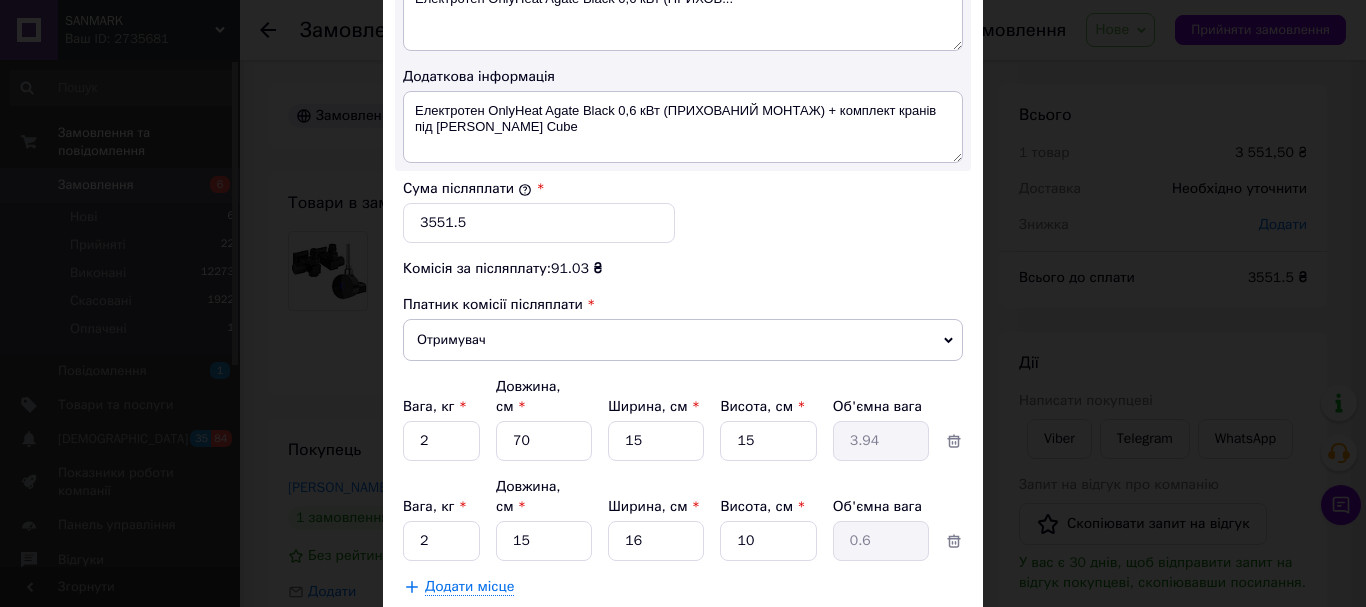 click on "Зберегти" at bounding box center (914, 637) 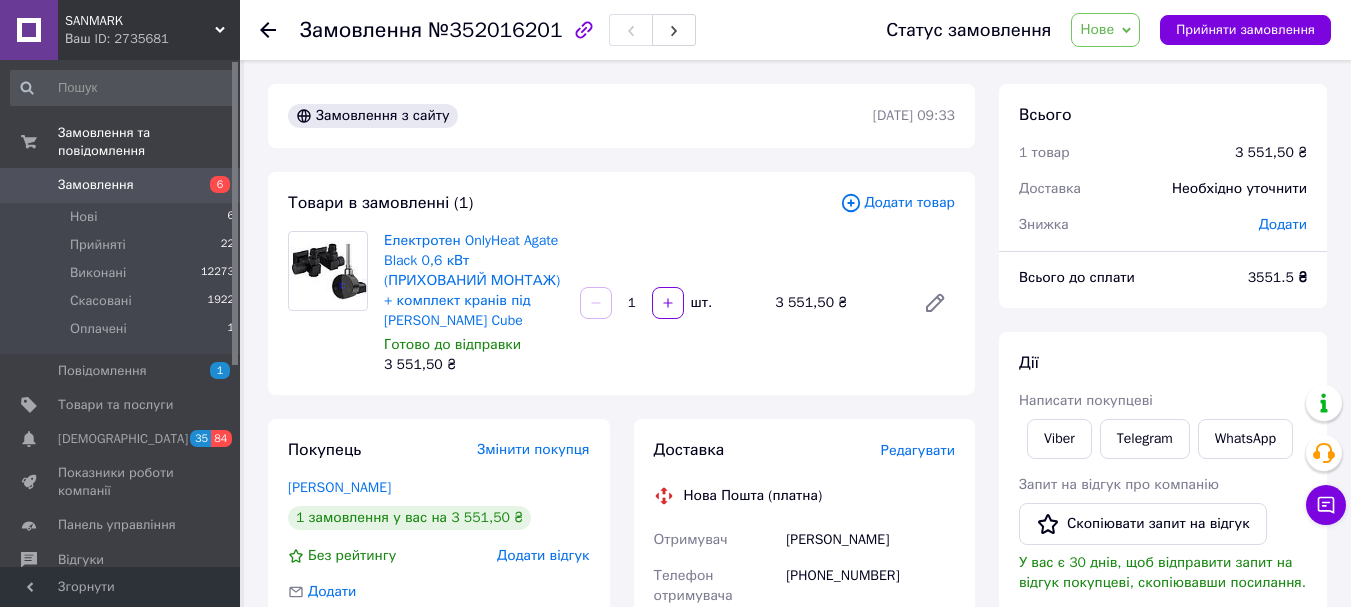 click on "Редагувати" at bounding box center [918, 450] 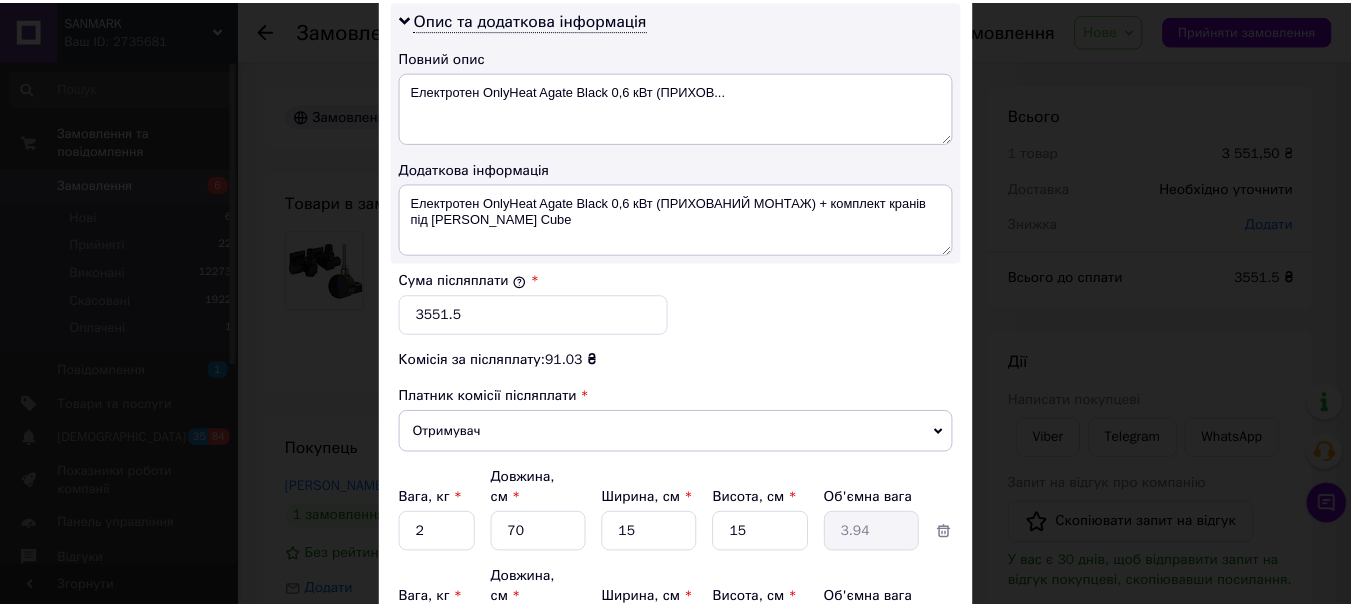 scroll, scrollTop: 1223, scrollLeft: 0, axis: vertical 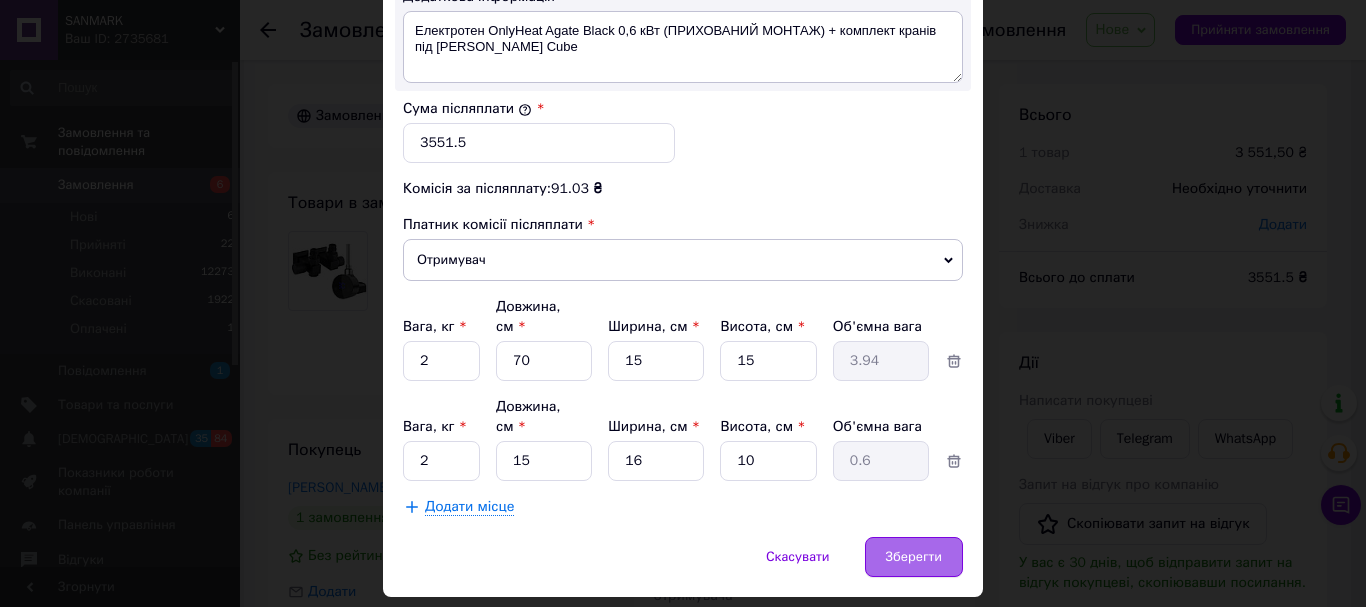 click on "Зберегти" at bounding box center (914, 557) 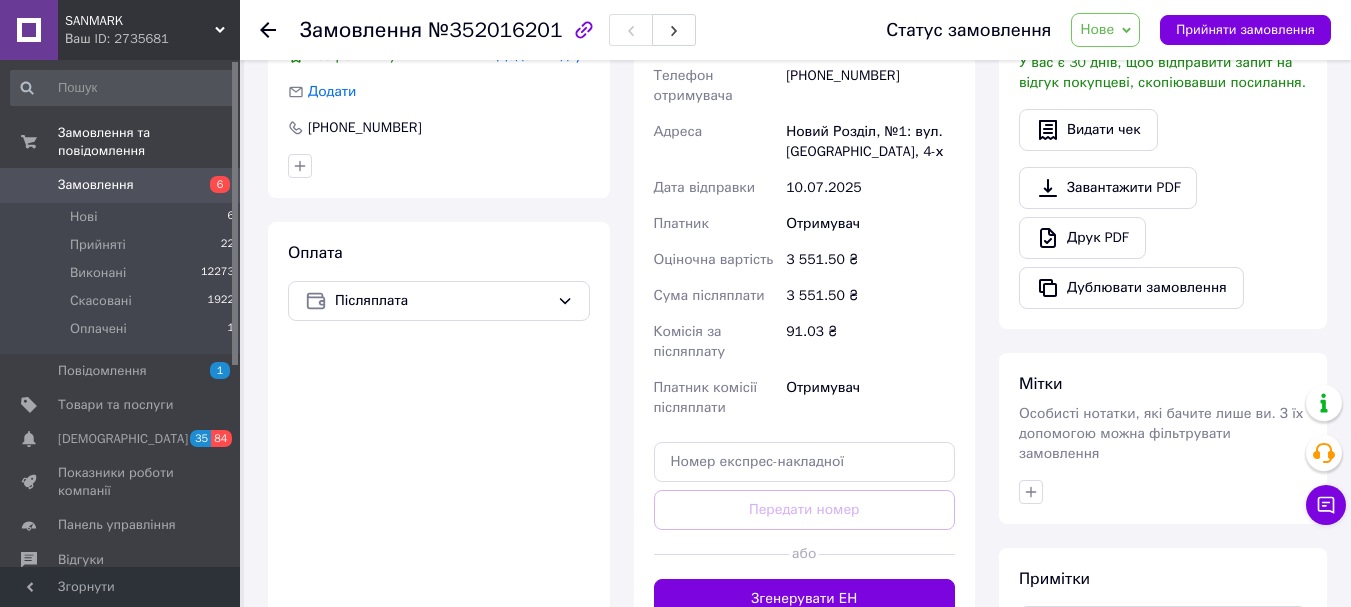 scroll, scrollTop: 800, scrollLeft: 0, axis: vertical 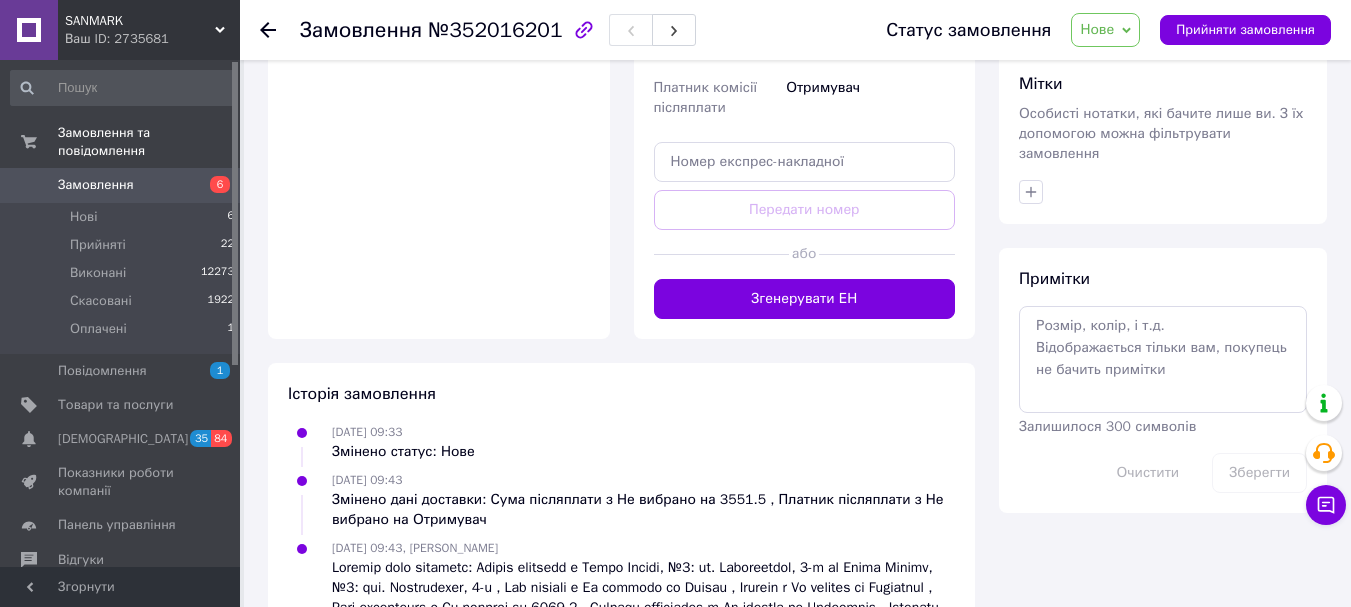 drag, startPoint x: 866, startPoint y: 308, endPoint x: 876, endPoint y: 327, distance: 21.470911 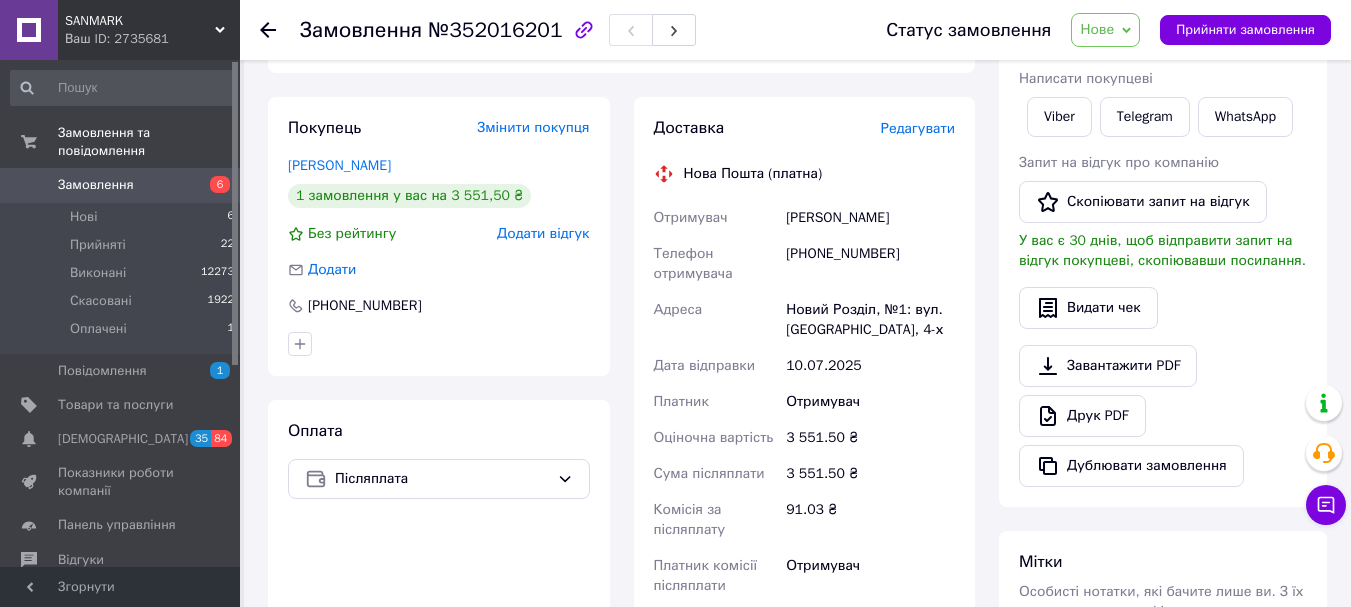 scroll, scrollTop: 300, scrollLeft: 0, axis: vertical 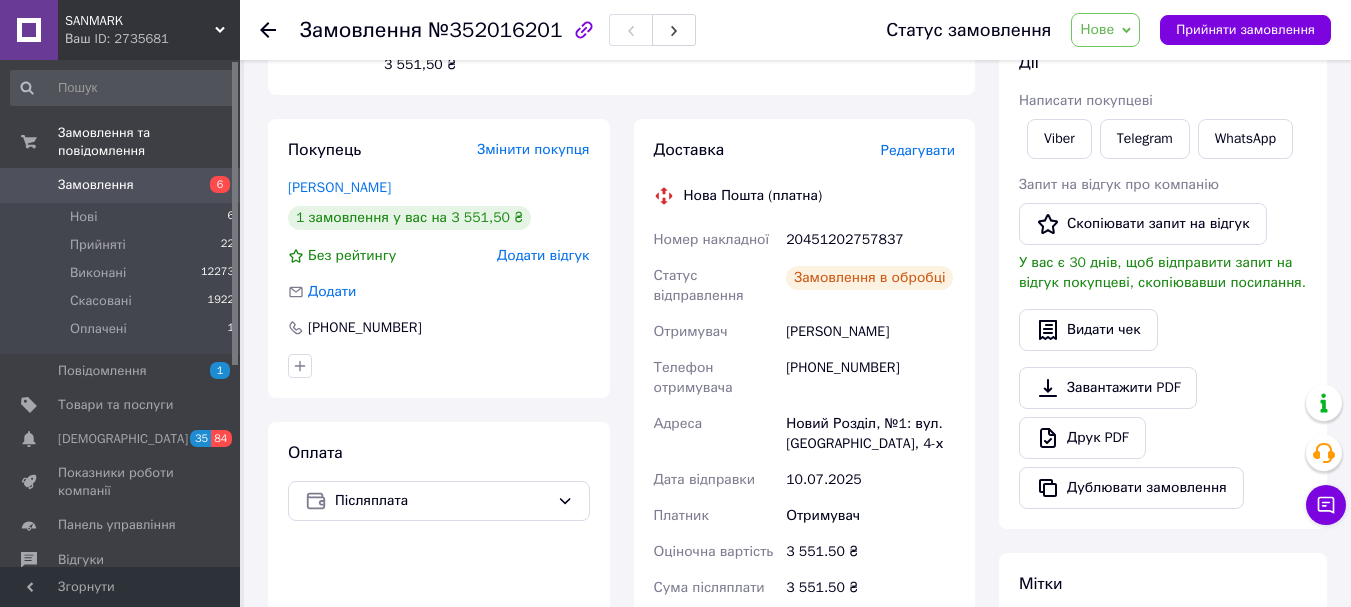 click on "20451202757837" at bounding box center (870, 240) 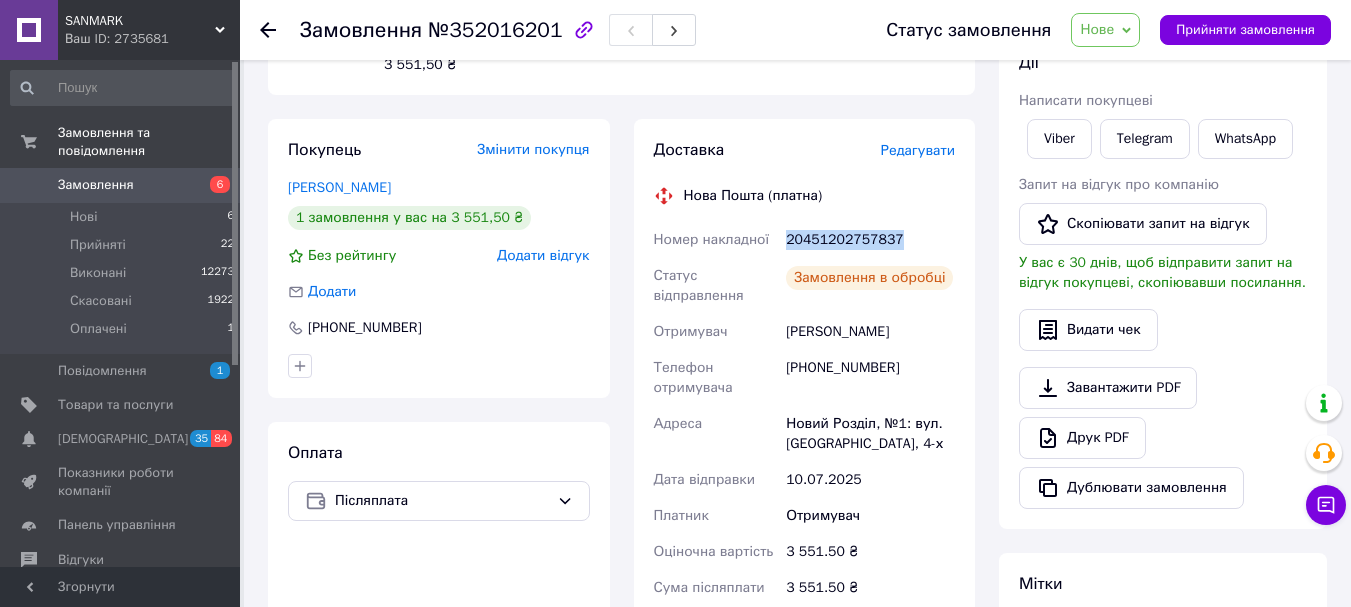 click on "20451202757837" at bounding box center (870, 240) 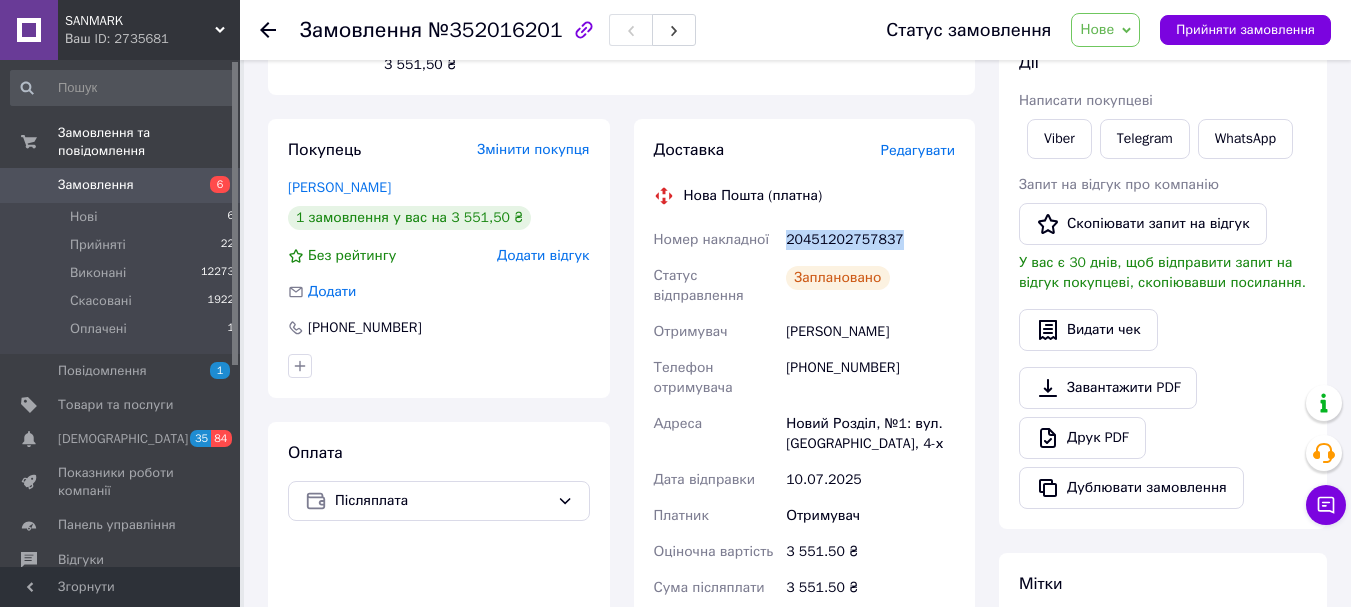 copy on "20451202757837" 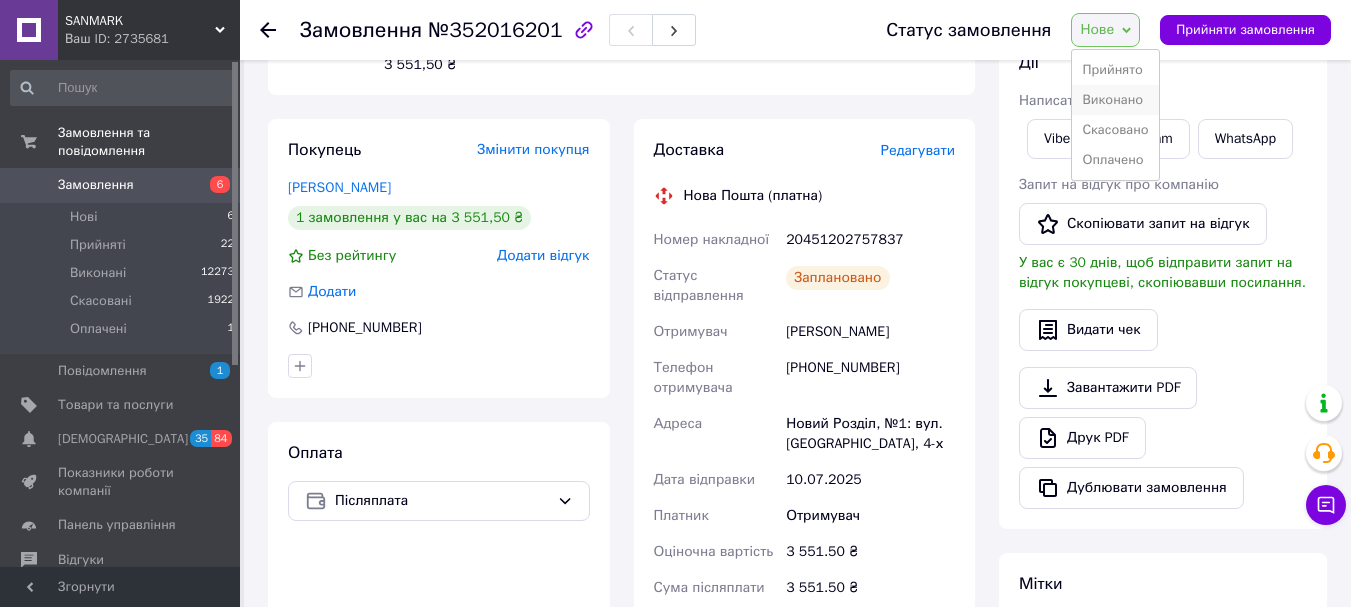 click on "Виконано" at bounding box center (1115, 100) 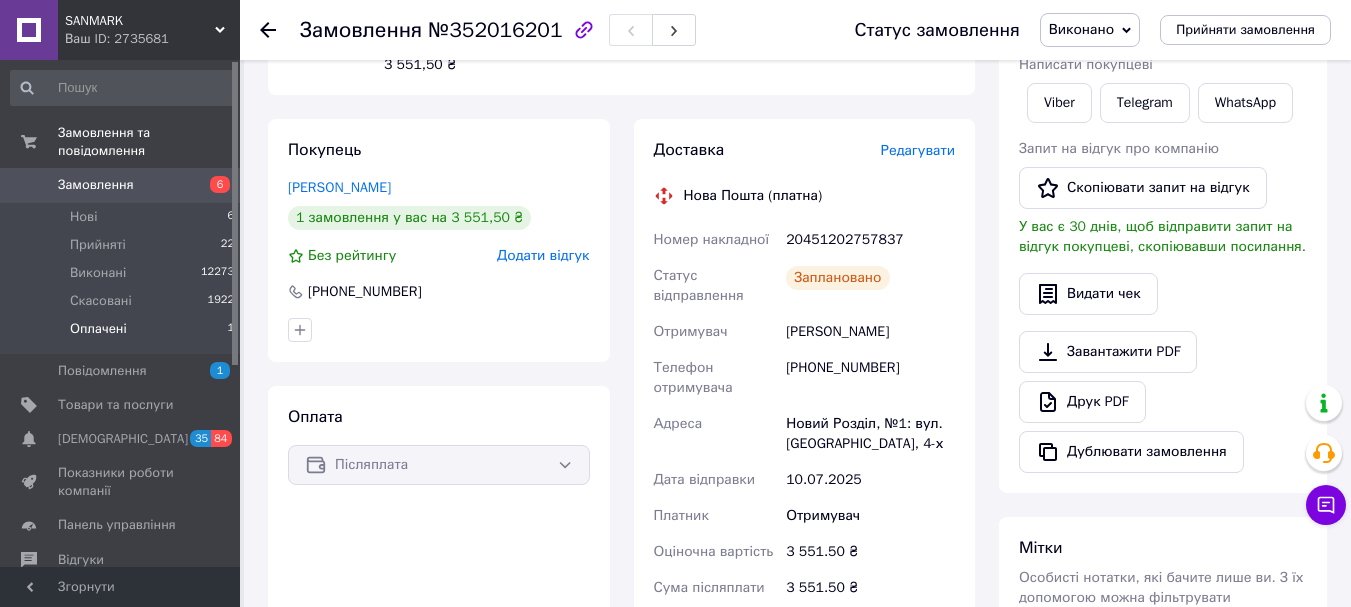 click on "Оплачені 1" at bounding box center (123, 334) 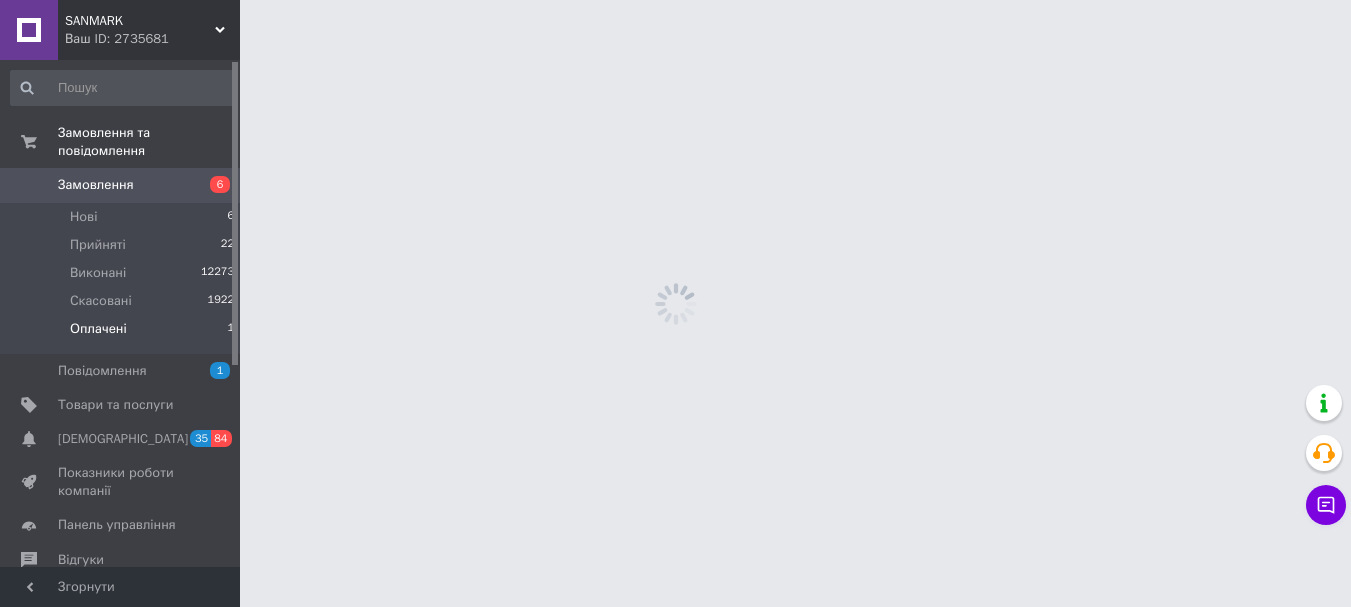 scroll, scrollTop: 0, scrollLeft: 0, axis: both 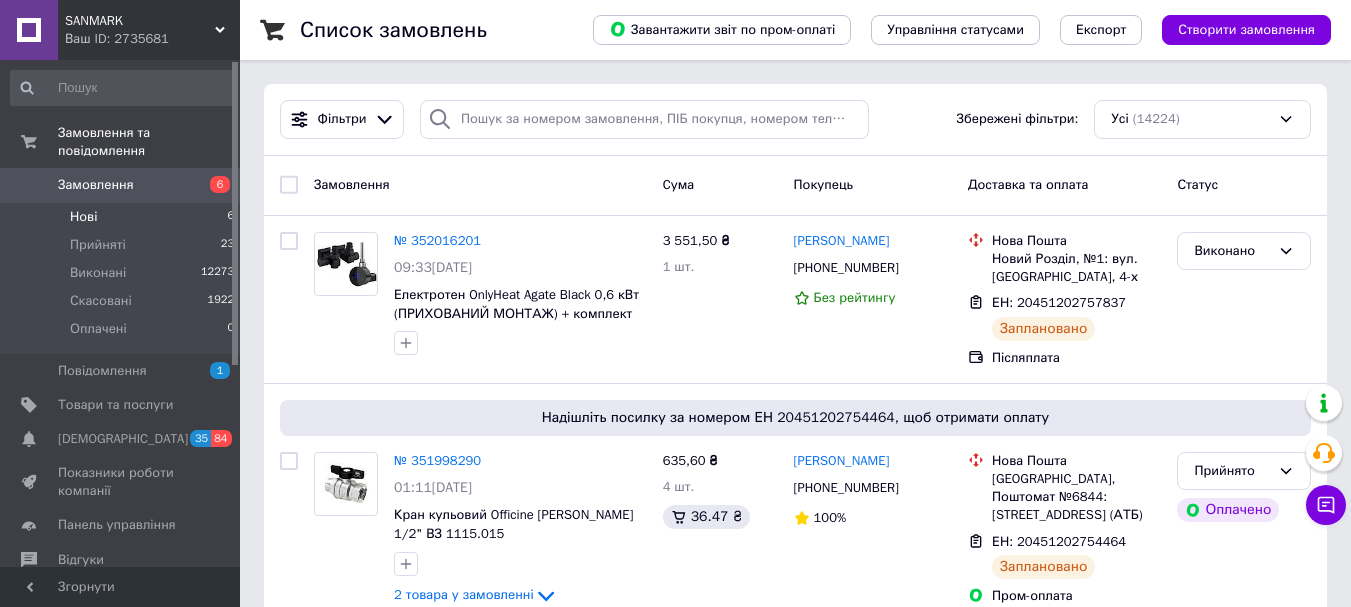 click on "Нові 6" at bounding box center [123, 217] 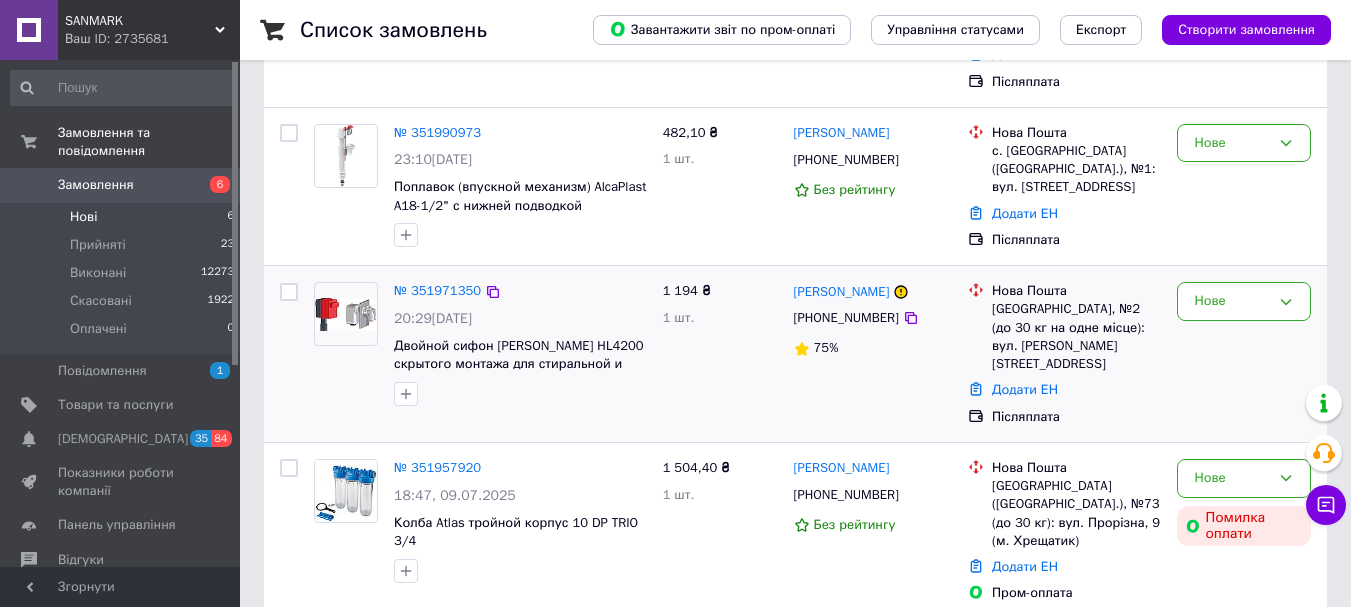 scroll, scrollTop: 600, scrollLeft: 0, axis: vertical 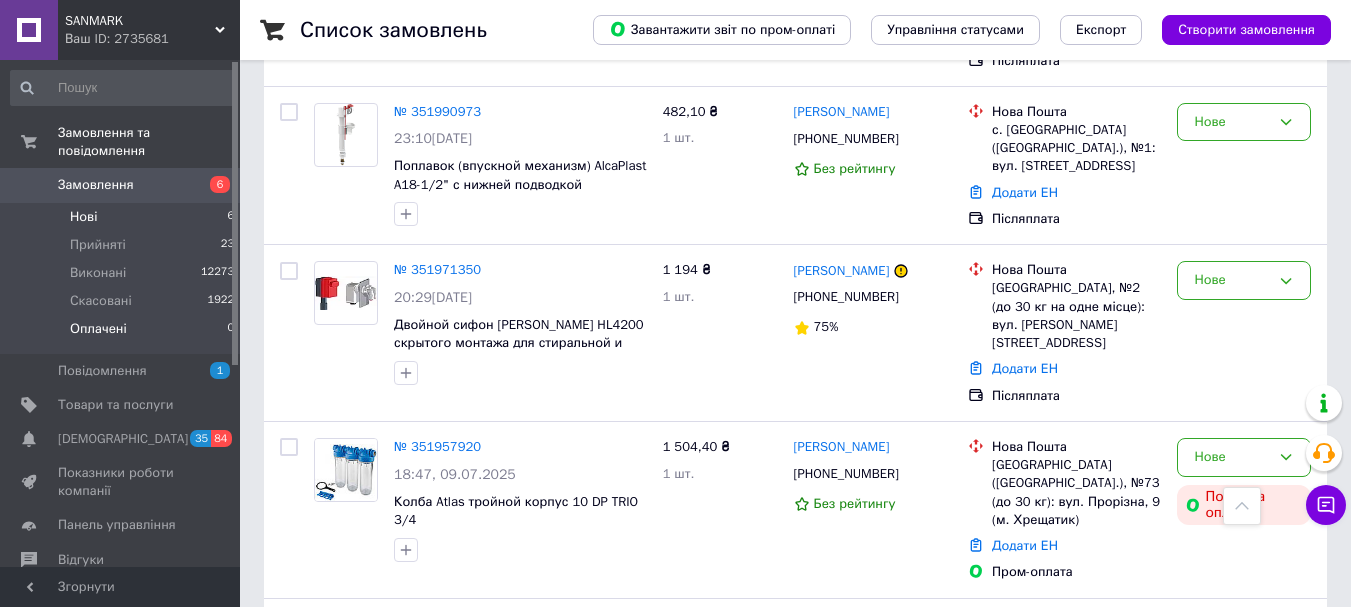 click on "Оплачені 0" at bounding box center (123, 334) 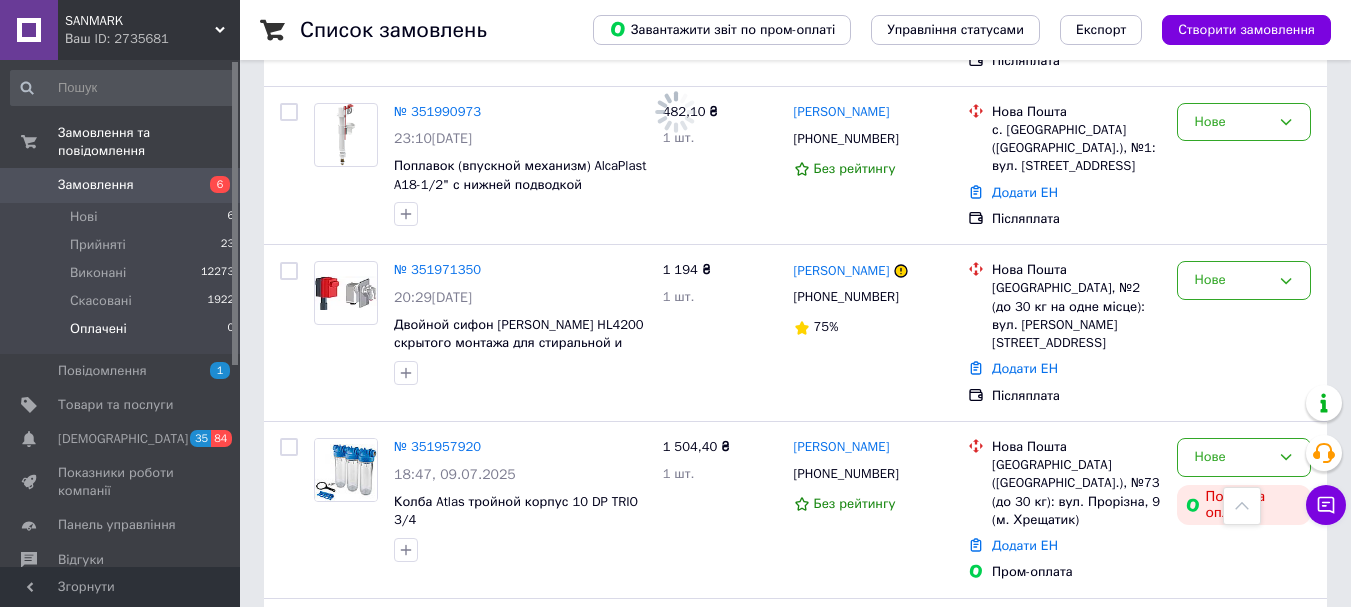 scroll, scrollTop: 0, scrollLeft: 0, axis: both 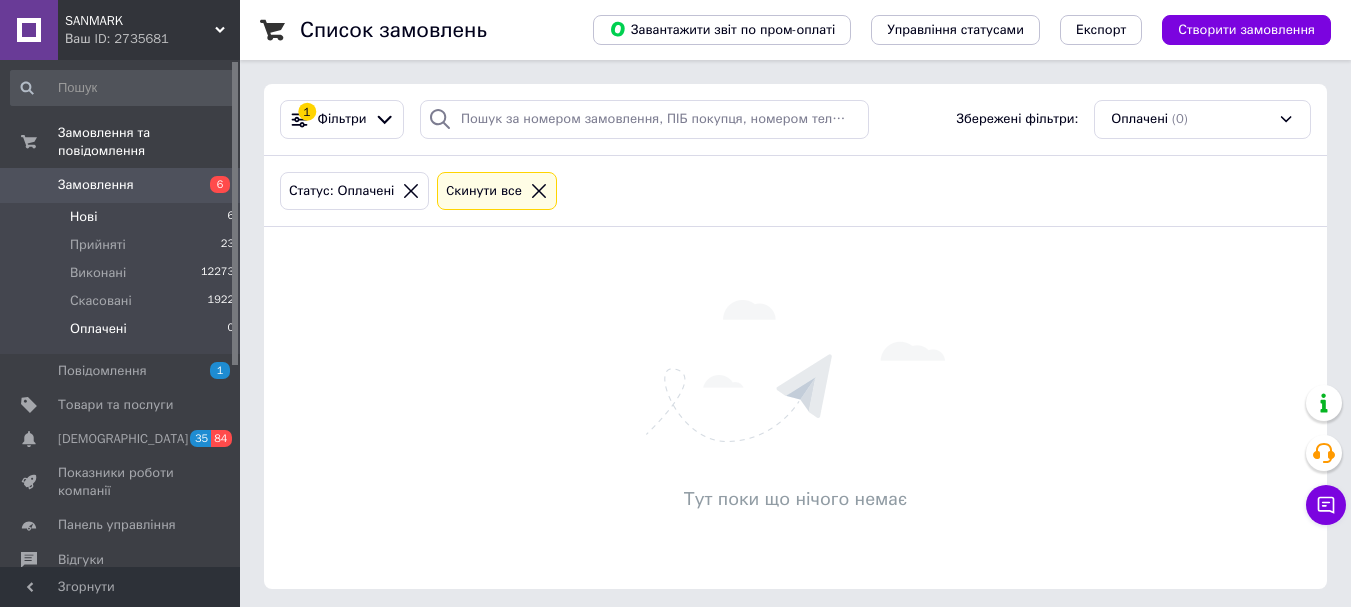 click on "Нові 6" at bounding box center (123, 217) 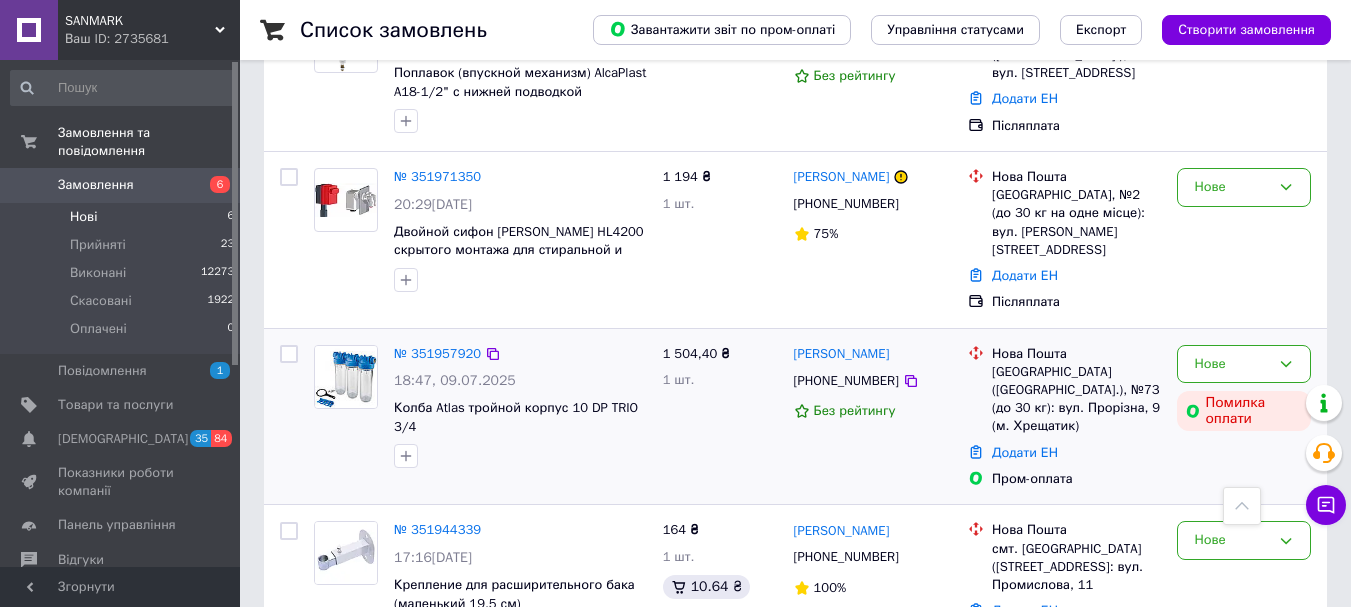 scroll, scrollTop: 532, scrollLeft: 0, axis: vertical 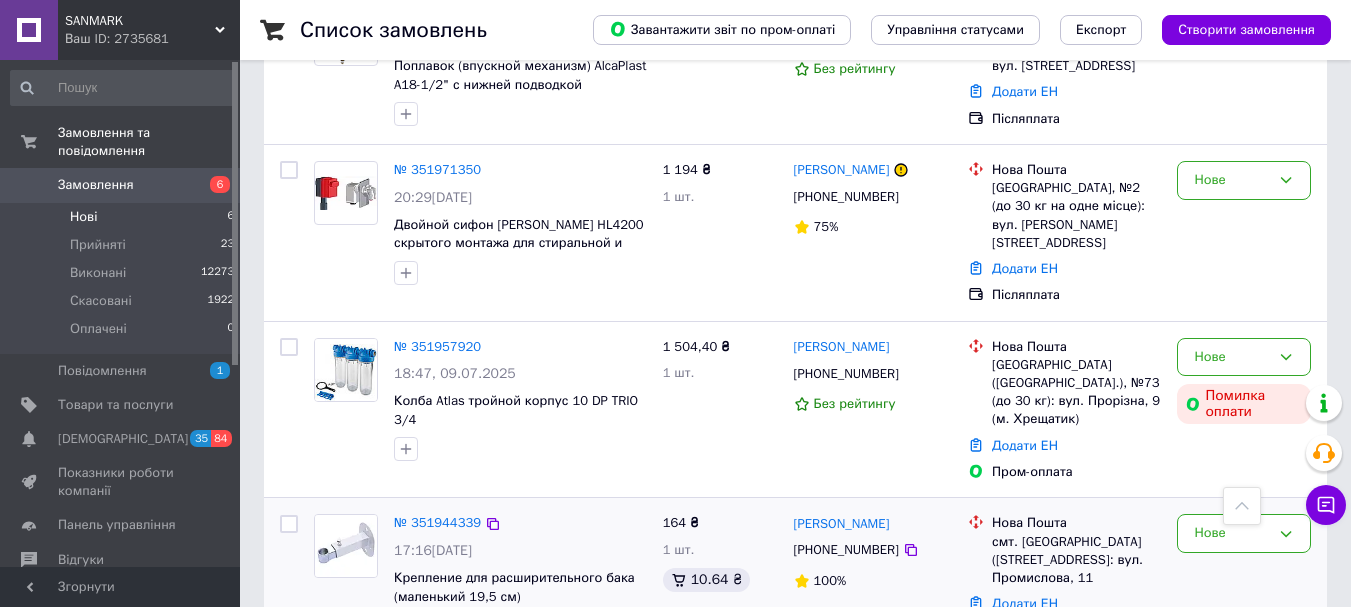 click at bounding box center (346, 546) 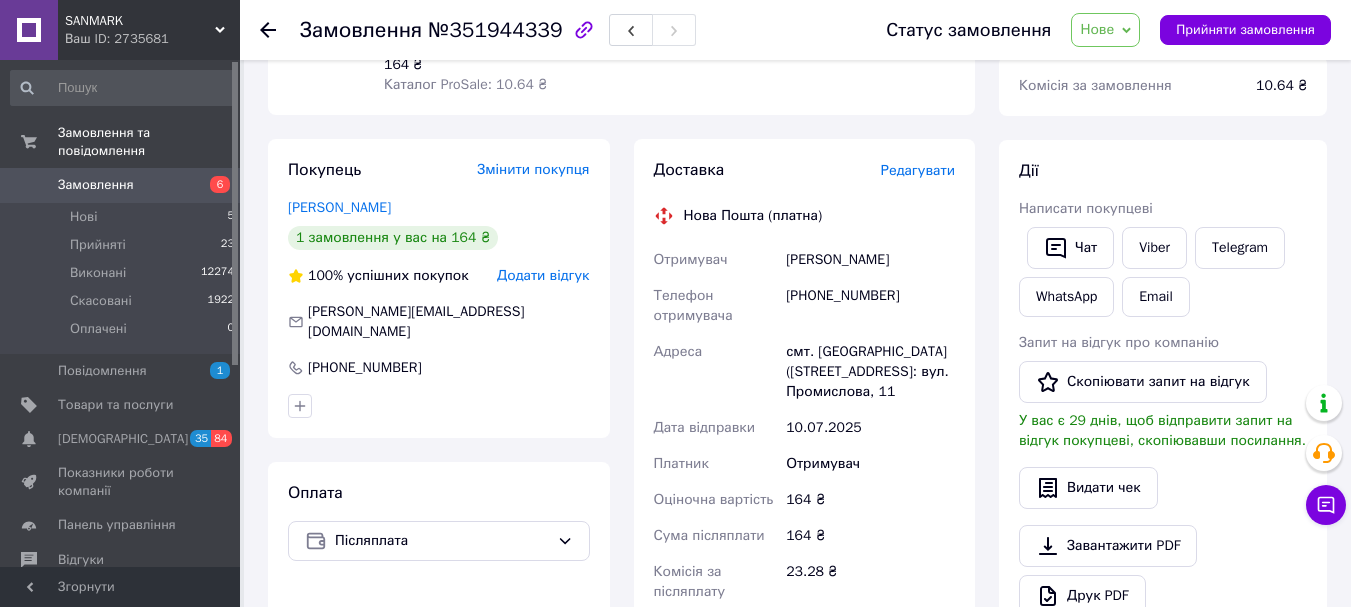 scroll, scrollTop: 180, scrollLeft: 0, axis: vertical 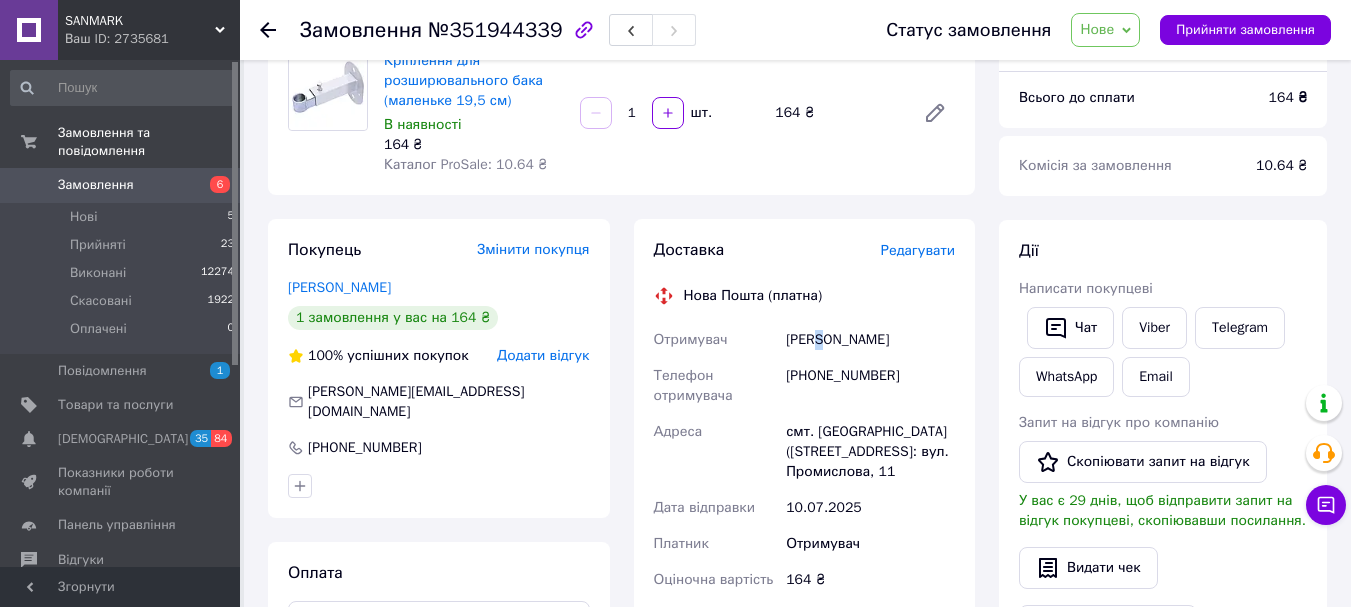 drag, startPoint x: 814, startPoint y: 336, endPoint x: 829, endPoint y: 337, distance: 15.033297 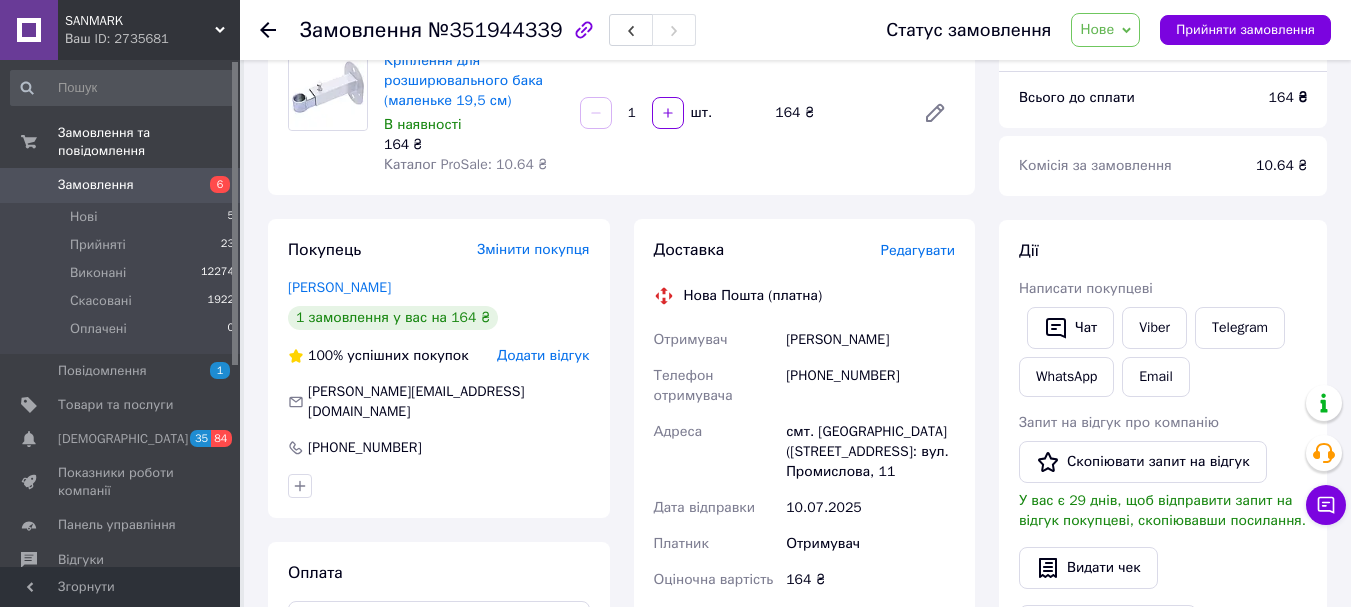 click on "[PERSON_NAME]" at bounding box center [870, 340] 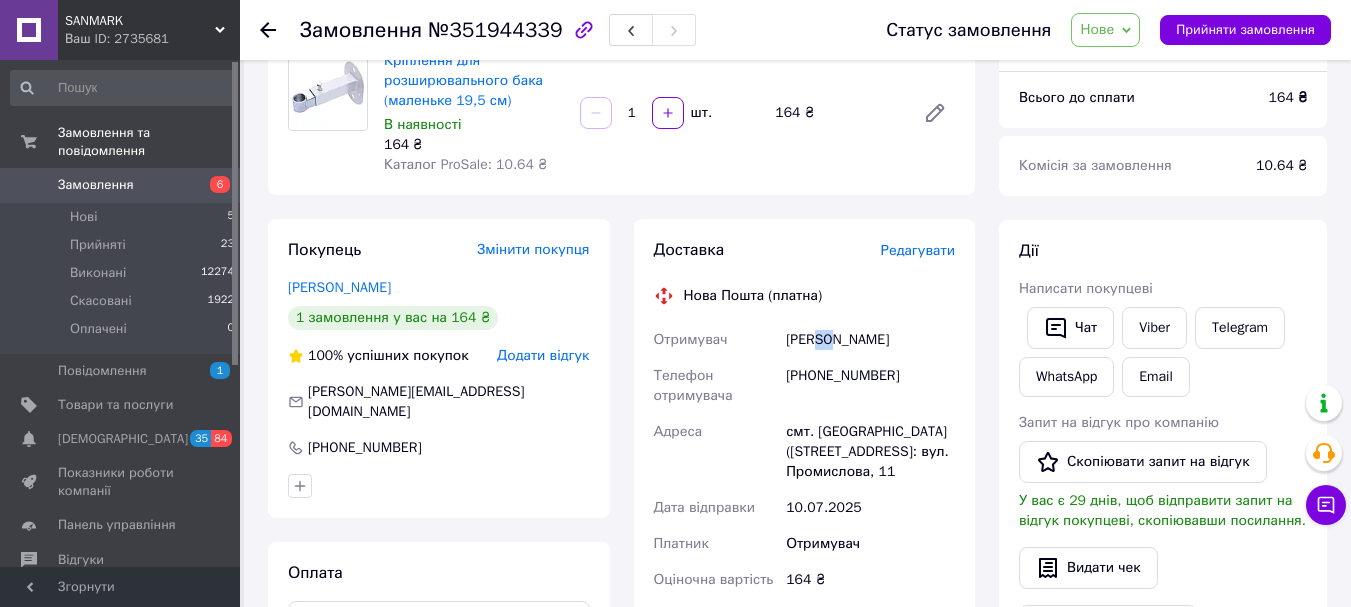 drag, startPoint x: 827, startPoint y: 342, endPoint x: 816, endPoint y: 341, distance: 11.045361 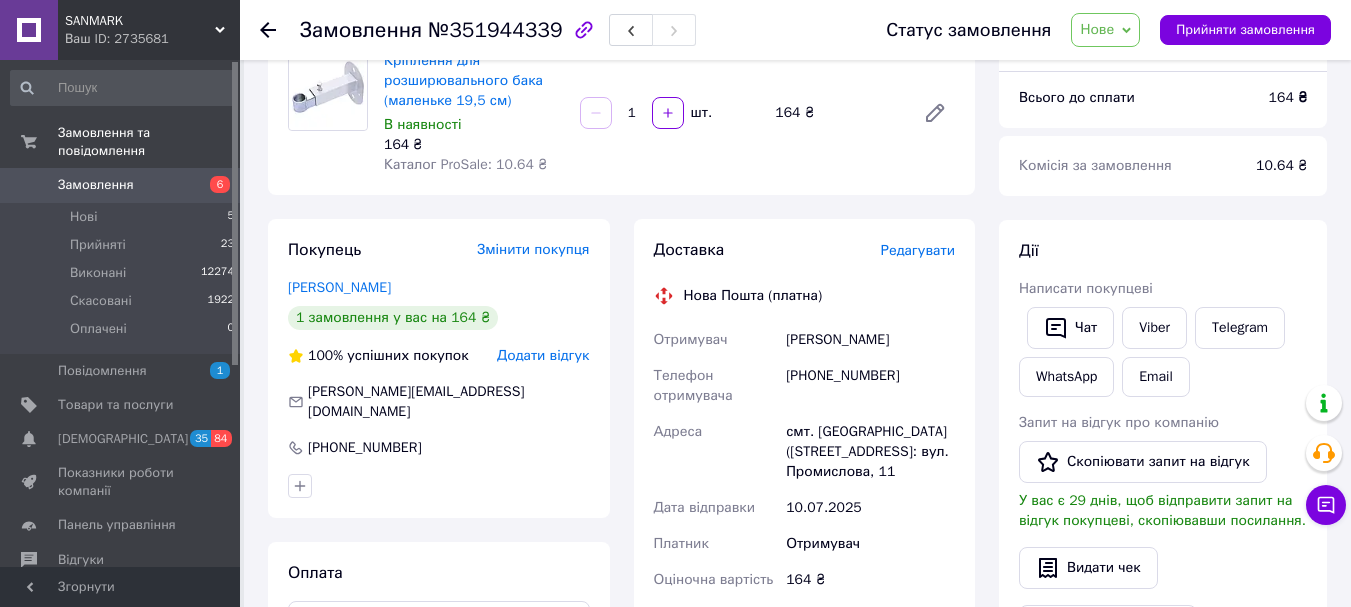 drag, startPoint x: 796, startPoint y: 343, endPoint x: 786, endPoint y: 341, distance: 10.198039 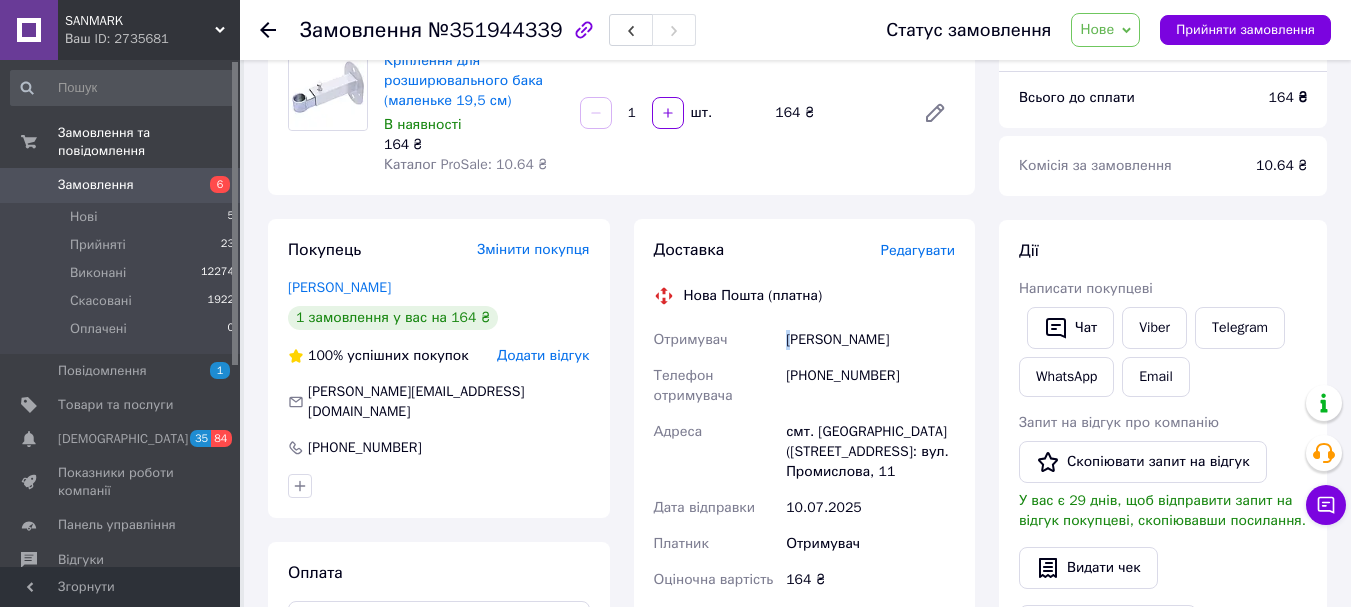 click on "Новіков Андрей" at bounding box center [870, 340] 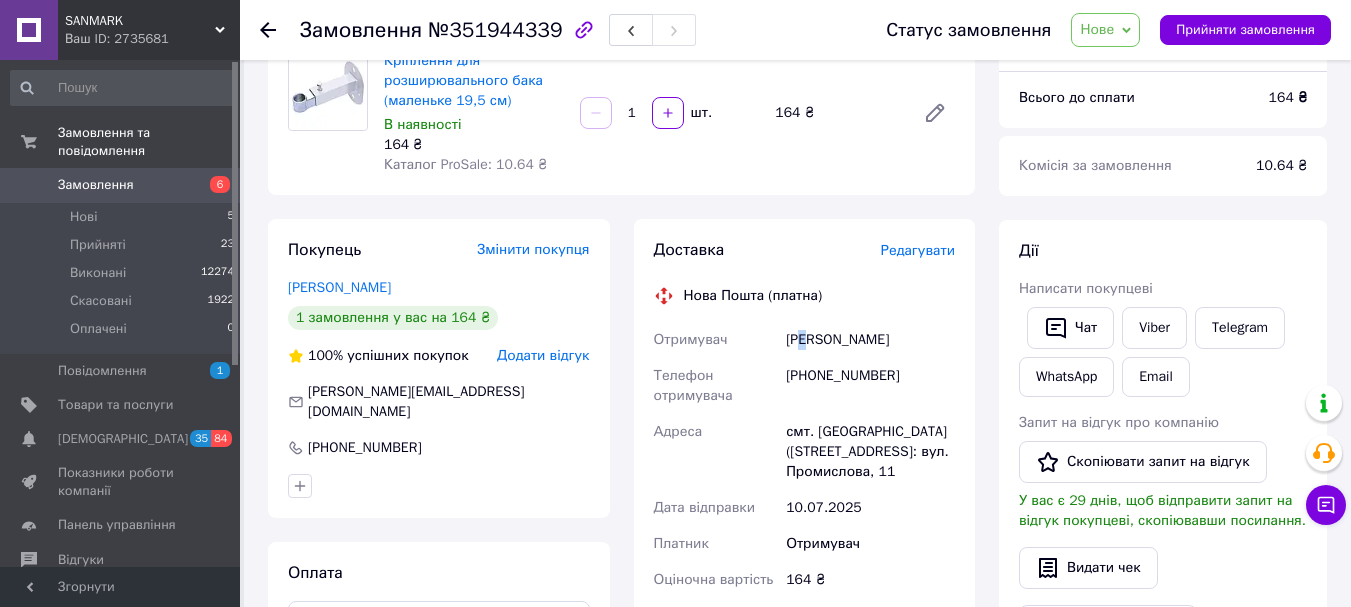 click on "Новіков Андрей" at bounding box center (870, 340) 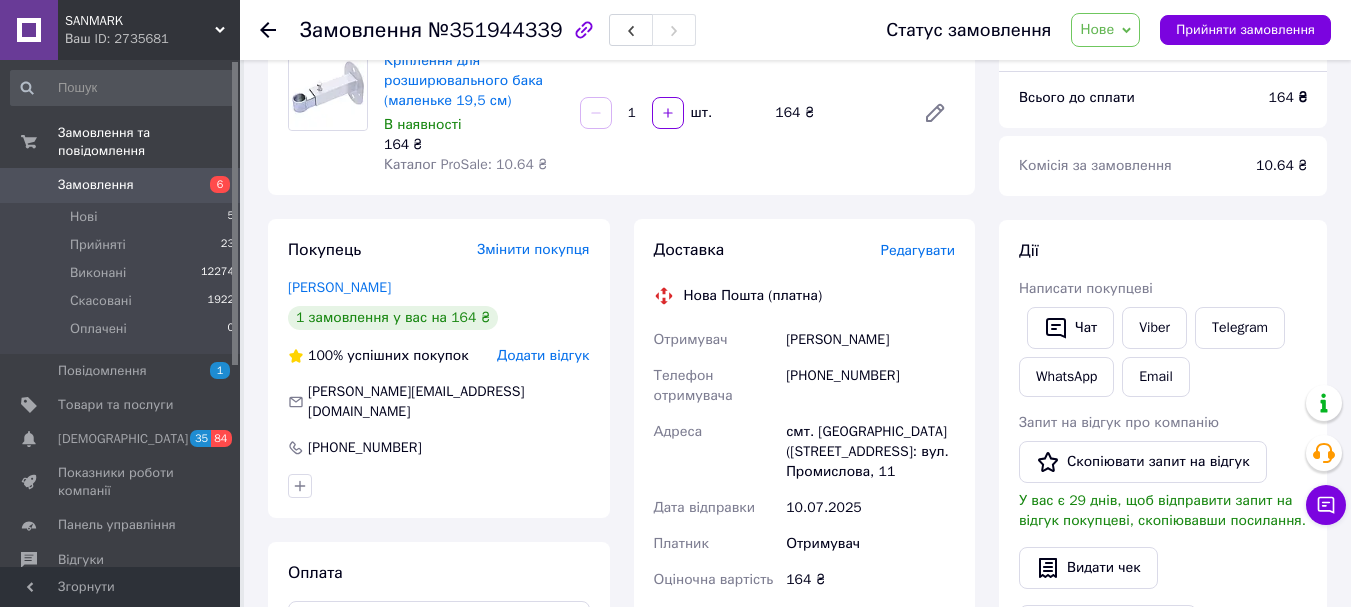 drag, startPoint x: 821, startPoint y: 340, endPoint x: 833, endPoint y: 340, distance: 12 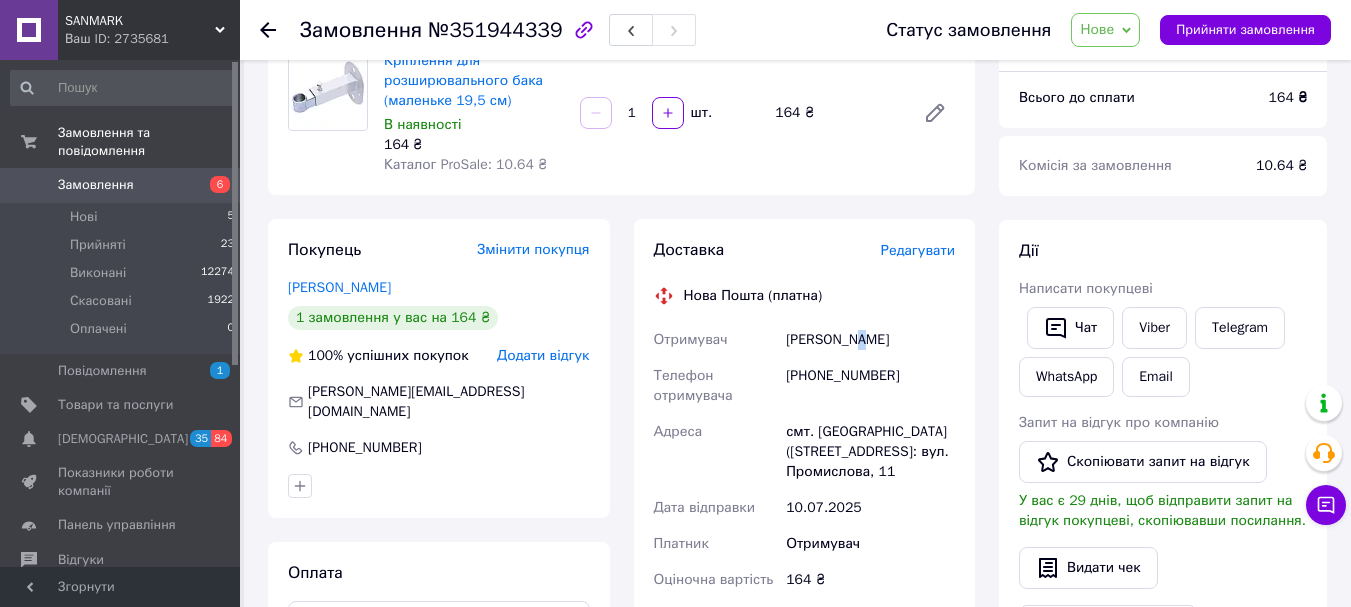 click on "Новіков Андрей" at bounding box center [870, 340] 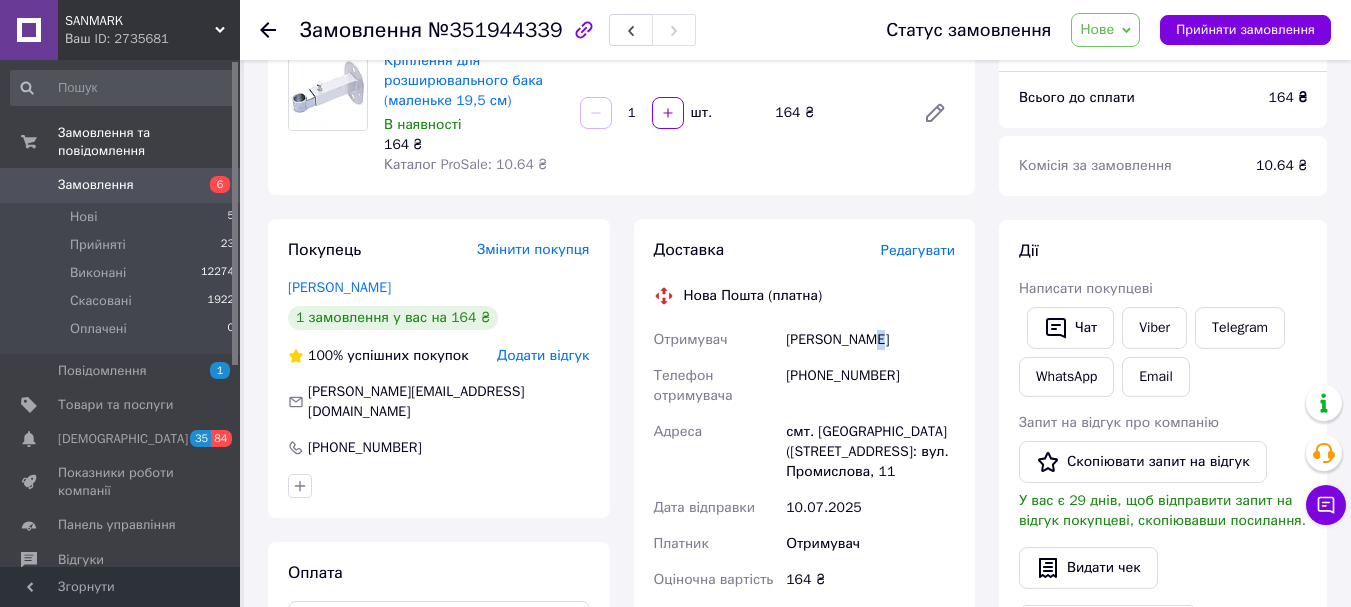 click on "Новіков Андрей" at bounding box center (870, 340) 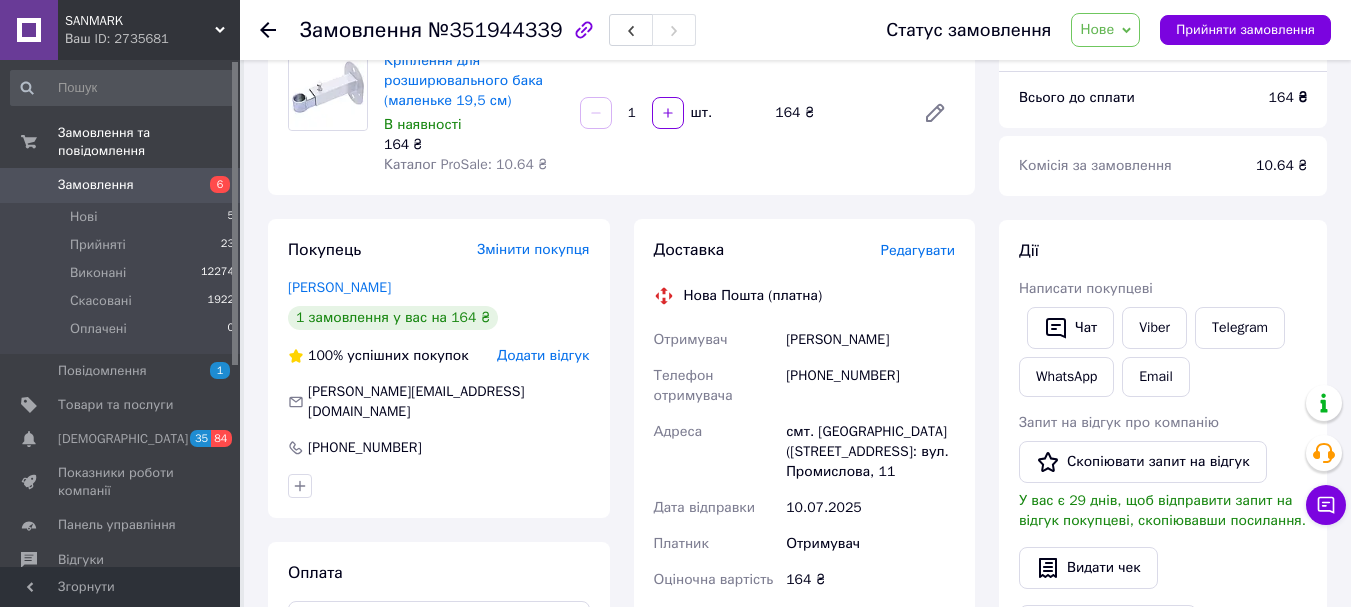 click on "Новіков Андрей" at bounding box center [870, 340] 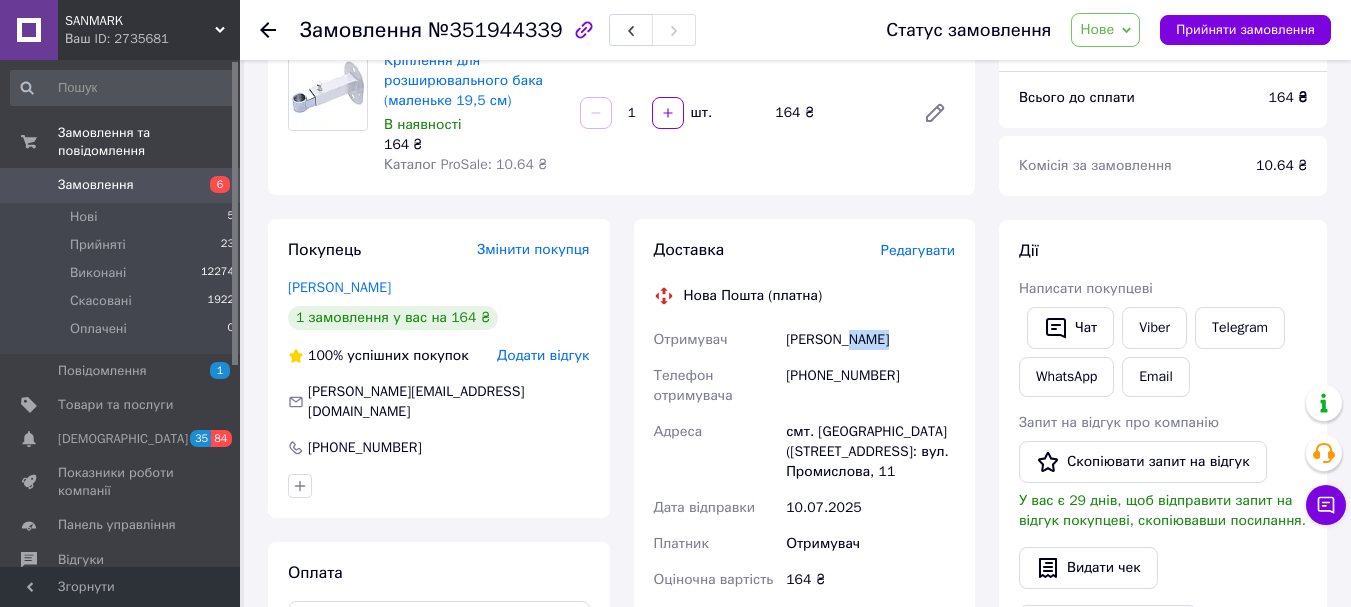click on "Новіков Андрей" at bounding box center [870, 340] 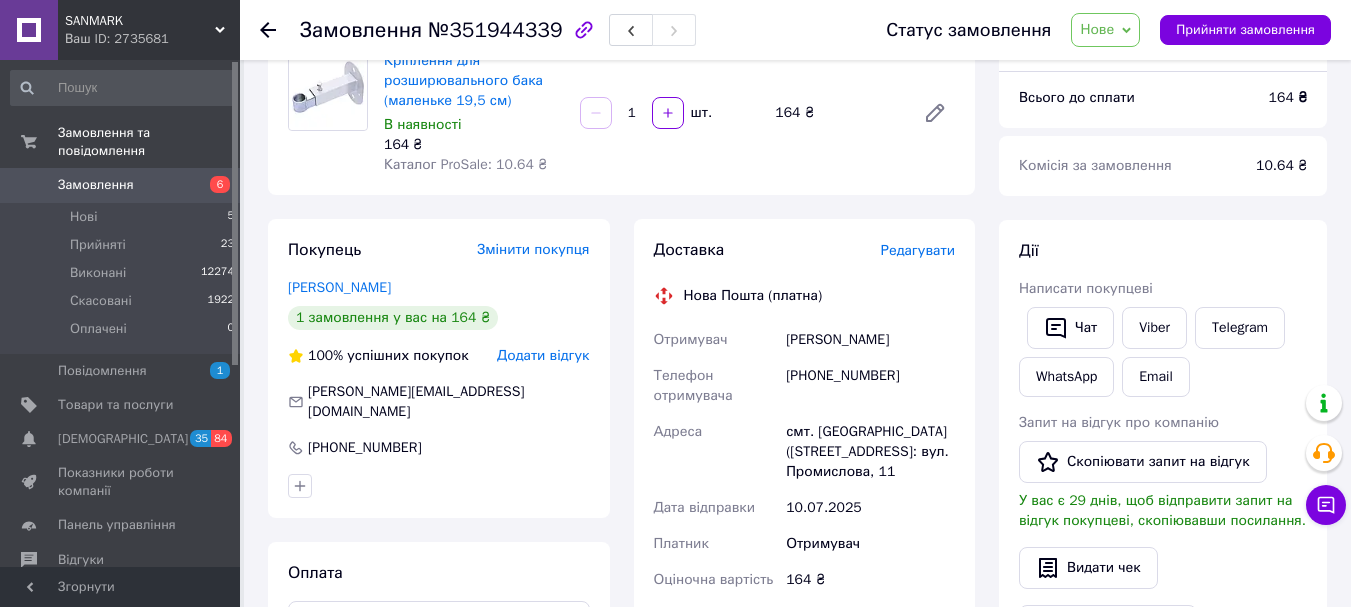 click on "Новіков Андрей" at bounding box center [870, 340] 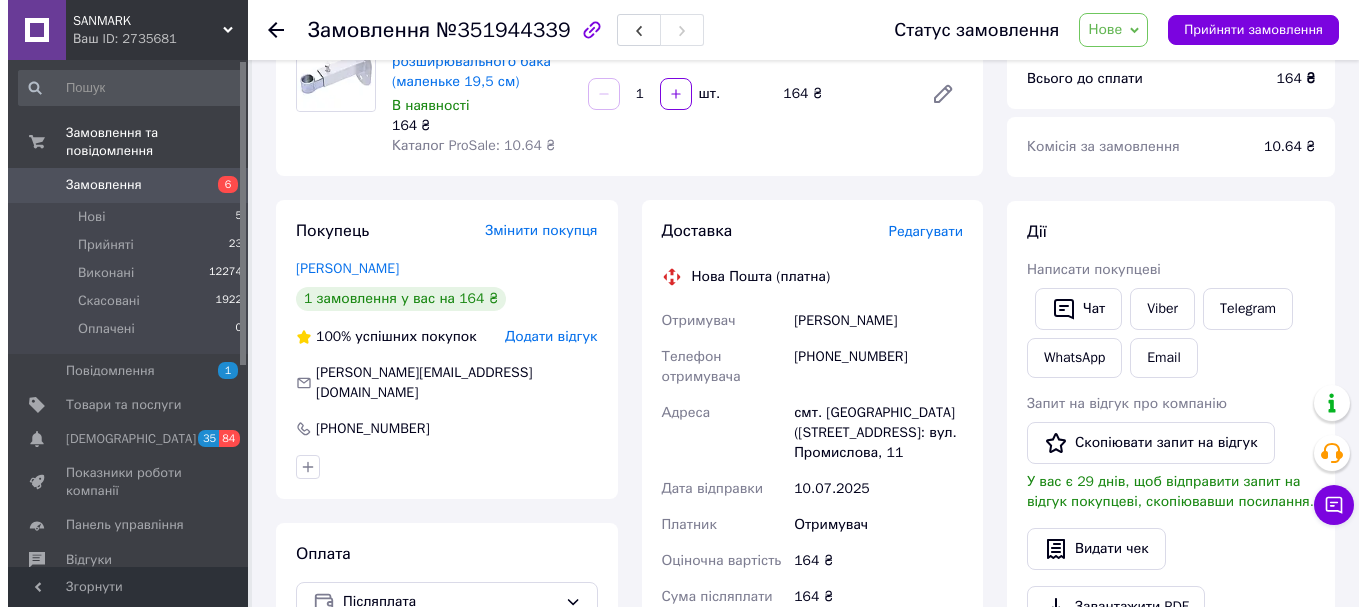 scroll, scrollTop: 180, scrollLeft: 0, axis: vertical 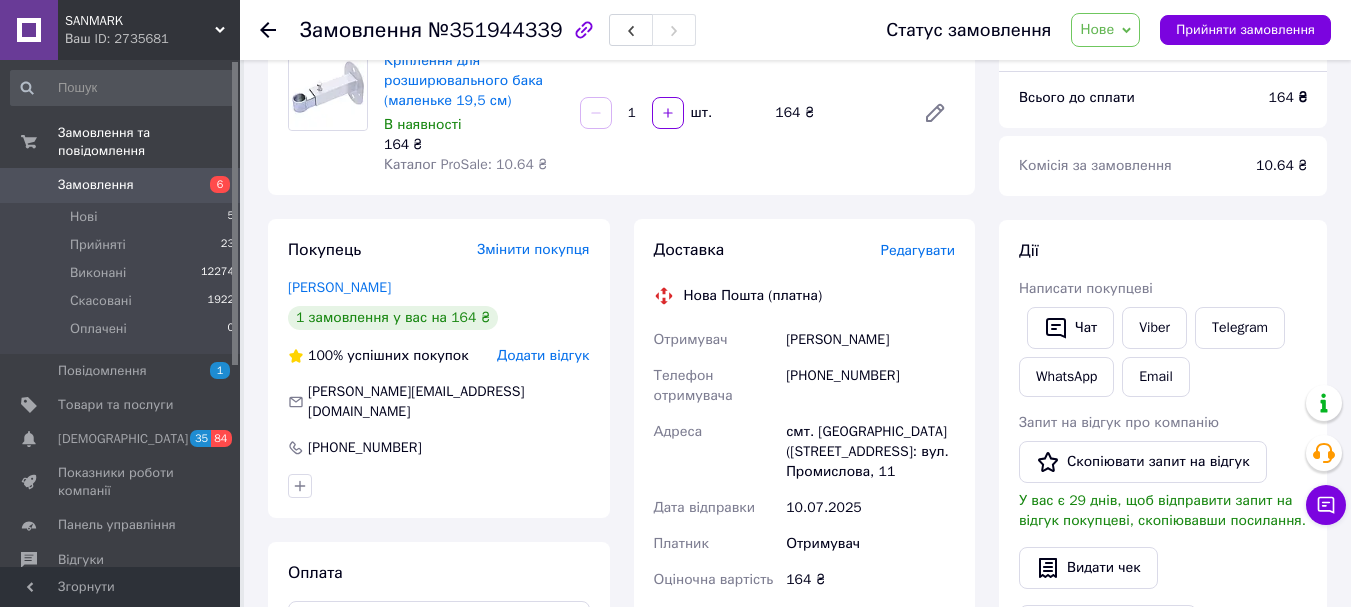 drag, startPoint x: 778, startPoint y: 333, endPoint x: 854, endPoint y: 380, distance: 89.358826 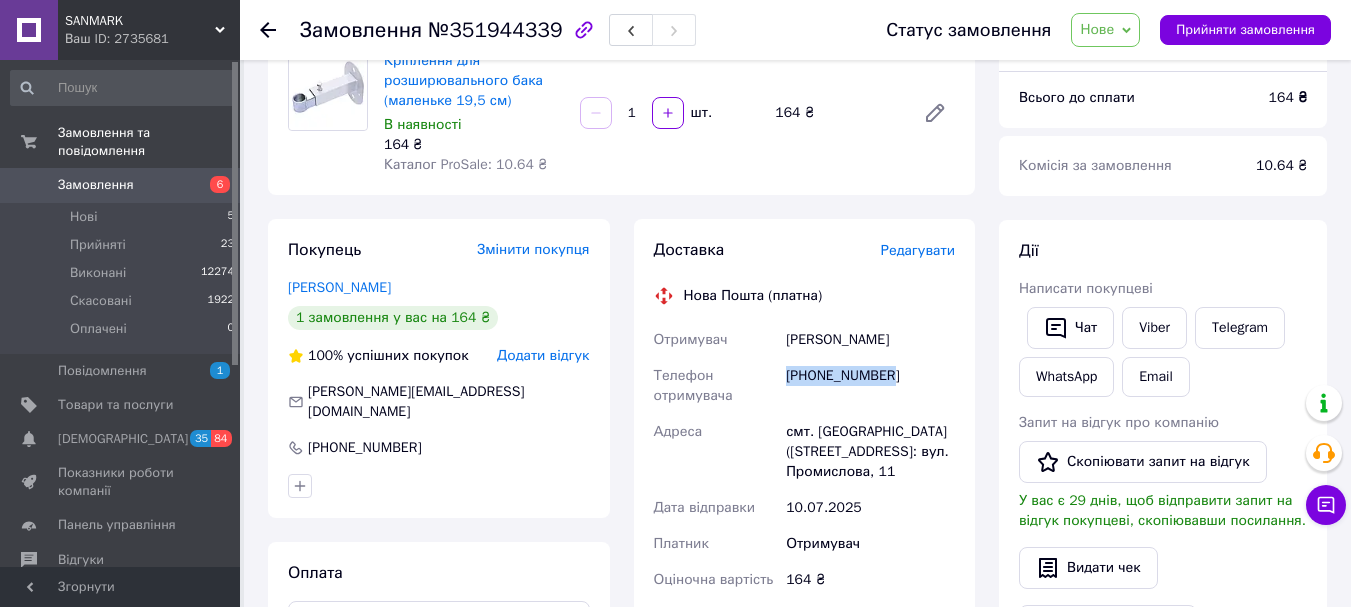 drag, startPoint x: 783, startPoint y: 377, endPoint x: 922, endPoint y: 376, distance: 139.0036 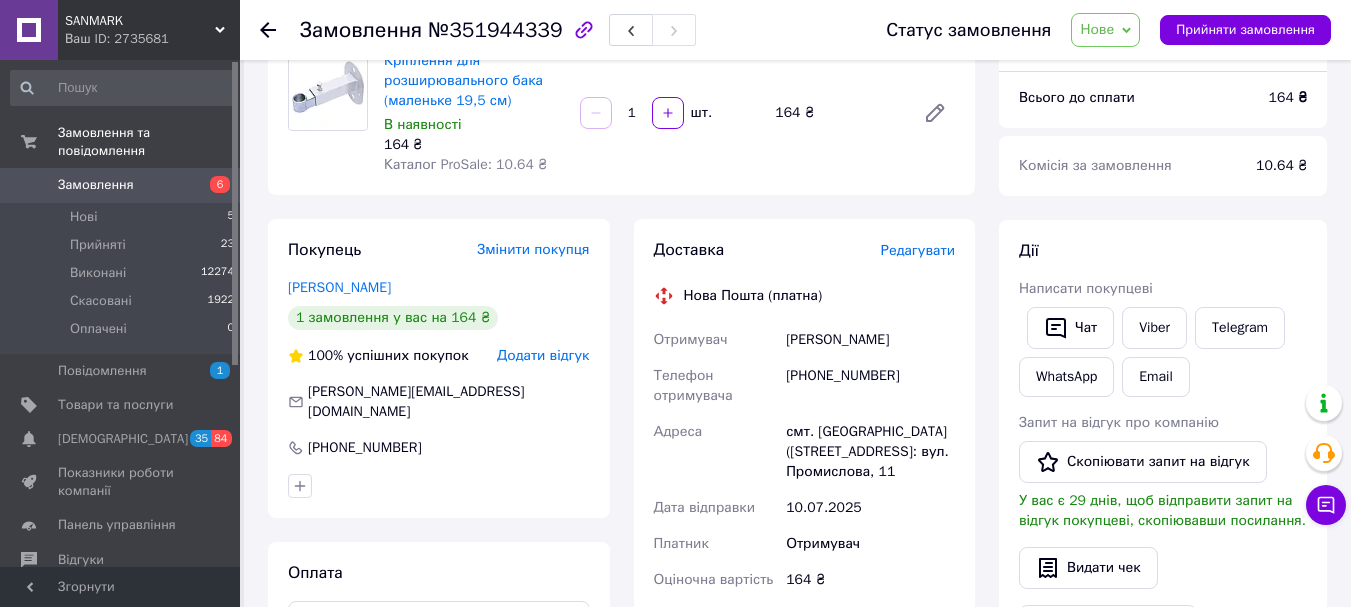 click on "Редагувати" at bounding box center (918, 250) 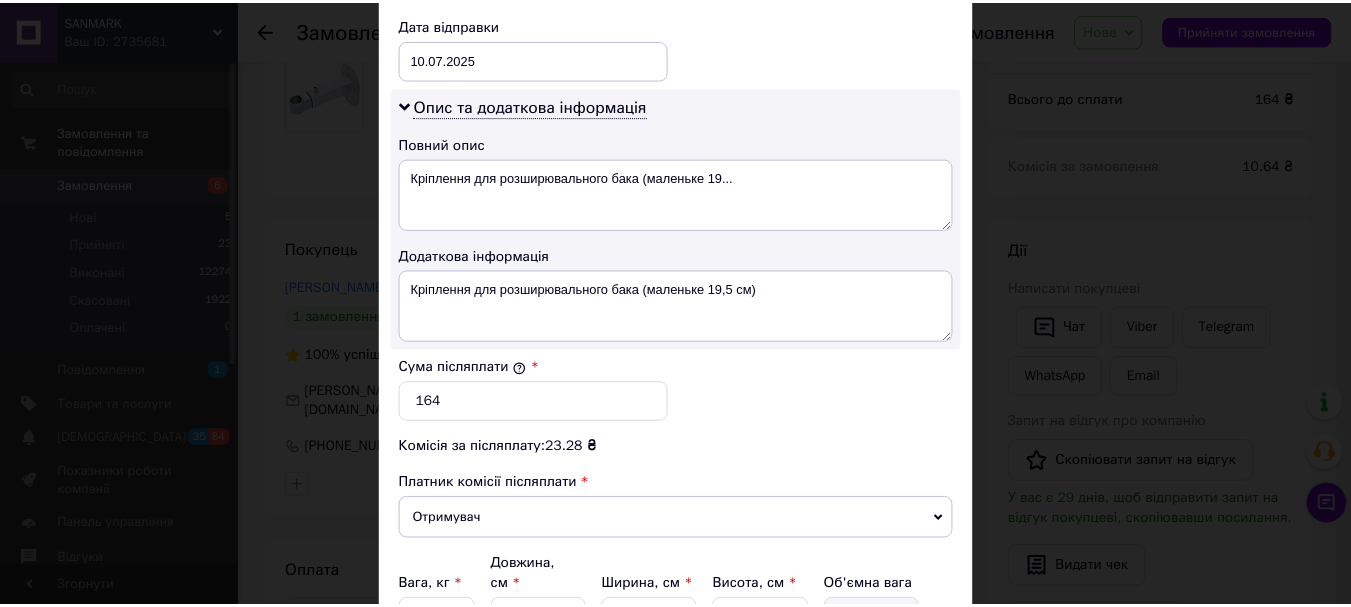 scroll, scrollTop: 1143, scrollLeft: 0, axis: vertical 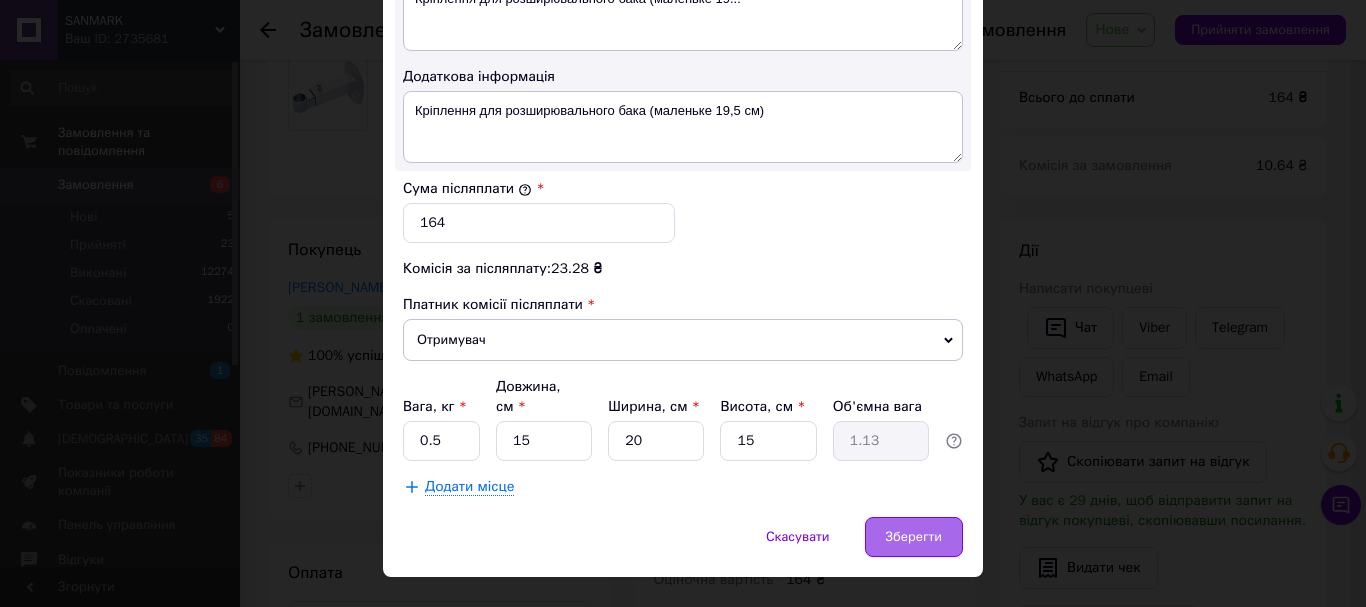 click on "Зберегти" at bounding box center (914, 537) 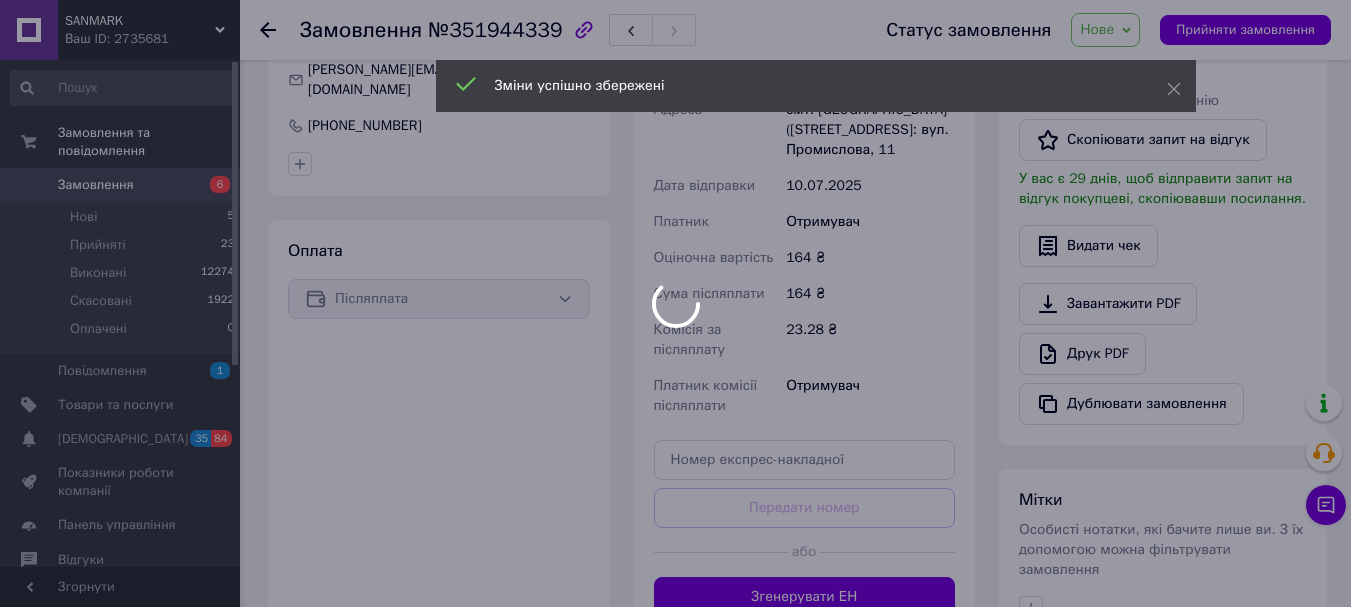 scroll, scrollTop: 580, scrollLeft: 0, axis: vertical 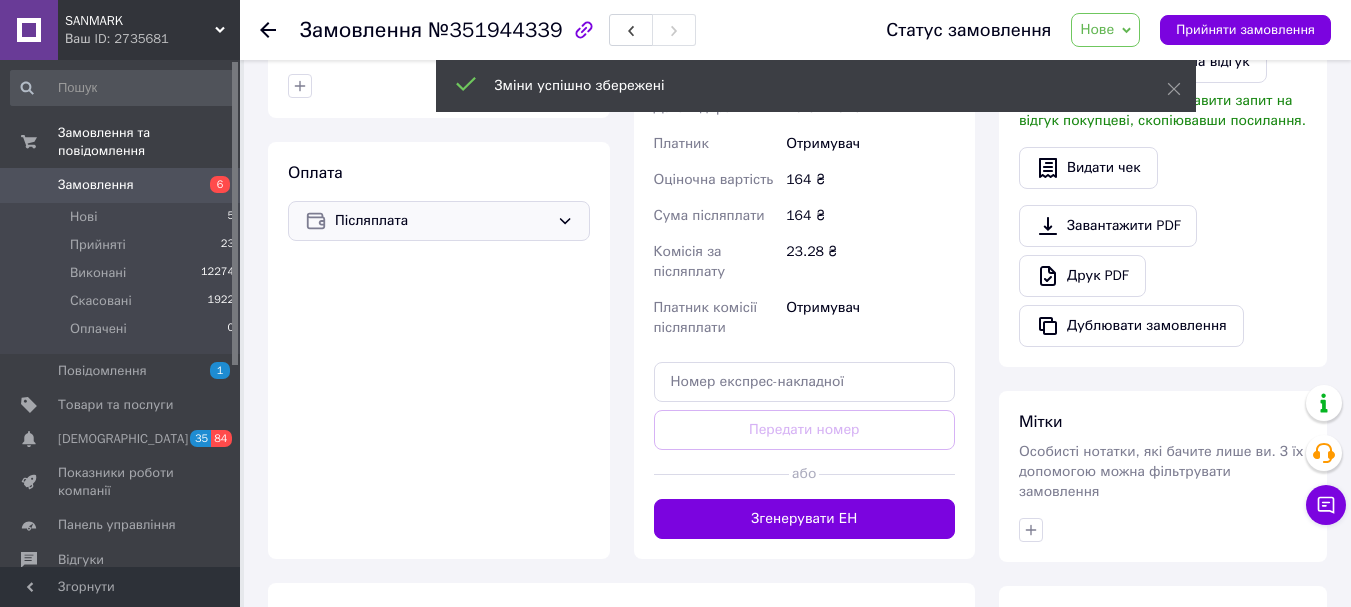 drag, startPoint x: 543, startPoint y: 192, endPoint x: 521, endPoint y: 219, distance: 34.828148 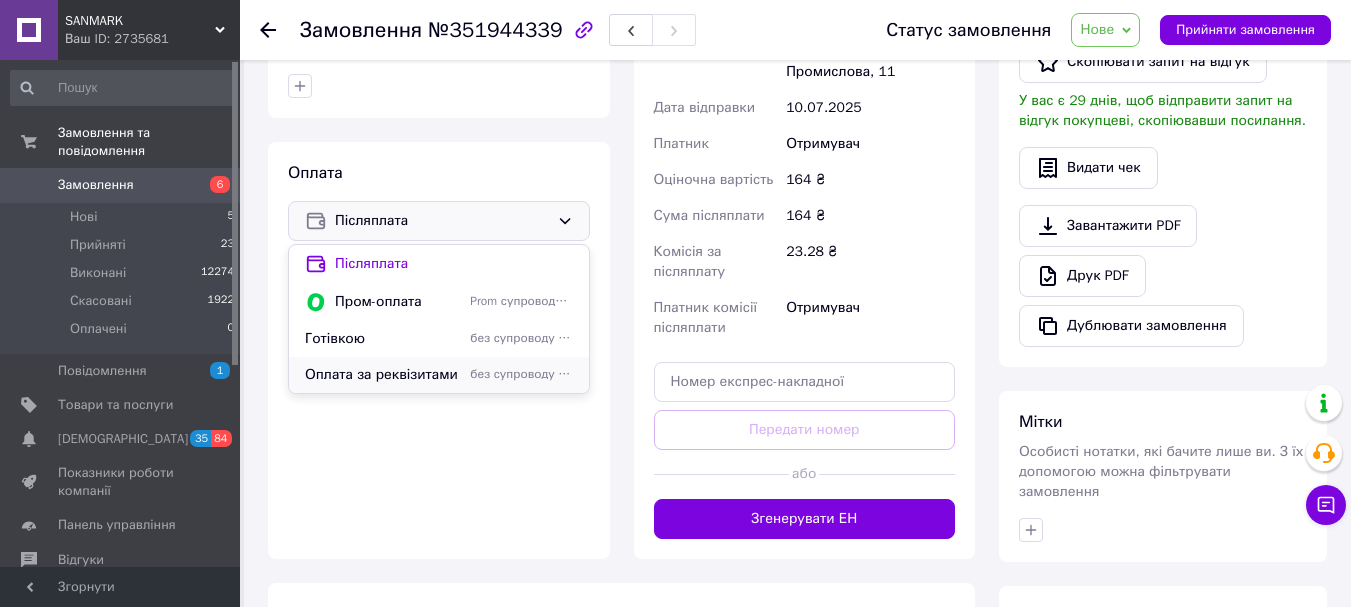 click on "Оплата за реквізитами" at bounding box center (383, 375) 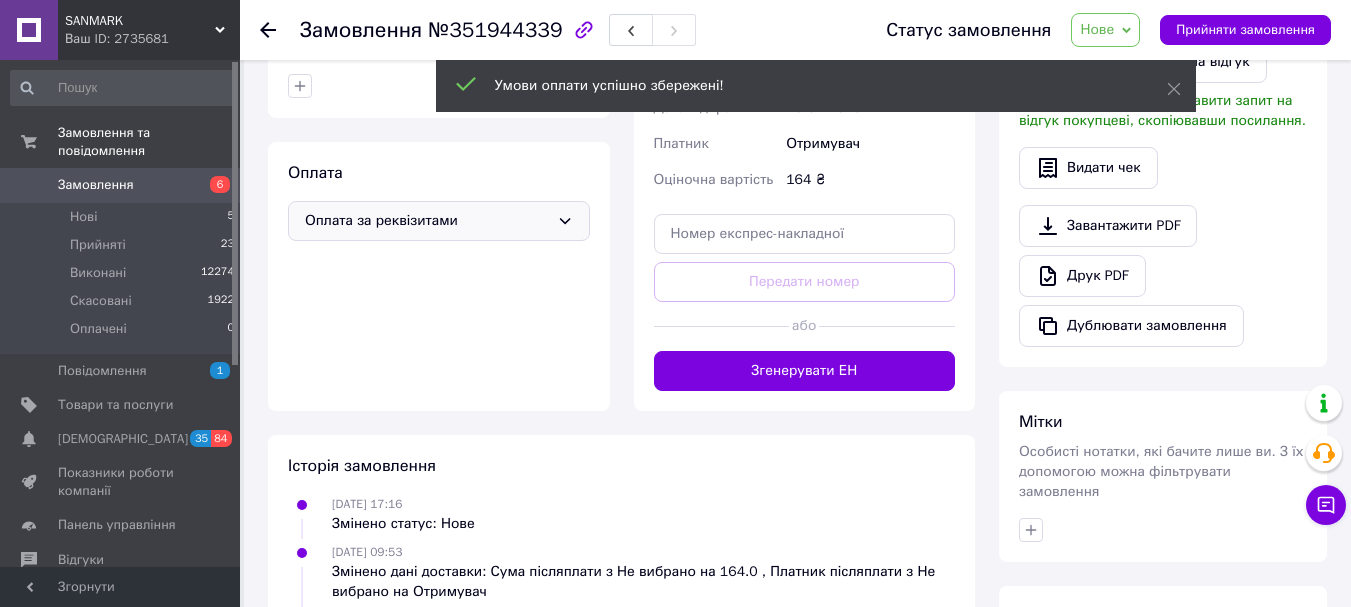 click on "Згенерувати ЕН" at bounding box center (805, 371) 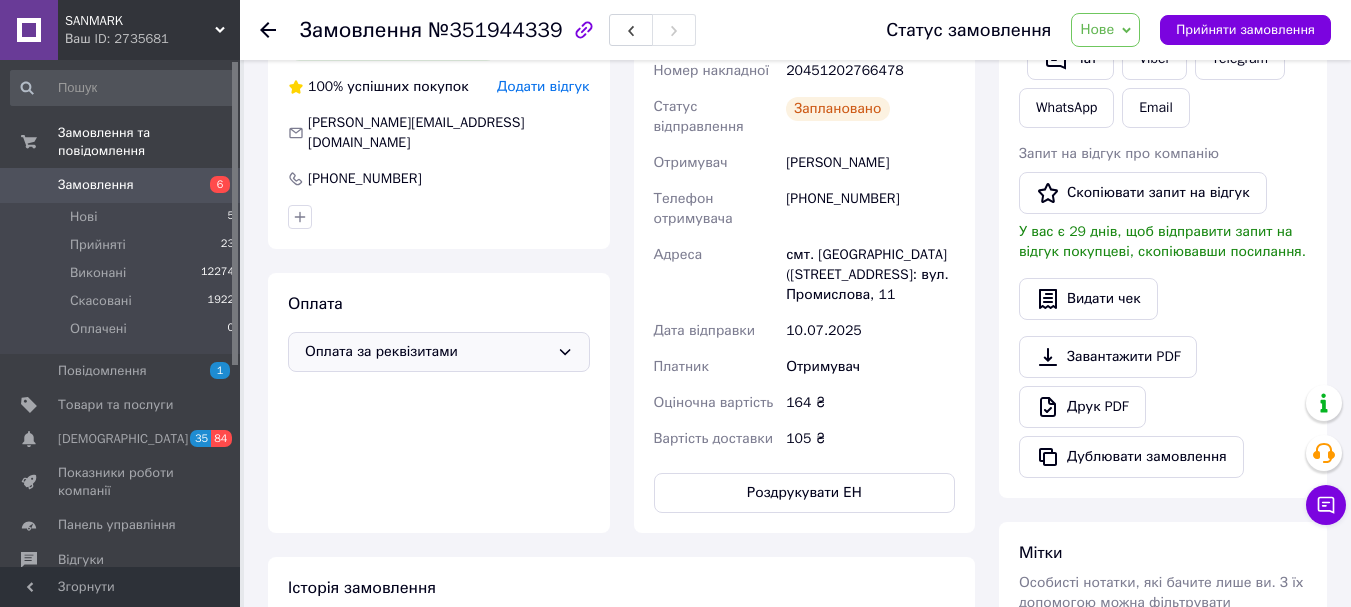 scroll, scrollTop: 180, scrollLeft: 0, axis: vertical 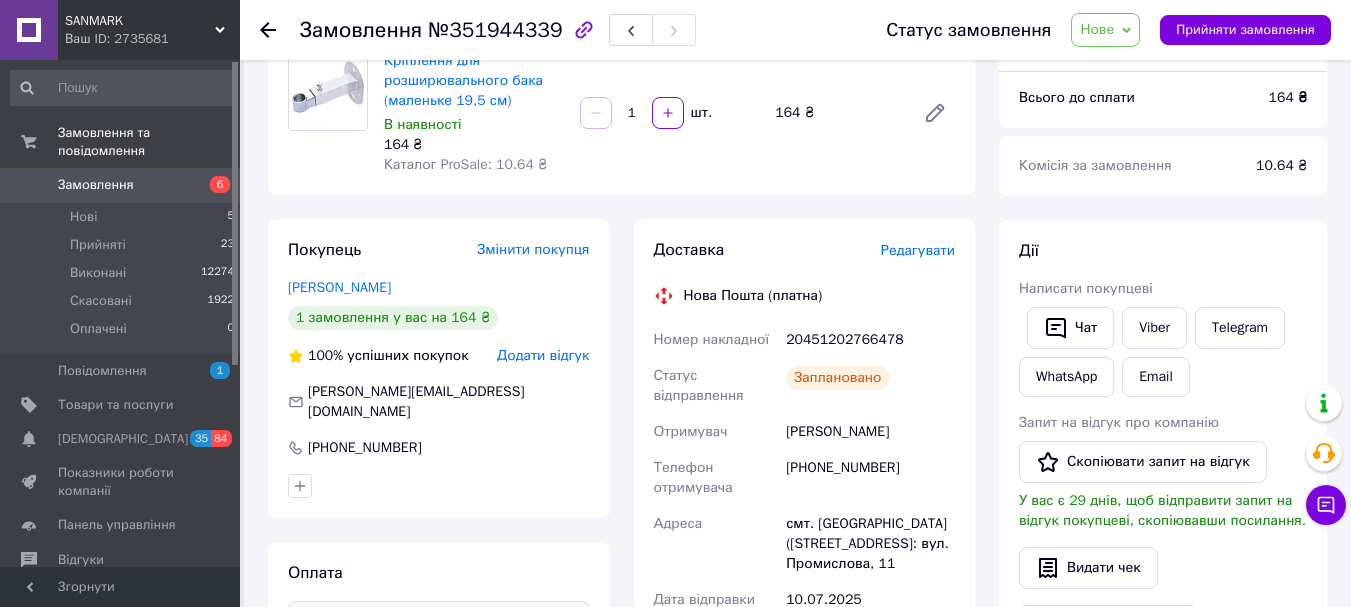 click on "20451202766478" at bounding box center [870, 340] 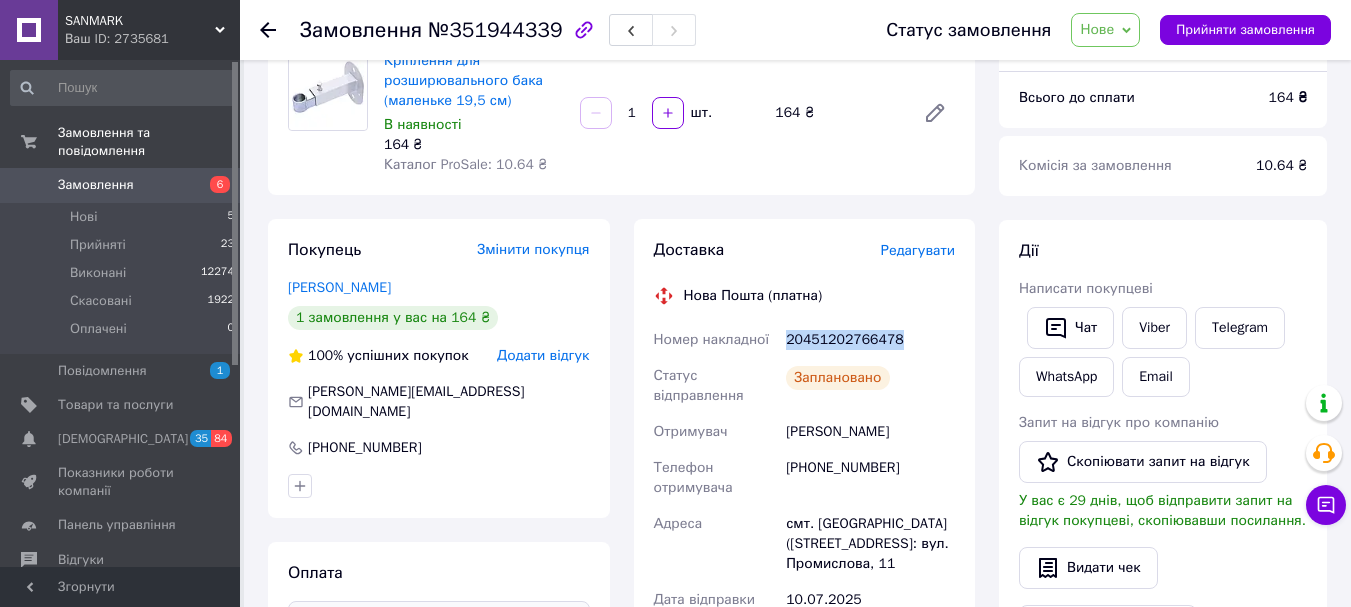 drag, startPoint x: 837, startPoint y: 337, endPoint x: 817, endPoint y: 342, distance: 20.615528 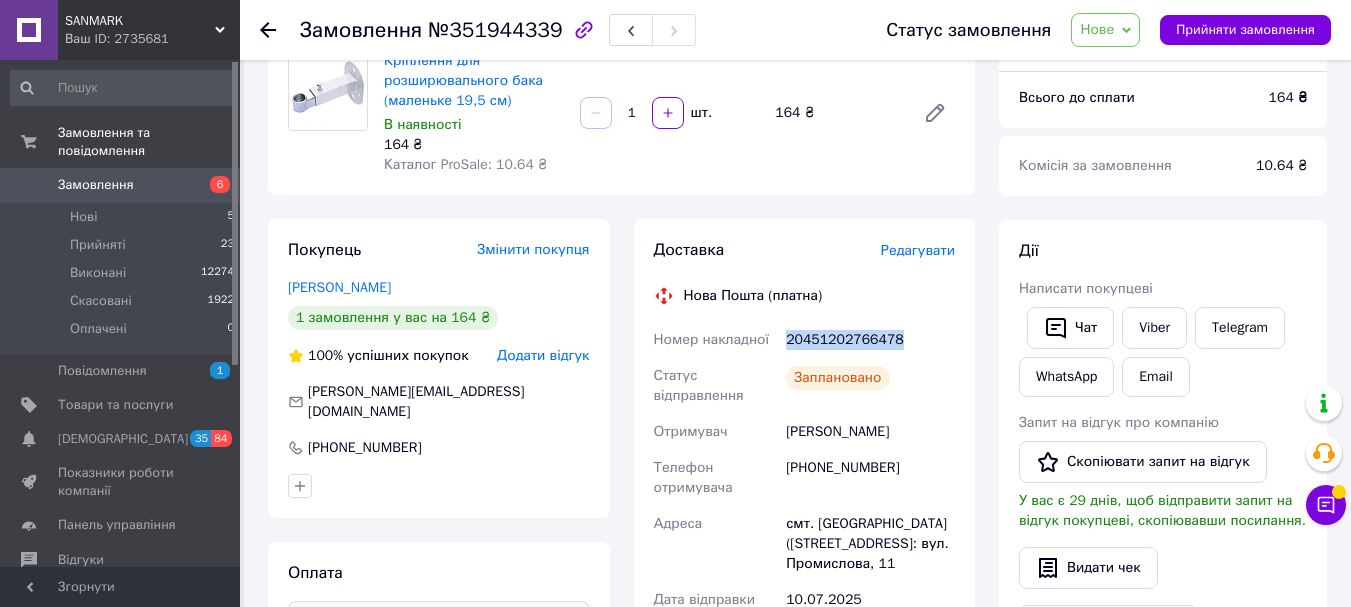 drag, startPoint x: 1108, startPoint y: 28, endPoint x: 1112, endPoint y: 38, distance: 10.770329 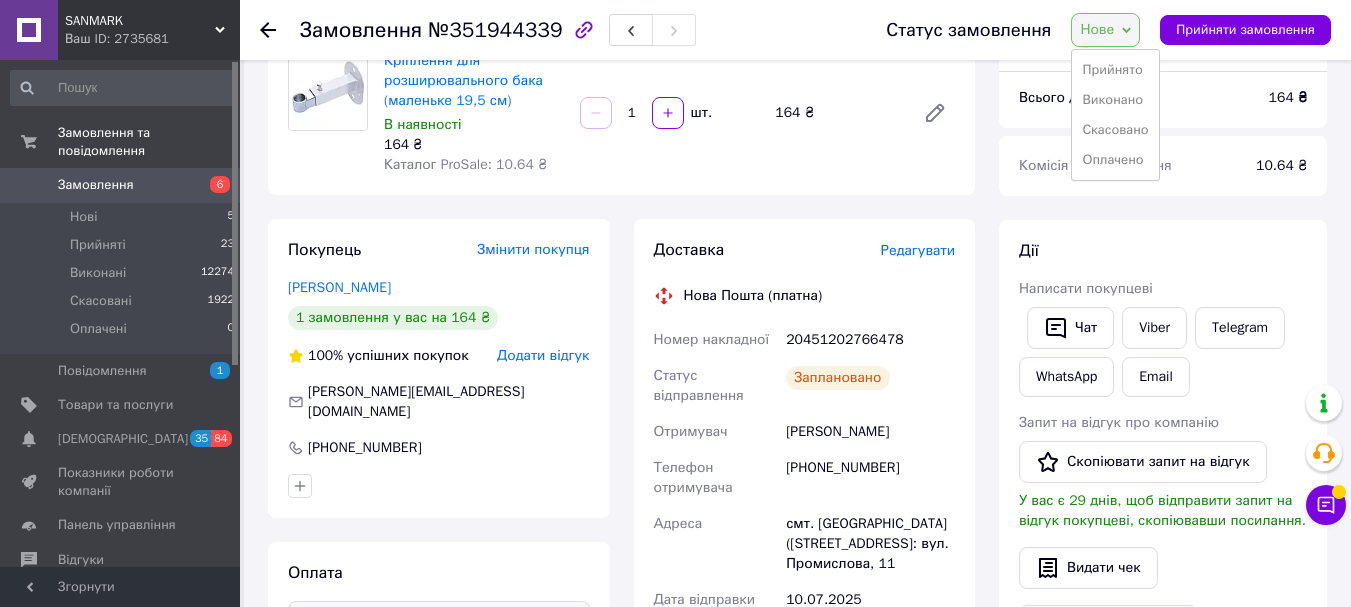 click on "Виконано" at bounding box center [1115, 100] 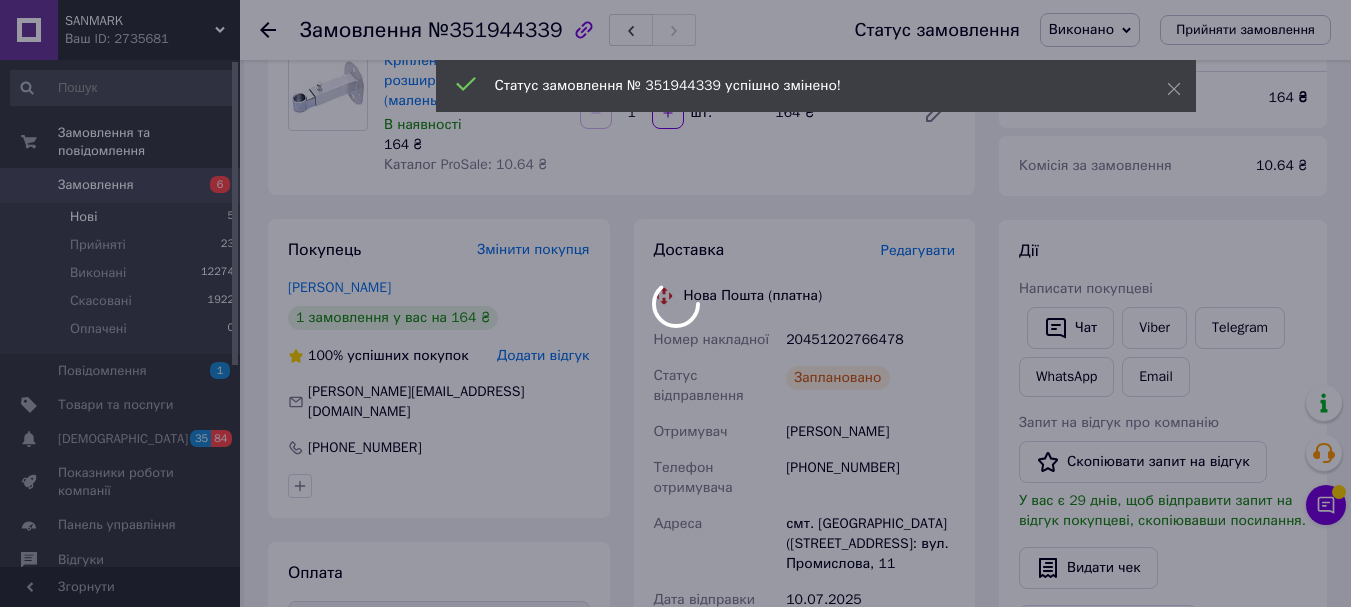 click on "SANMARK Ваш ID: 2735681 Сайт SANMARK Кабінет покупця Перевірити стан системи Сторінка на порталі Довідка Вийти Замовлення та повідомлення Замовлення 6 Нові 5 Прийняті 23 Виконані 12274 Скасовані 1922 Оплачені 0 Повідомлення 1 Товари та послуги Сповіщення 35 84 Показники роботи компанії Панель управління Відгуки Клієнти Каталог ProSale Аналітика Інструменти веб-майстра та SEO Управління сайтом Гаманець компанії Маркет Налаштування Тарифи та рахунки Prom топ Згорнути
Замовлення №351944339 Статус замовлення Виконано 164 ₴ 1" at bounding box center [675, 560] 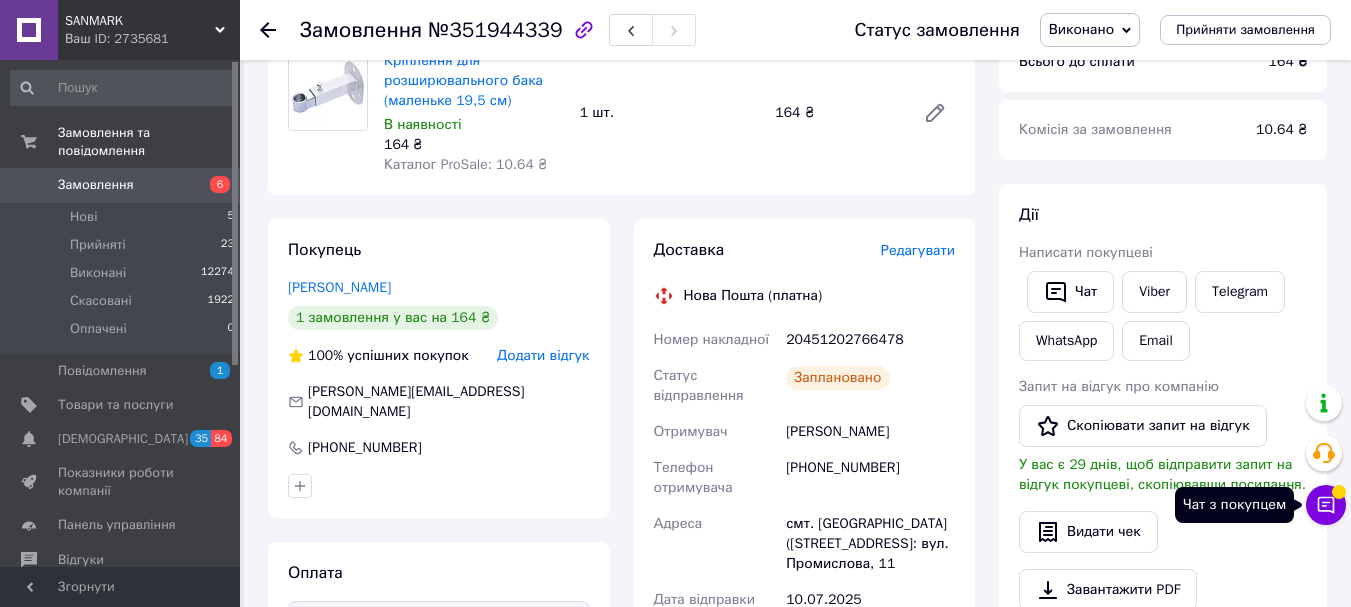 click 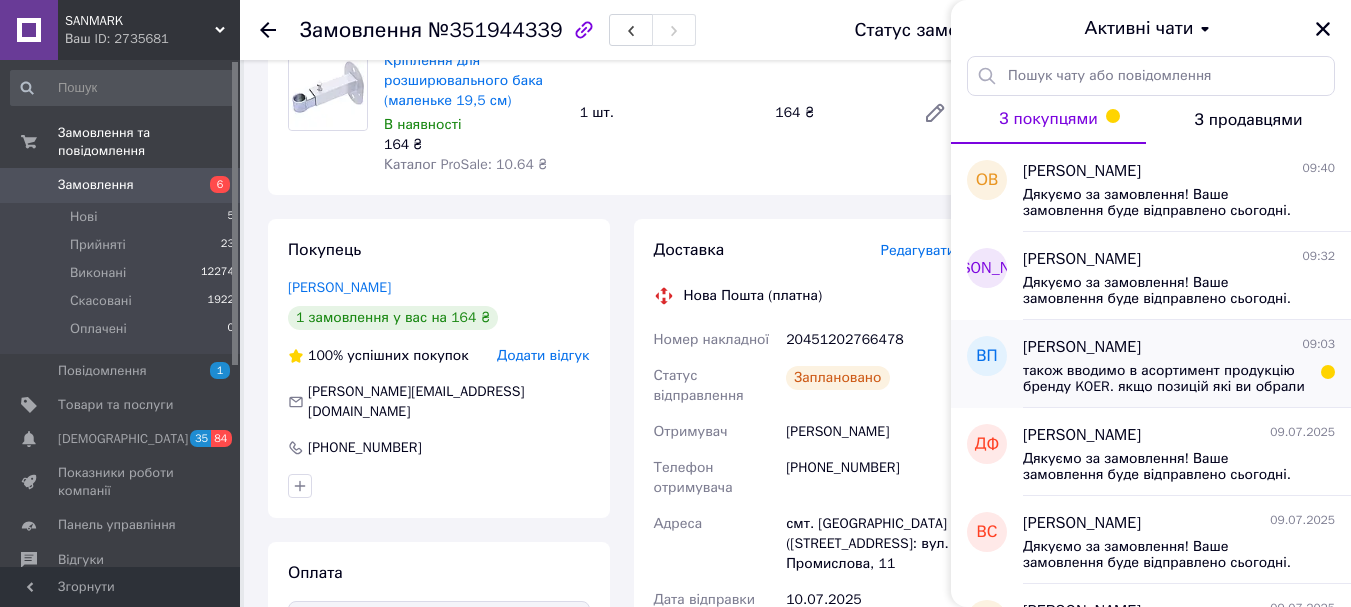 click on "також вводимо в асортимент продукцію бренду KOER. якщо позицій які ви обрали нема у нас на сайті , ви можете відправити артикул сюди і ми зорієнтуємо по ціні та навності" at bounding box center (1165, 379) 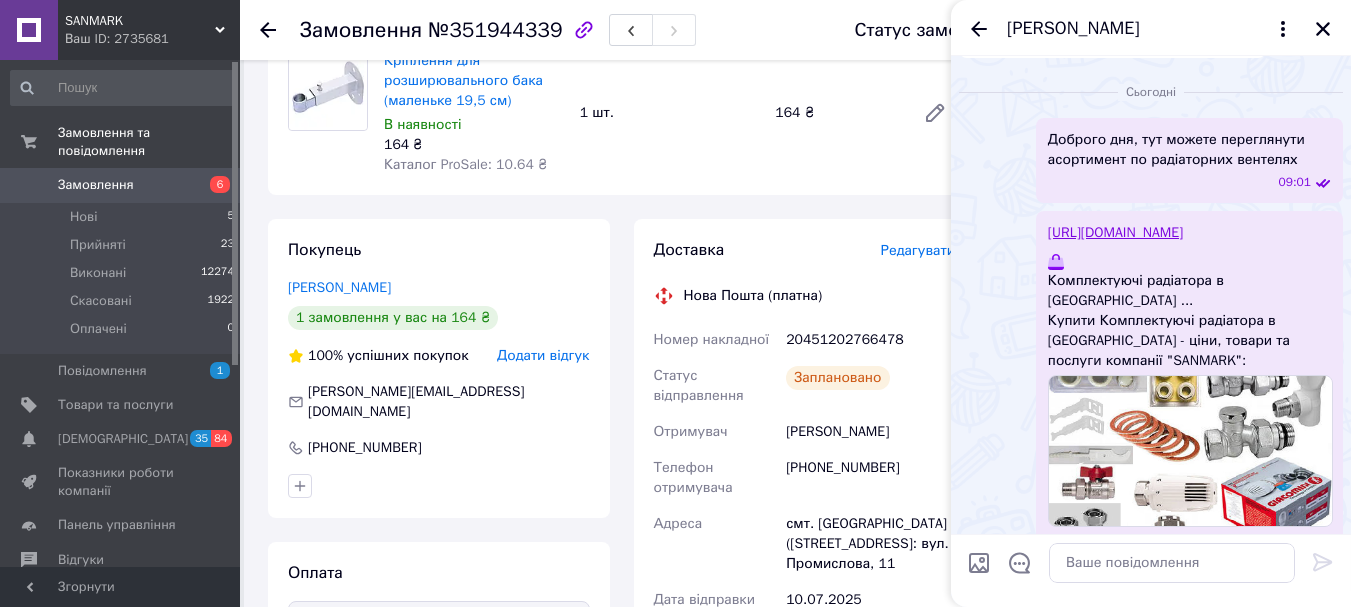 scroll, scrollTop: 891, scrollLeft: 0, axis: vertical 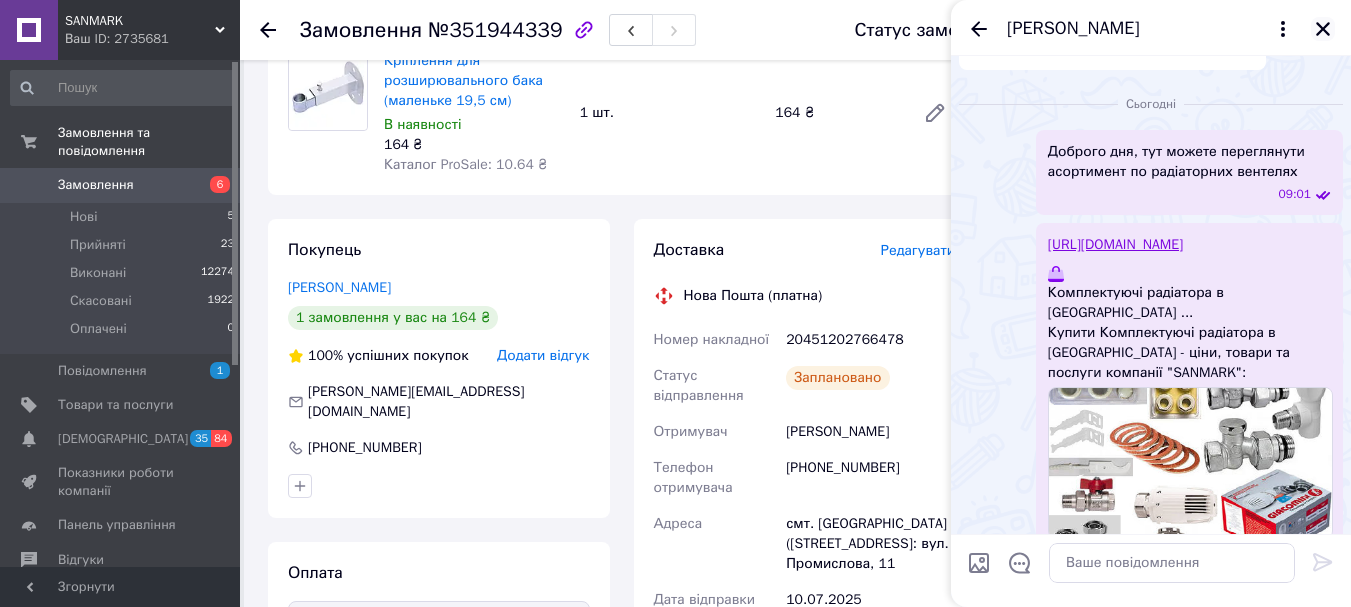 click 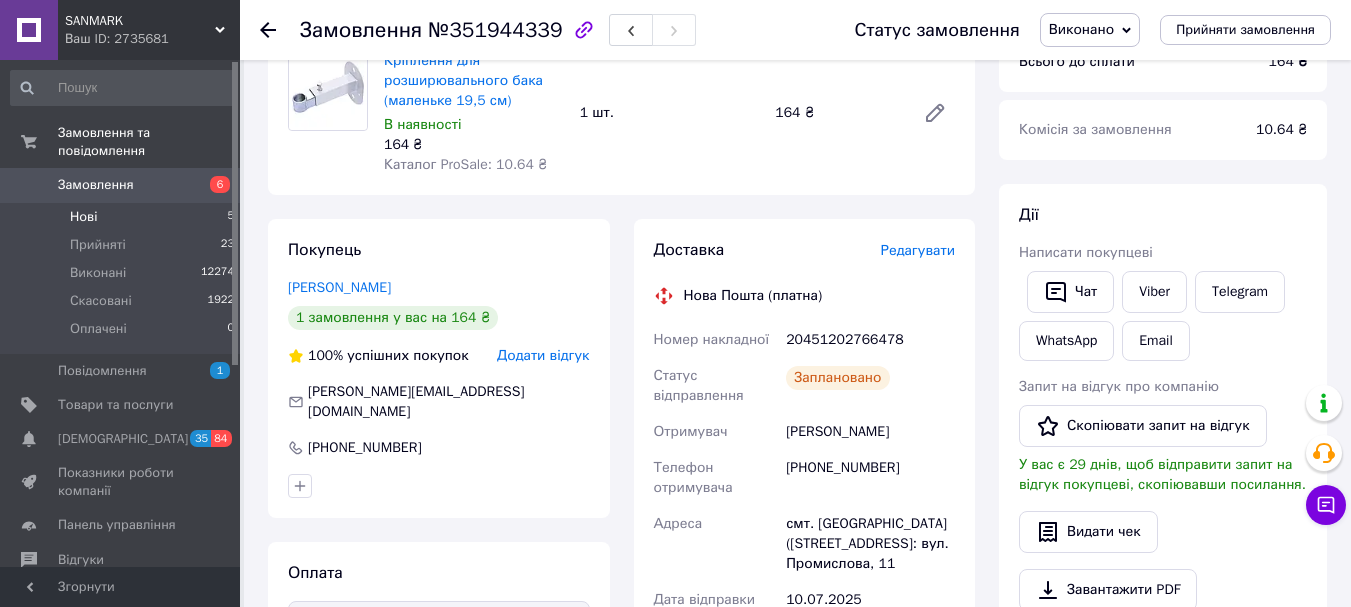click on "Нові 5" at bounding box center [123, 217] 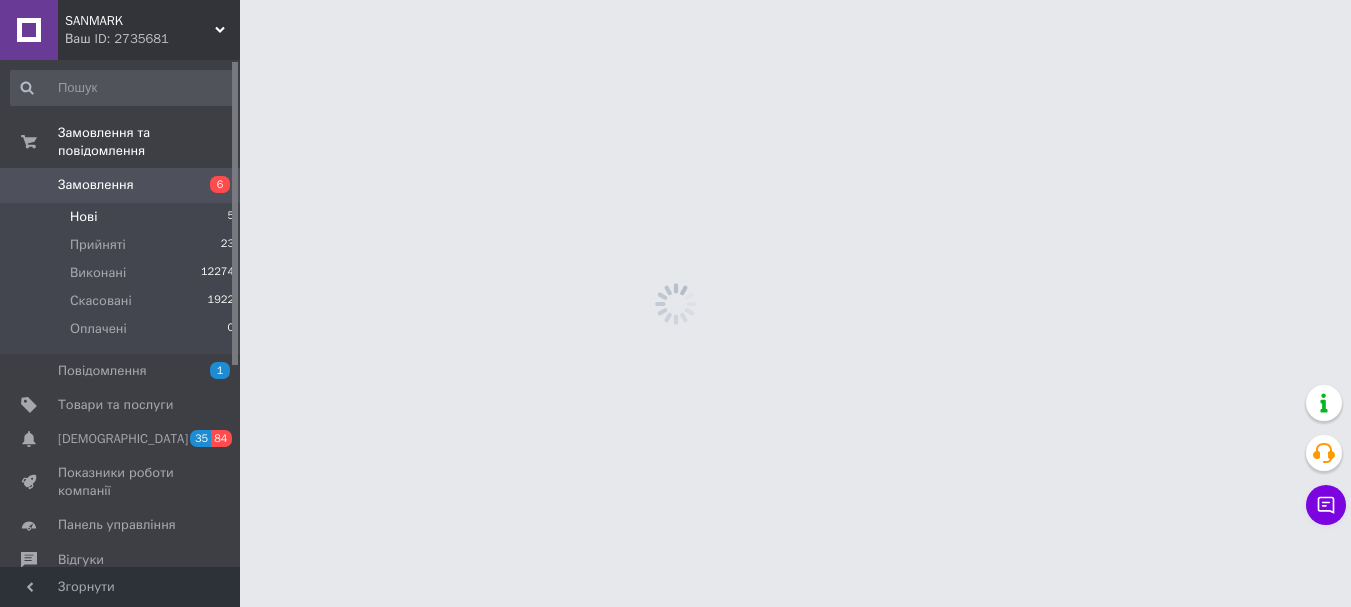 scroll, scrollTop: 0, scrollLeft: 0, axis: both 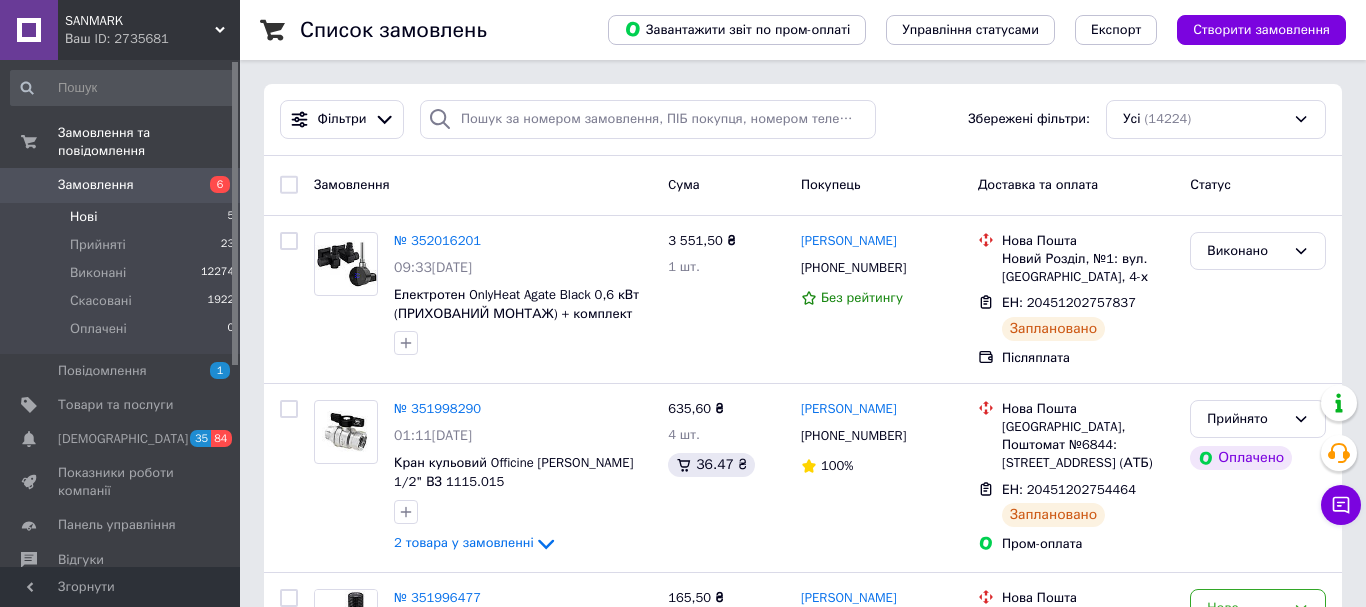 click on "Нові 5" at bounding box center (123, 217) 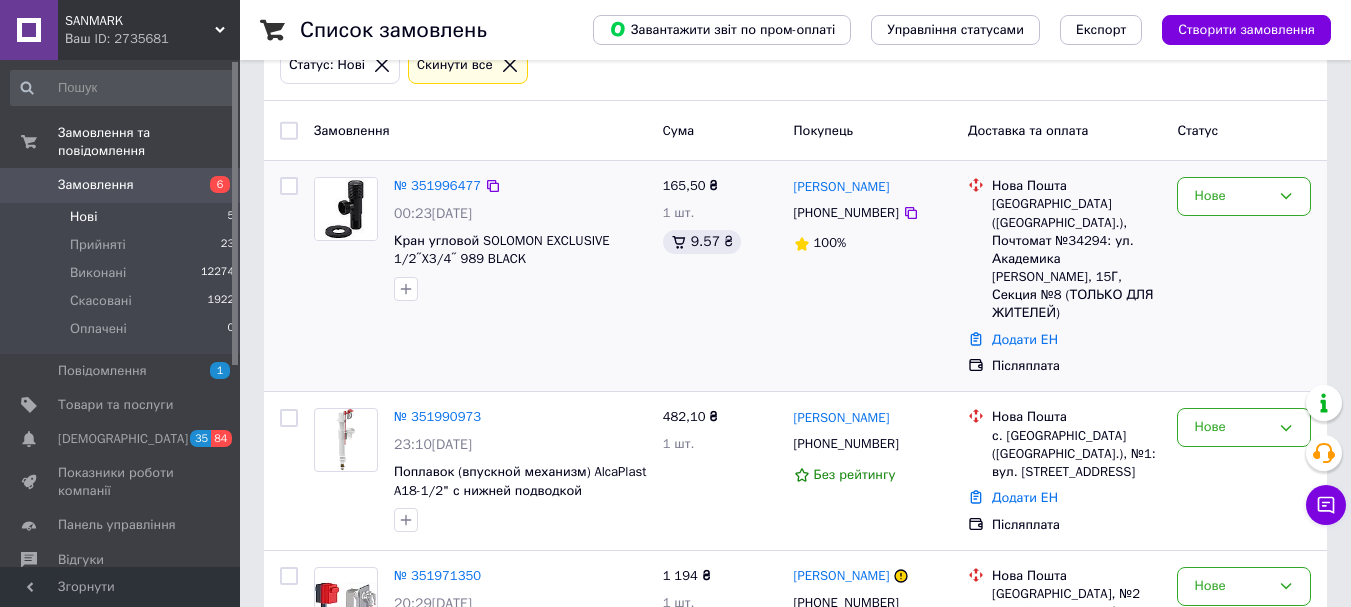 scroll, scrollTop: 374, scrollLeft: 0, axis: vertical 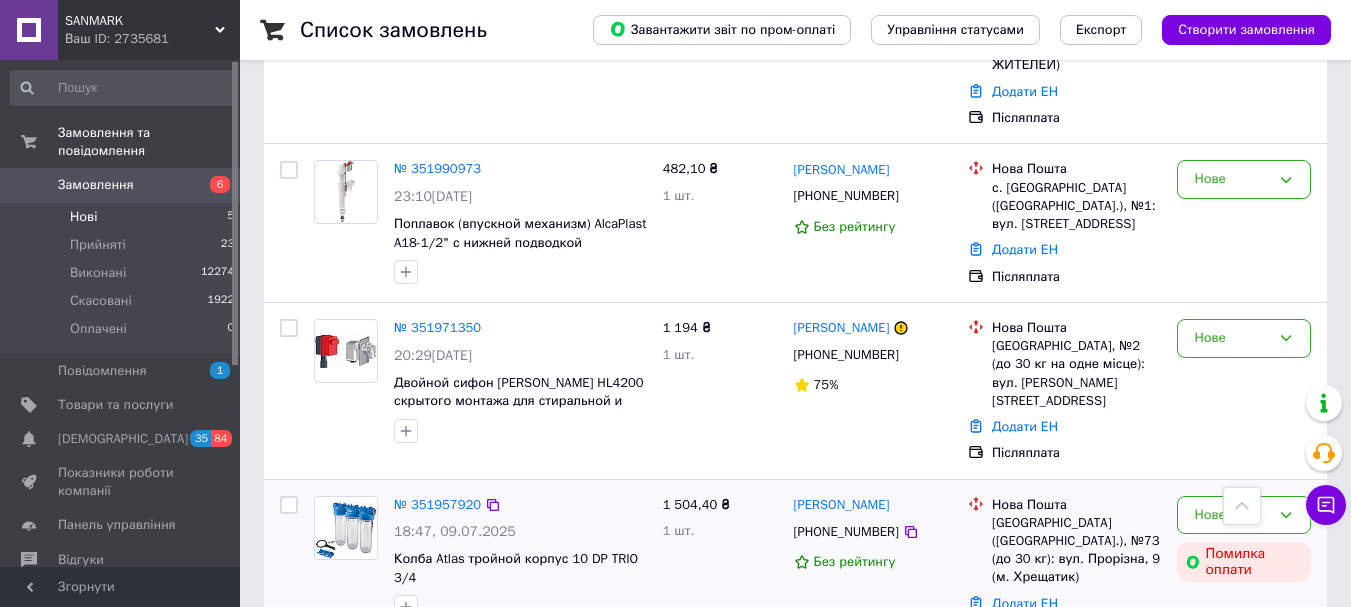 click at bounding box center (346, 528) 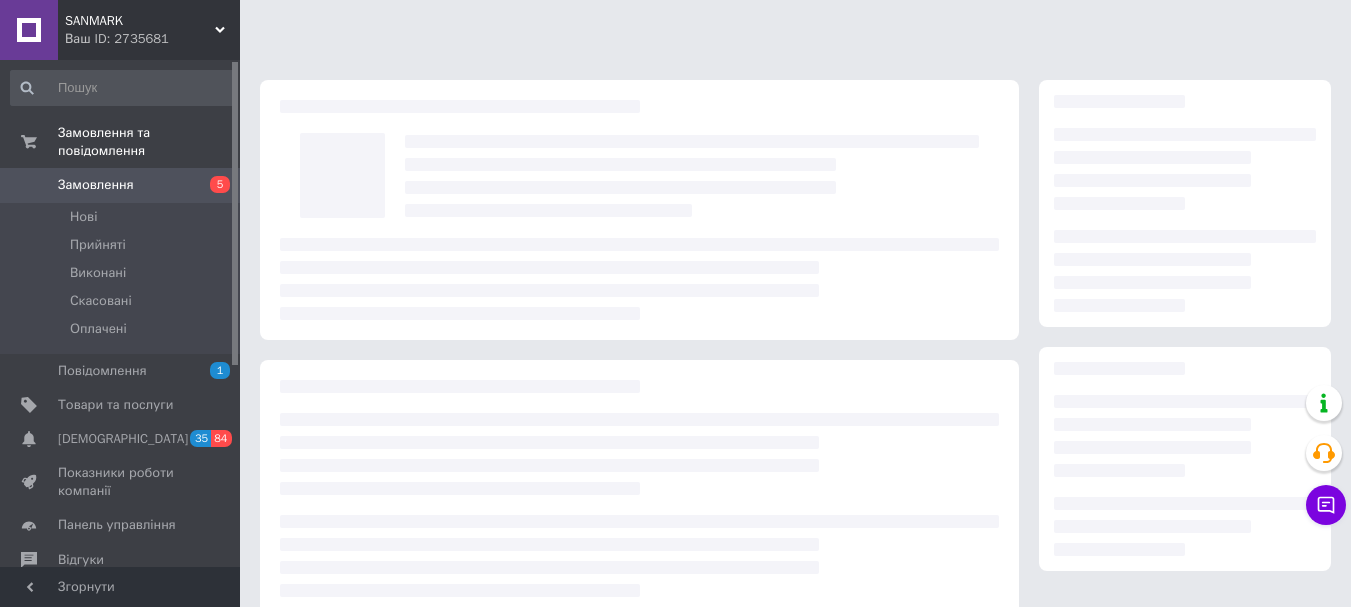 scroll, scrollTop: 0, scrollLeft: 0, axis: both 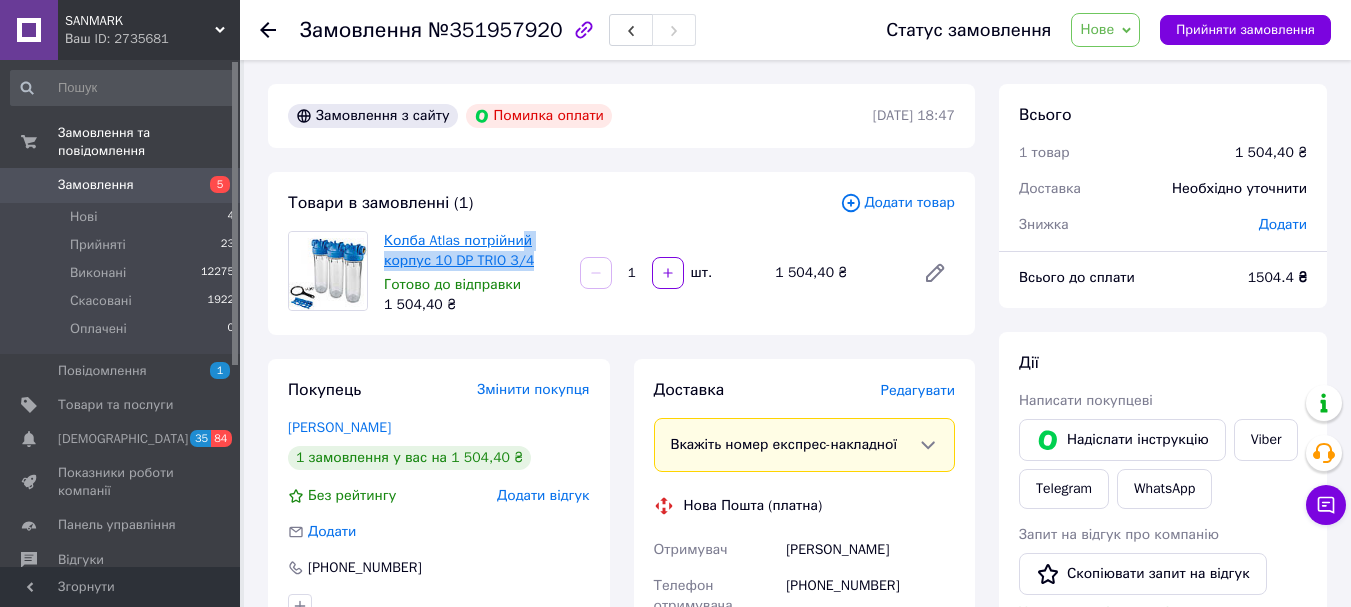 drag, startPoint x: 539, startPoint y: 262, endPoint x: 515, endPoint y: 248, distance: 27.784887 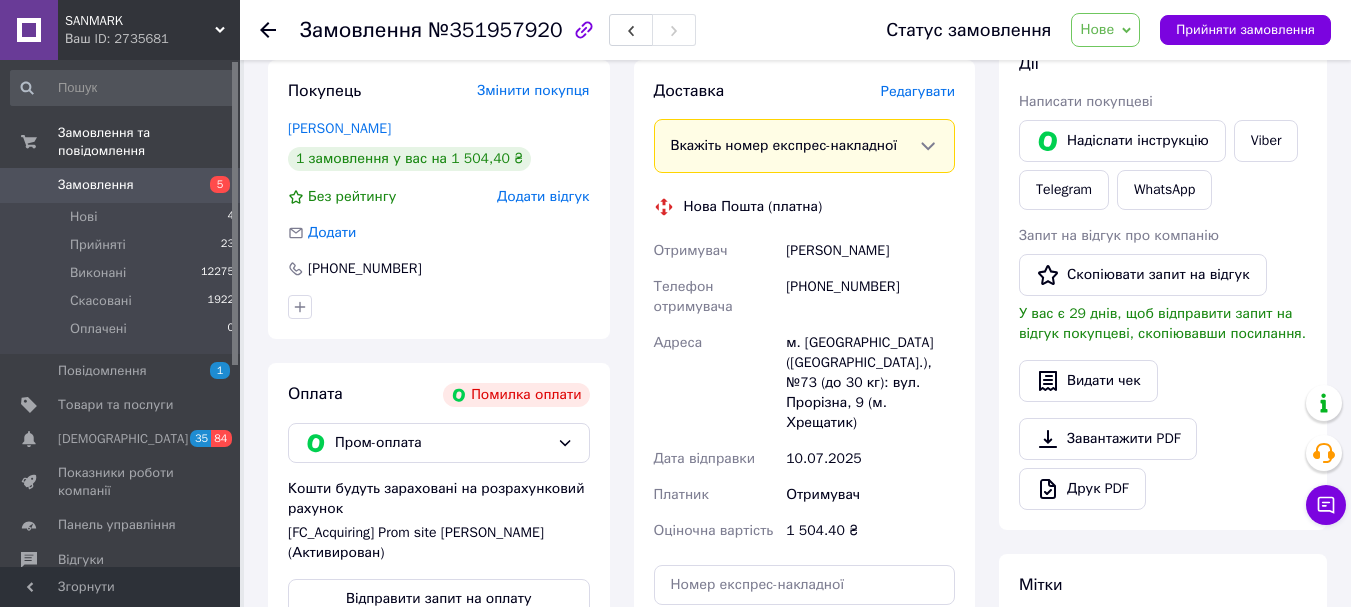 scroll, scrollTop: 300, scrollLeft: 0, axis: vertical 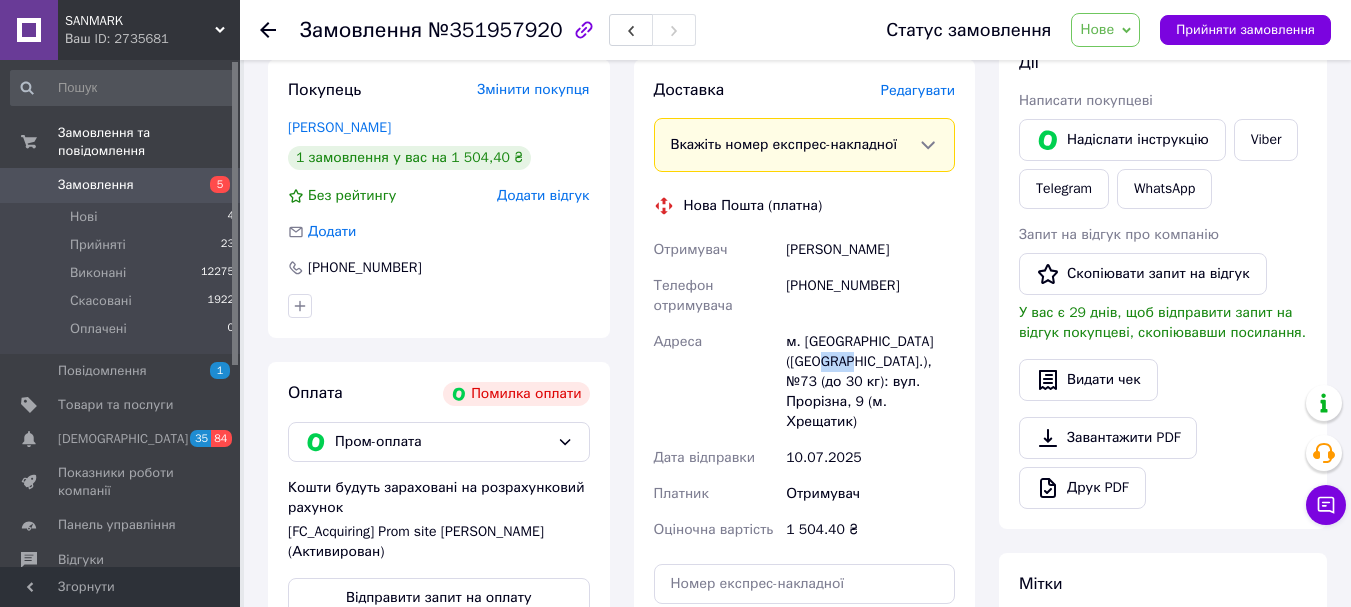 drag, startPoint x: 796, startPoint y: 362, endPoint x: 823, endPoint y: 368, distance: 27.658634 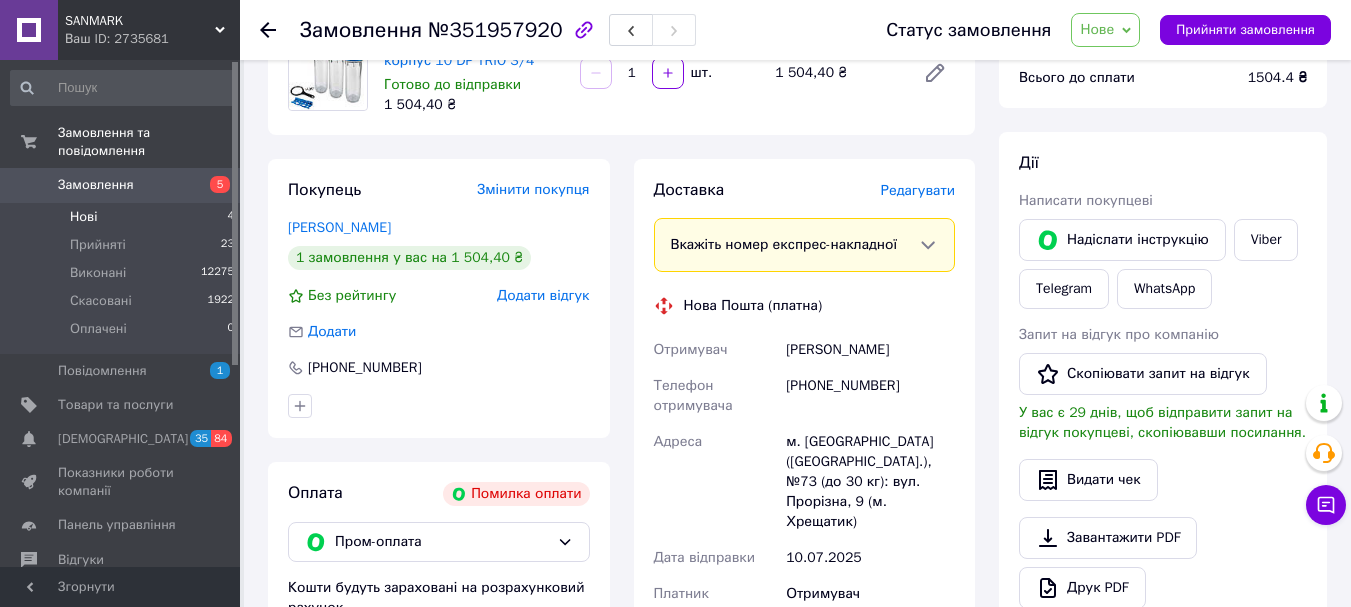 click on "Нові 4" at bounding box center [123, 217] 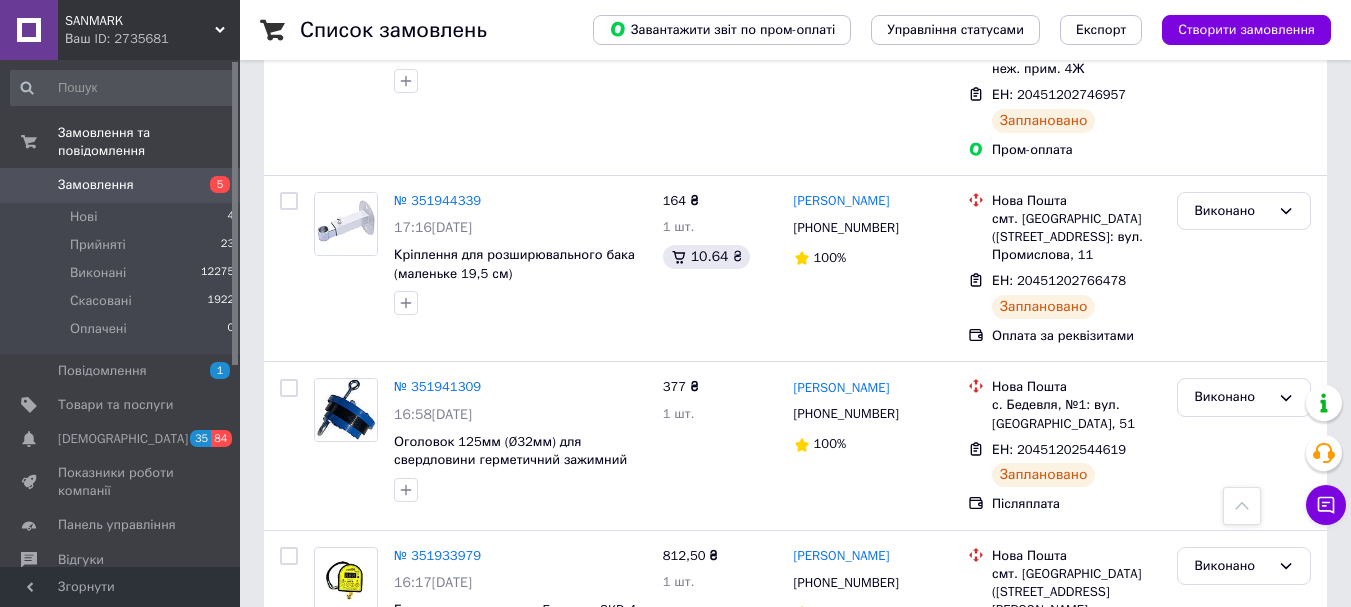 scroll, scrollTop: 1500, scrollLeft: 0, axis: vertical 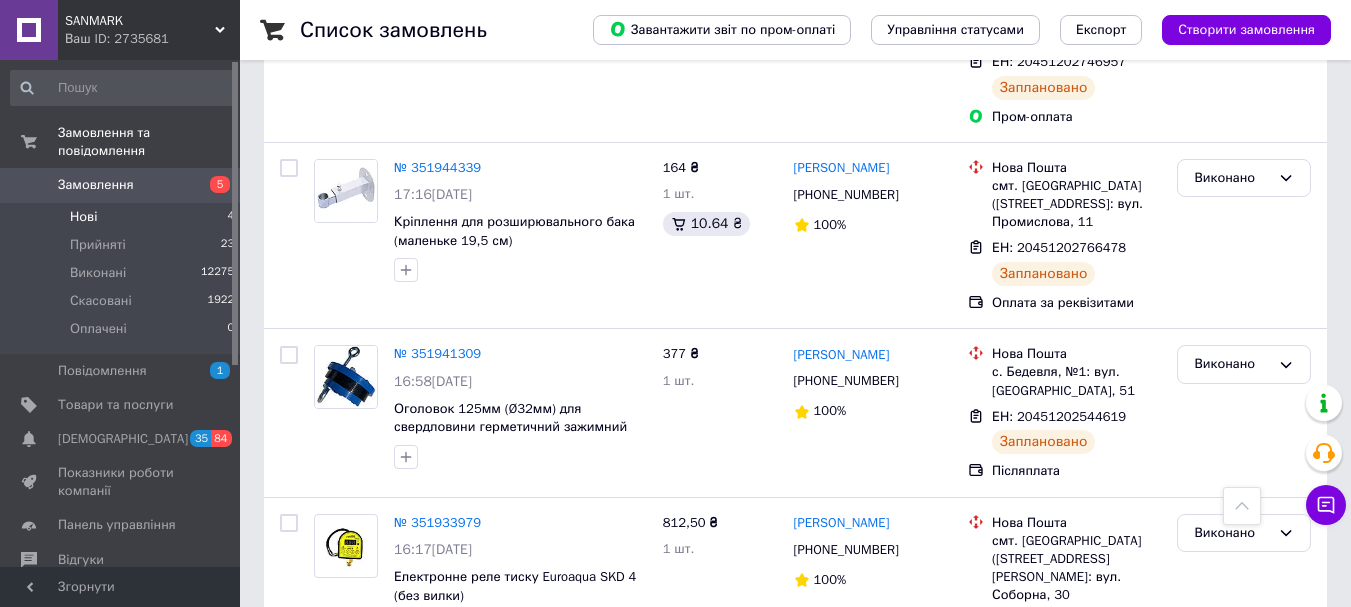 click on "Нові 4" at bounding box center (123, 217) 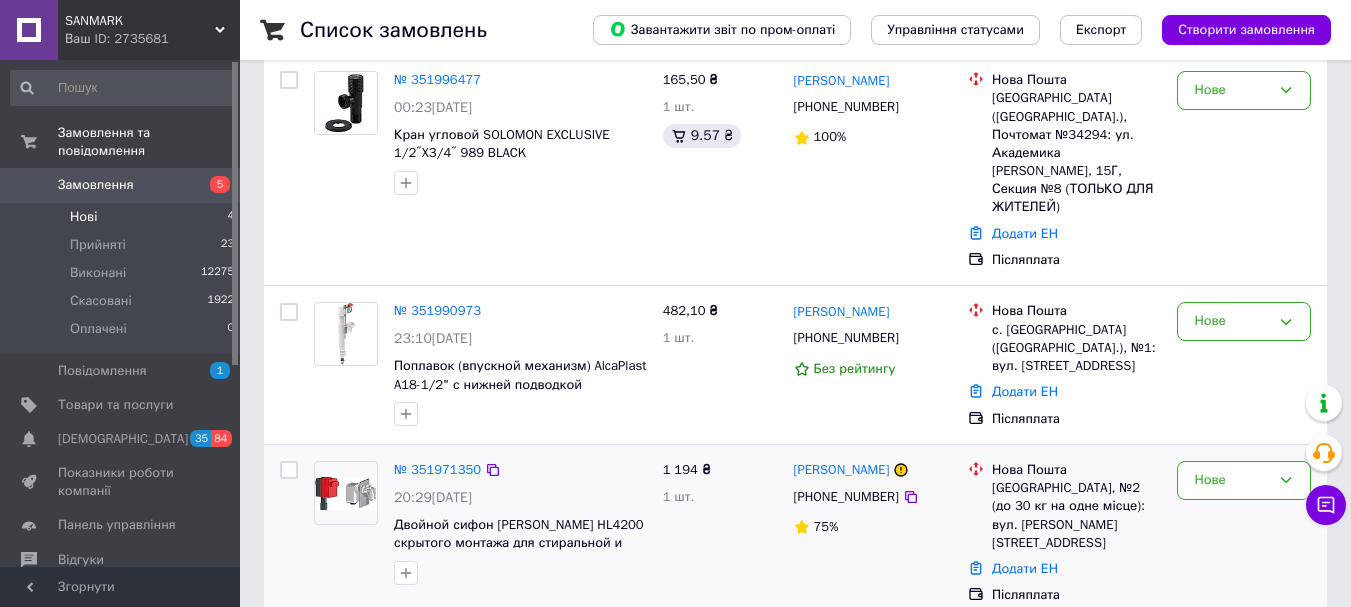 scroll, scrollTop: 374, scrollLeft: 0, axis: vertical 